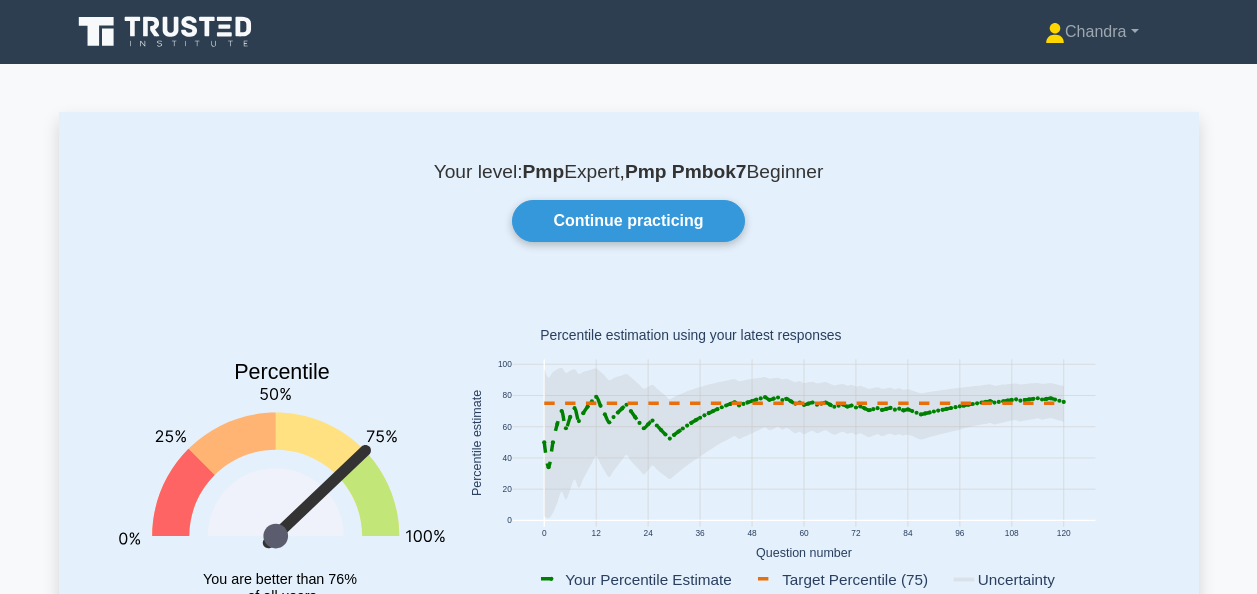 scroll, scrollTop: 1000, scrollLeft: 0, axis: vertical 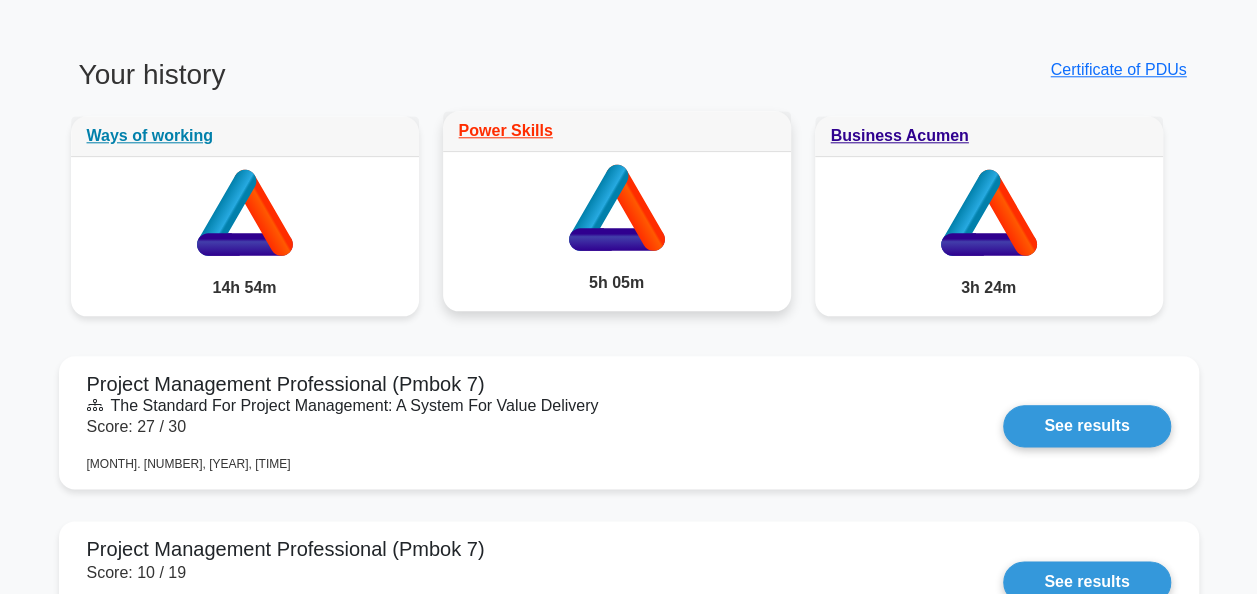 click 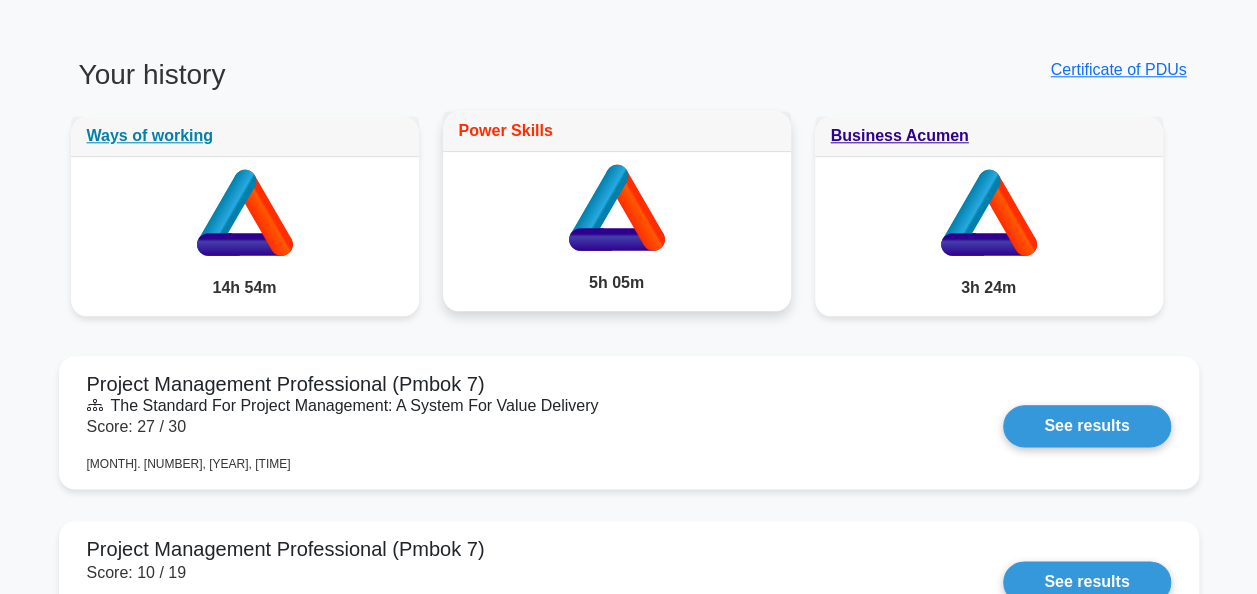 click on "Power Skills" at bounding box center [506, 130] 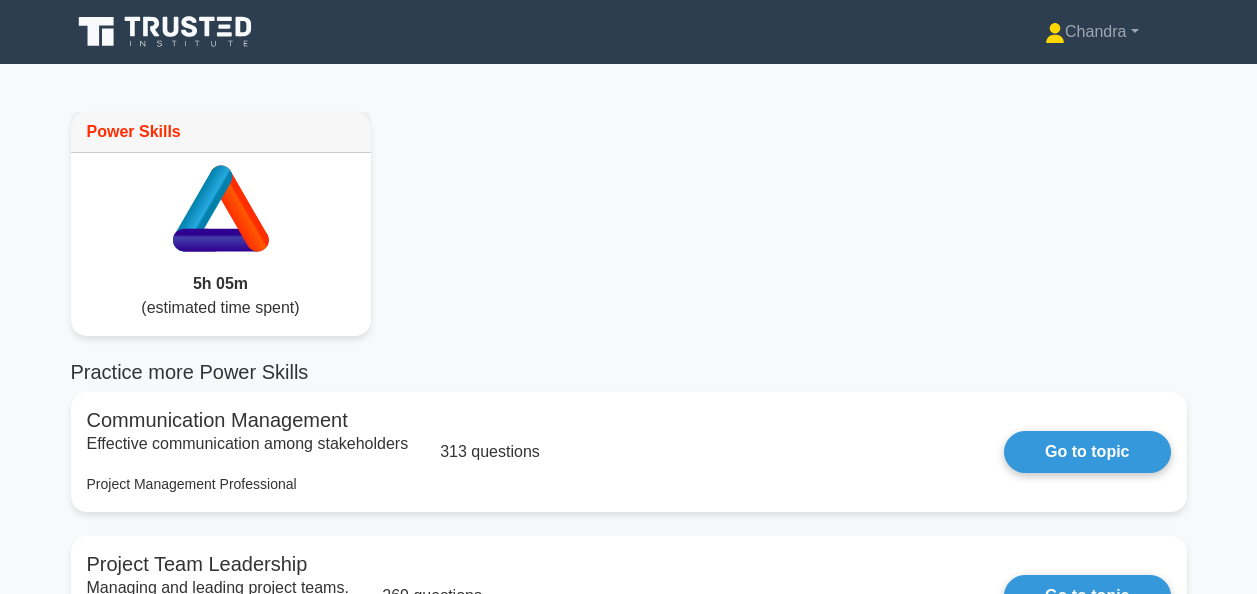 scroll, scrollTop: 0, scrollLeft: 0, axis: both 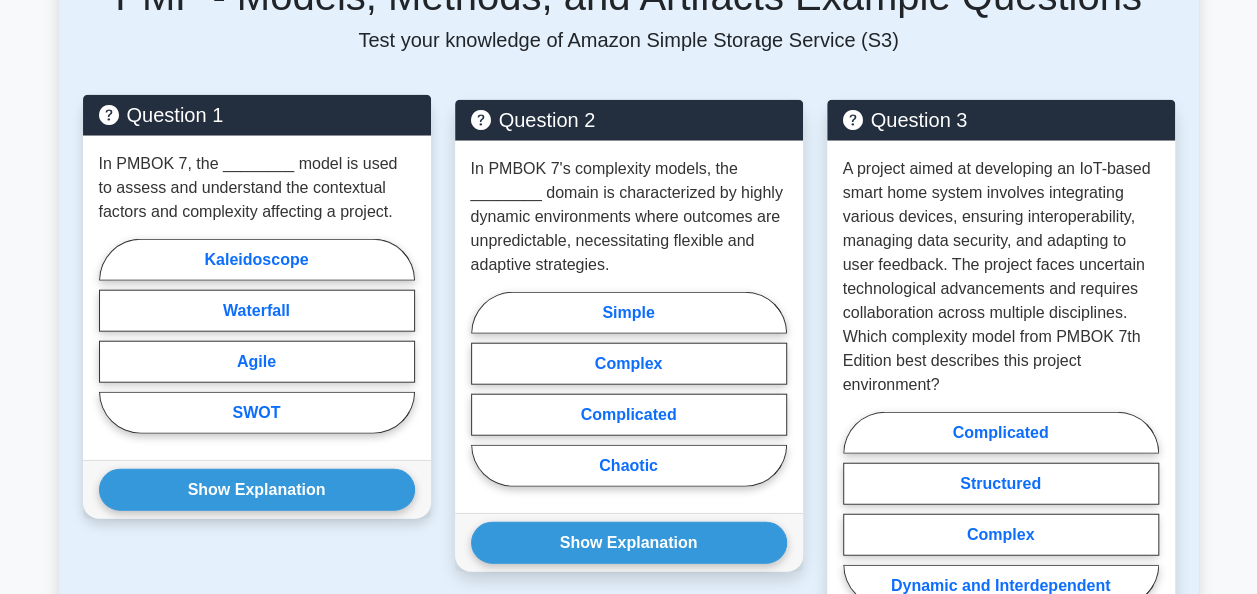 click on "In PMBOK 7, the ________ model is used to assess and understand the contextual factors and complexity affecting a project." at bounding box center [257, 188] 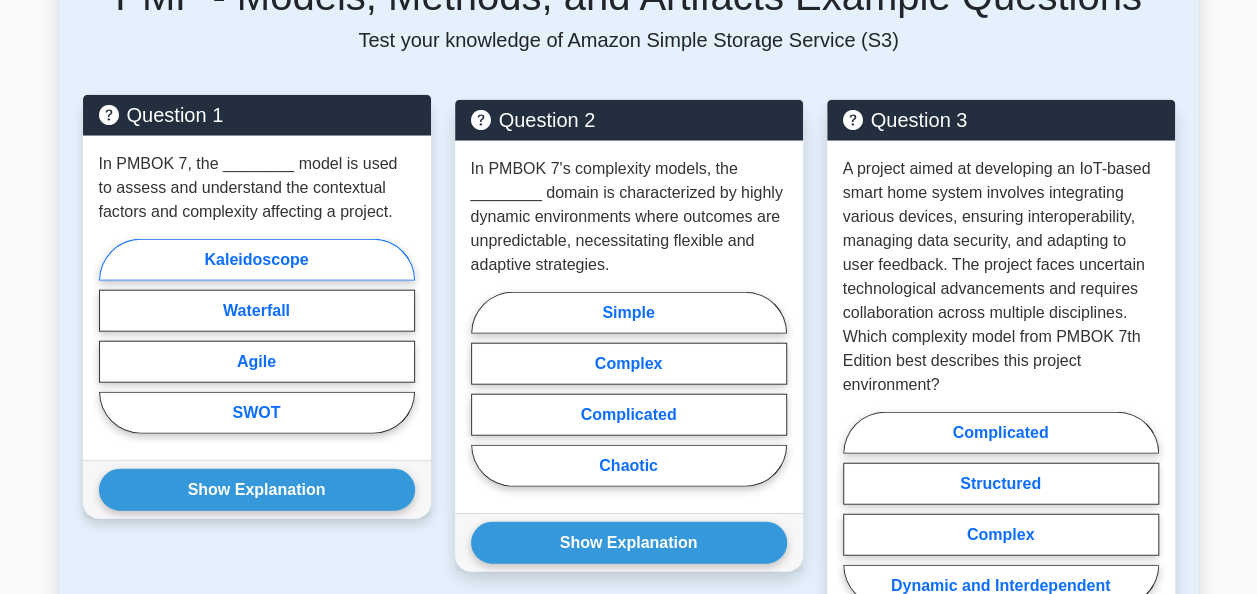 click on "Kaleidoscope" at bounding box center [257, 260] 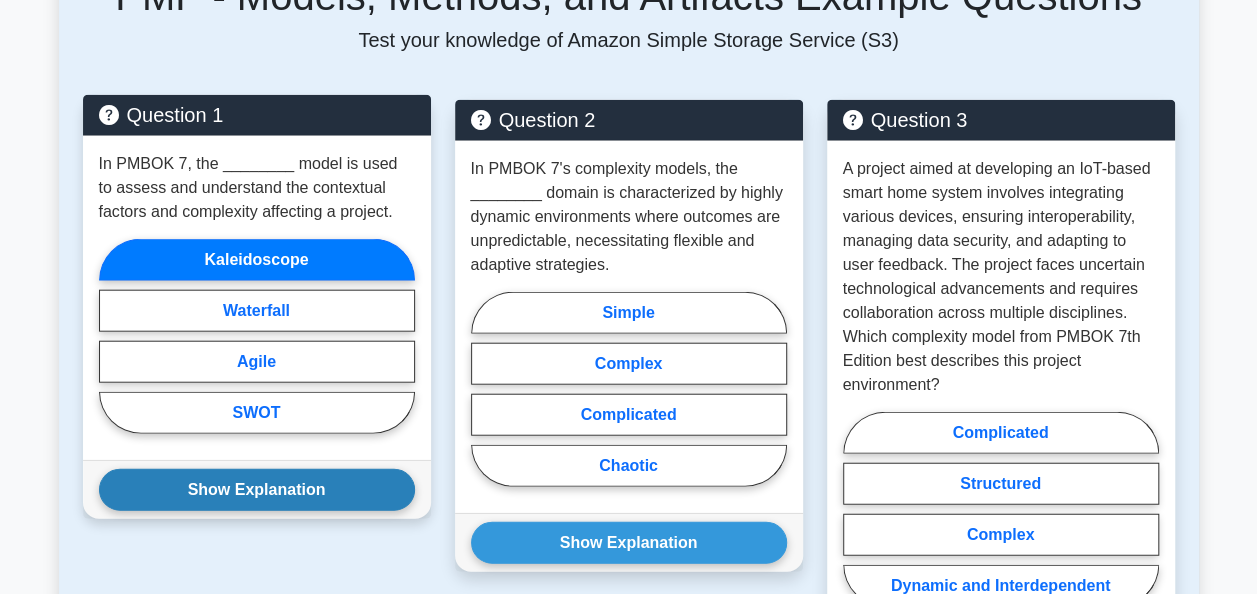 click on "Show Explanation" at bounding box center [257, 490] 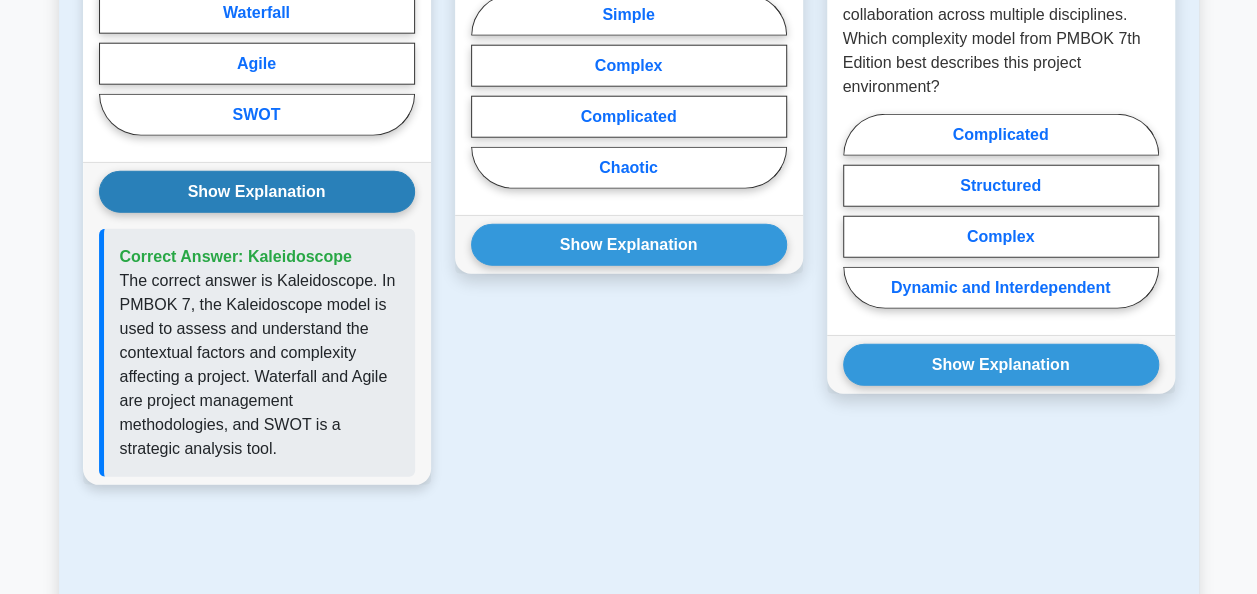 scroll, scrollTop: 2600, scrollLeft: 0, axis: vertical 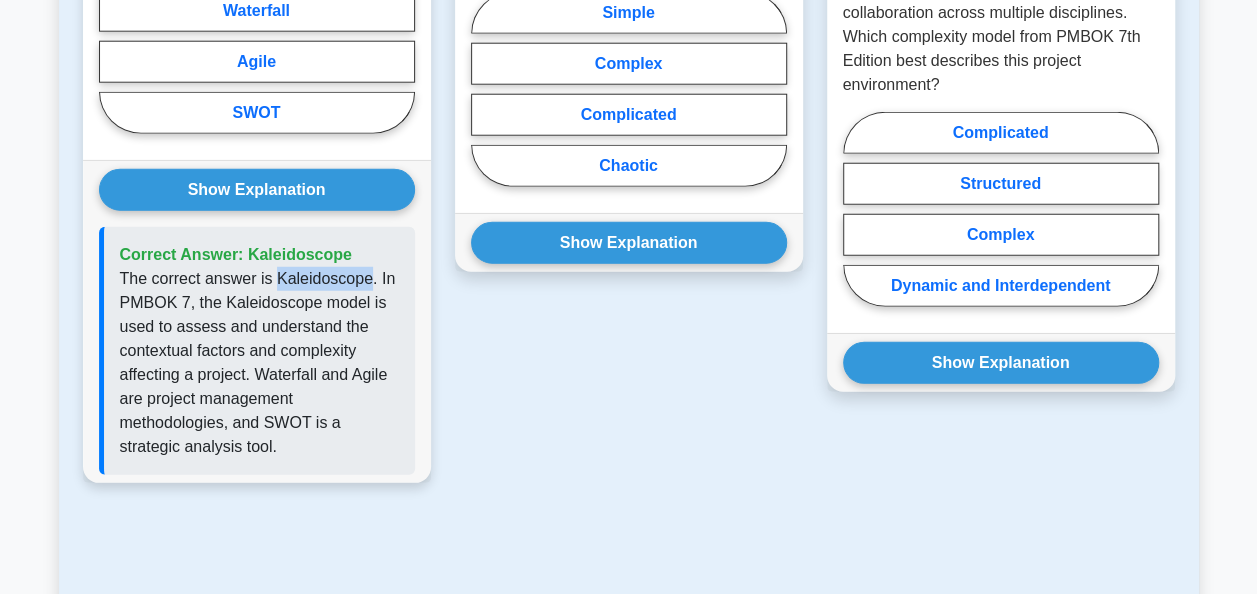 drag, startPoint x: 270, startPoint y: 276, endPoint x: 365, endPoint y: 271, distance: 95.131485 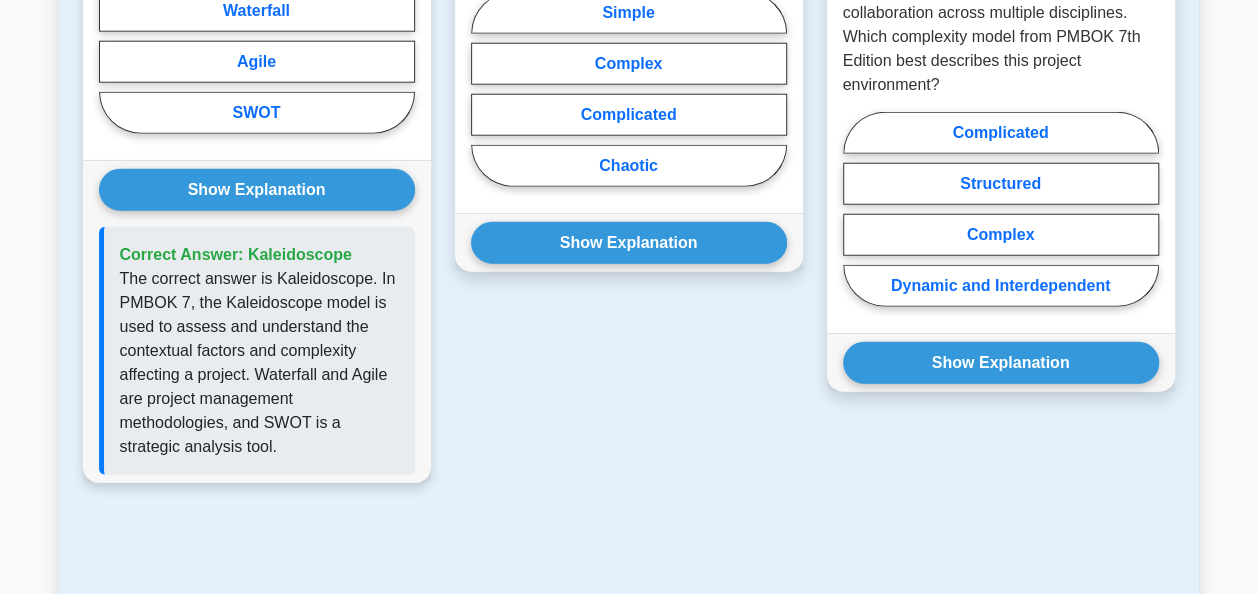 drag, startPoint x: 365, startPoint y: 271, endPoint x: 223, endPoint y: 300, distance: 144.93102 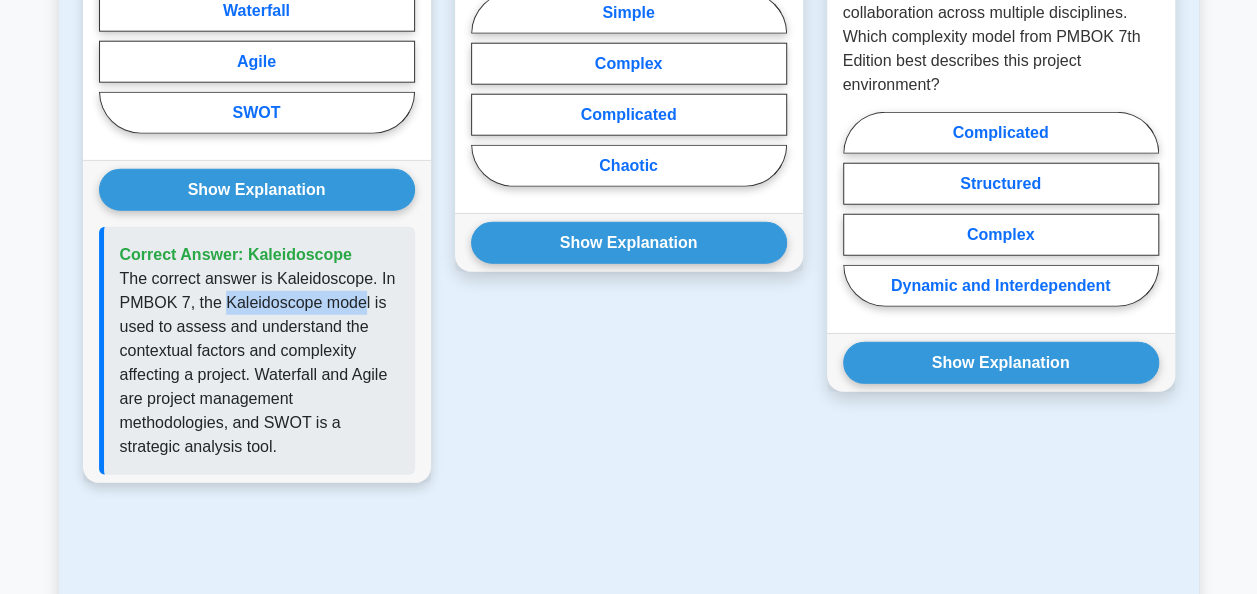 drag, startPoint x: 220, startPoint y: 300, endPoint x: 360, endPoint y: 295, distance: 140.08926 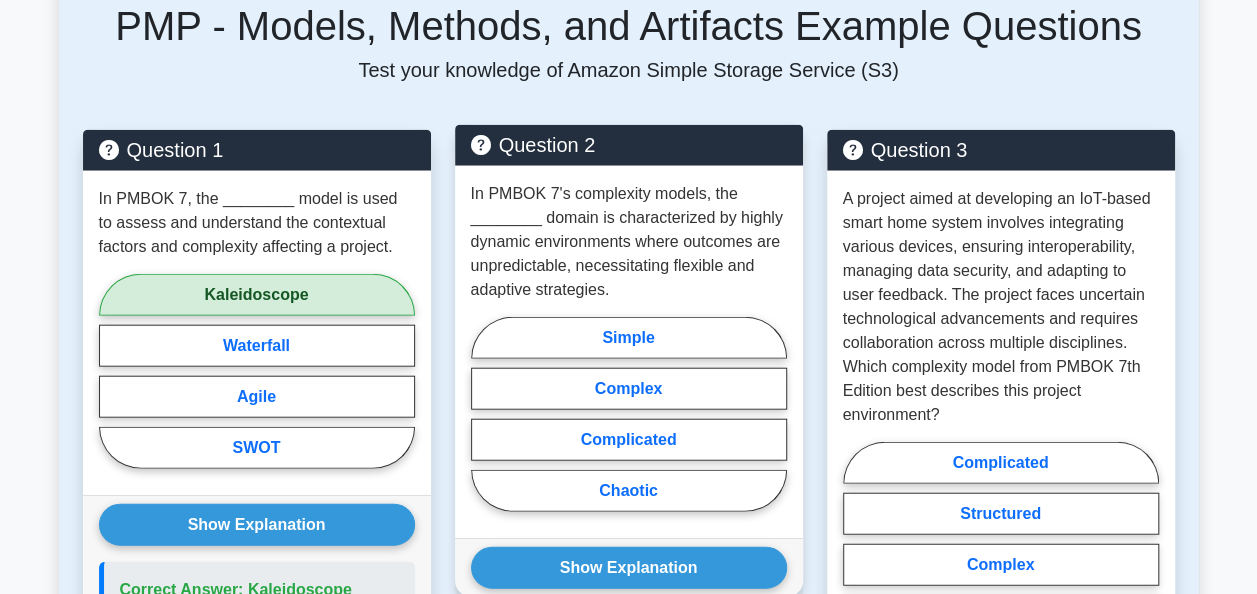 scroll, scrollTop: 2400, scrollLeft: 0, axis: vertical 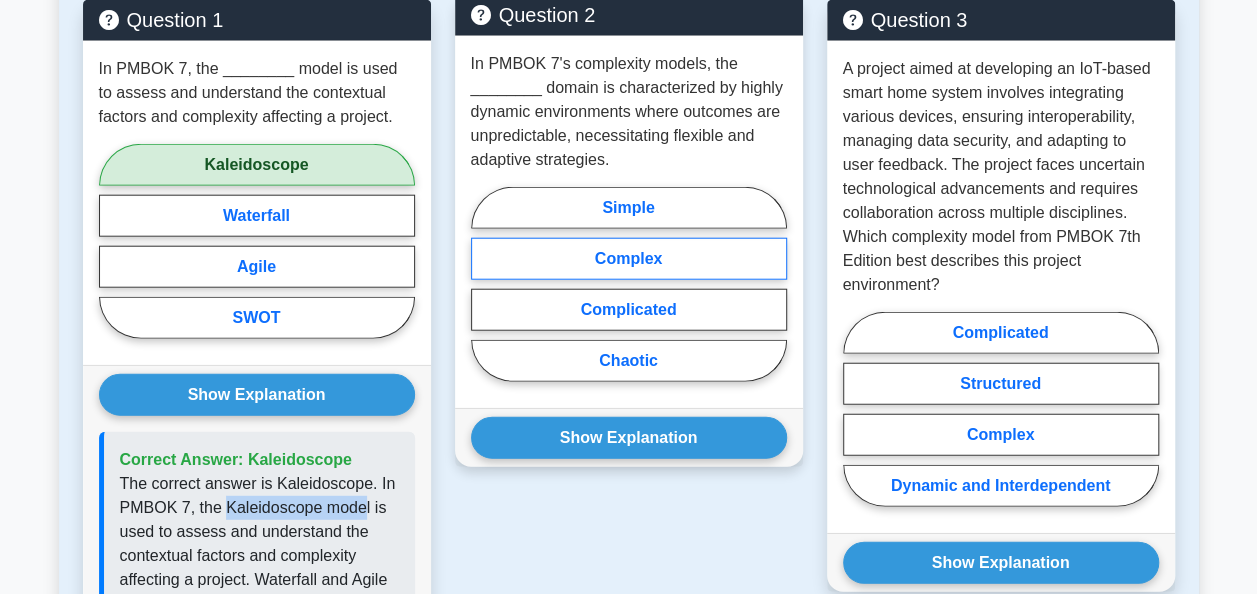 click on "Complex" at bounding box center (629, 259) 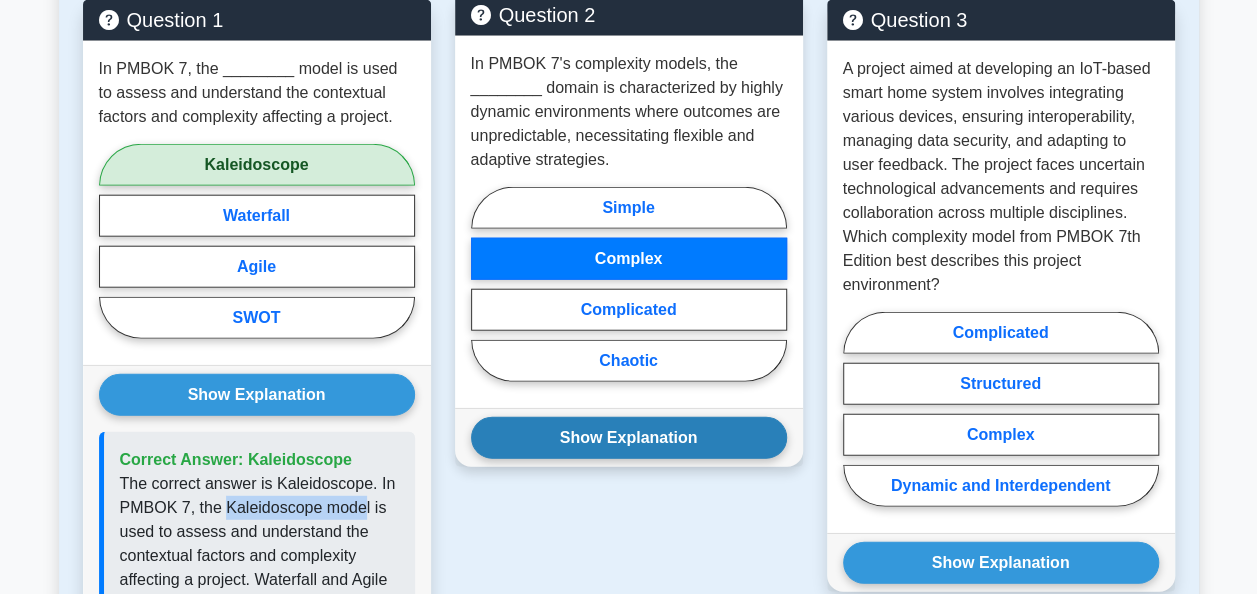 click on "Show Explanation" at bounding box center [629, 438] 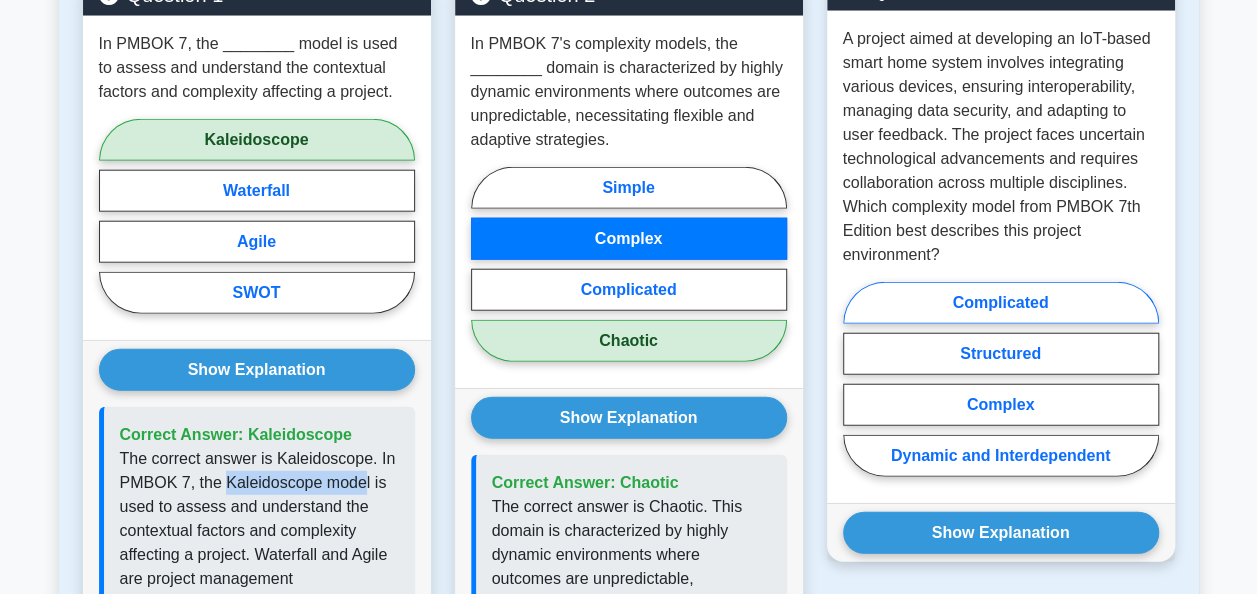 scroll, scrollTop: 2500, scrollLeft: 0, axis: vertical 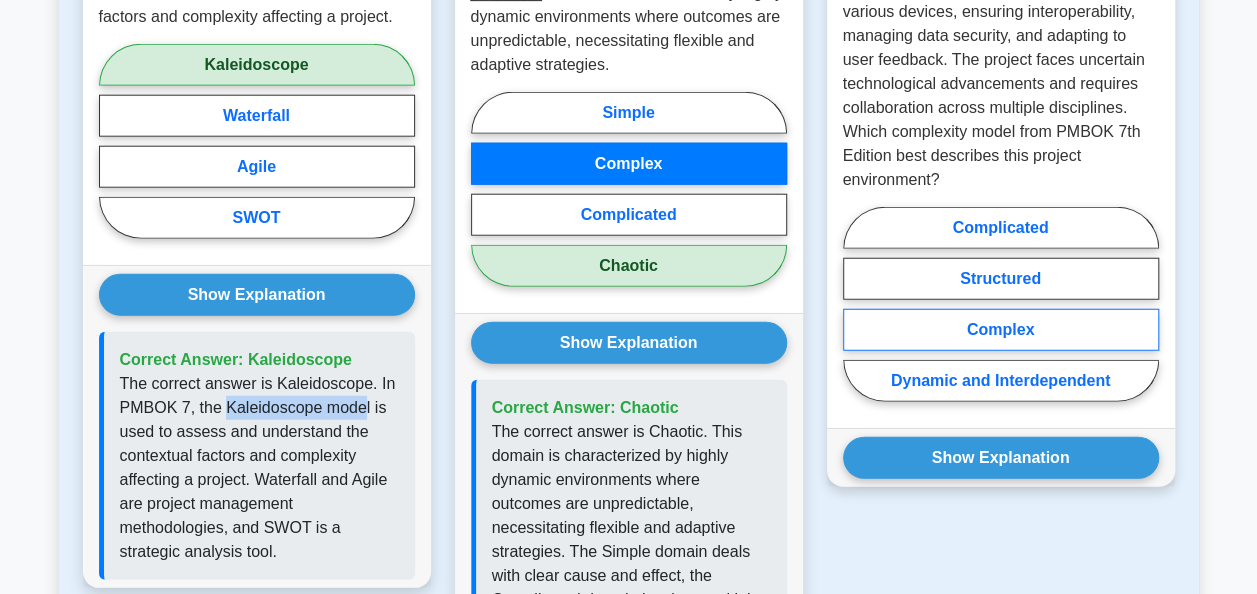 click on "Complex" at bounding box center [1001, 330] 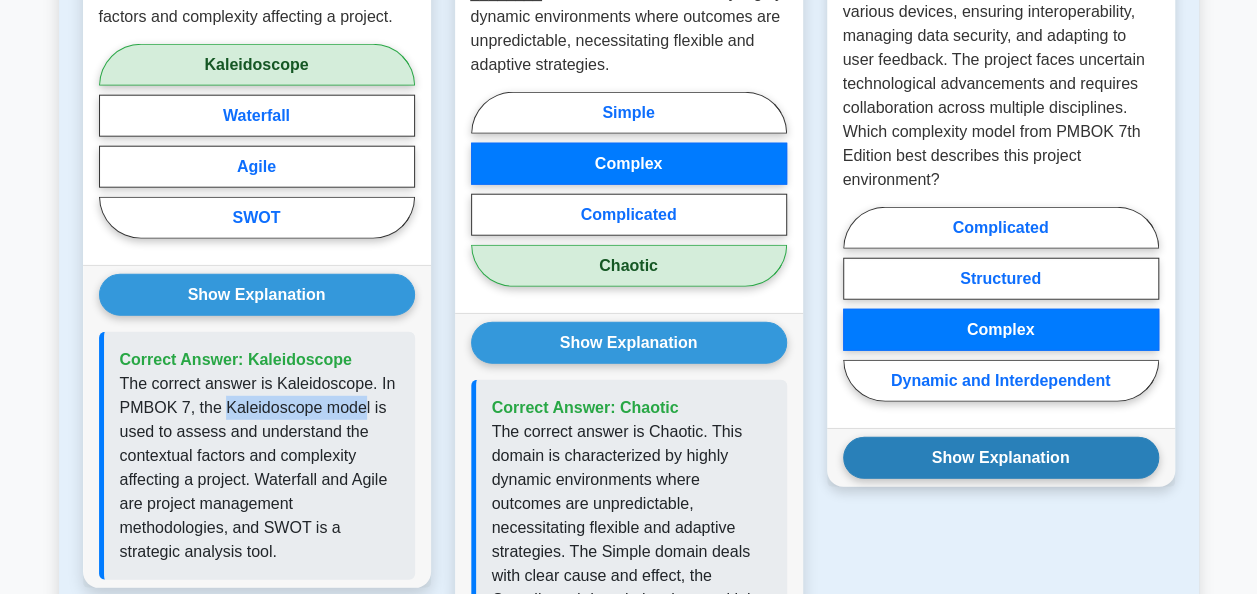 click on "Show Explanation" at bounding box center (1001, 458) 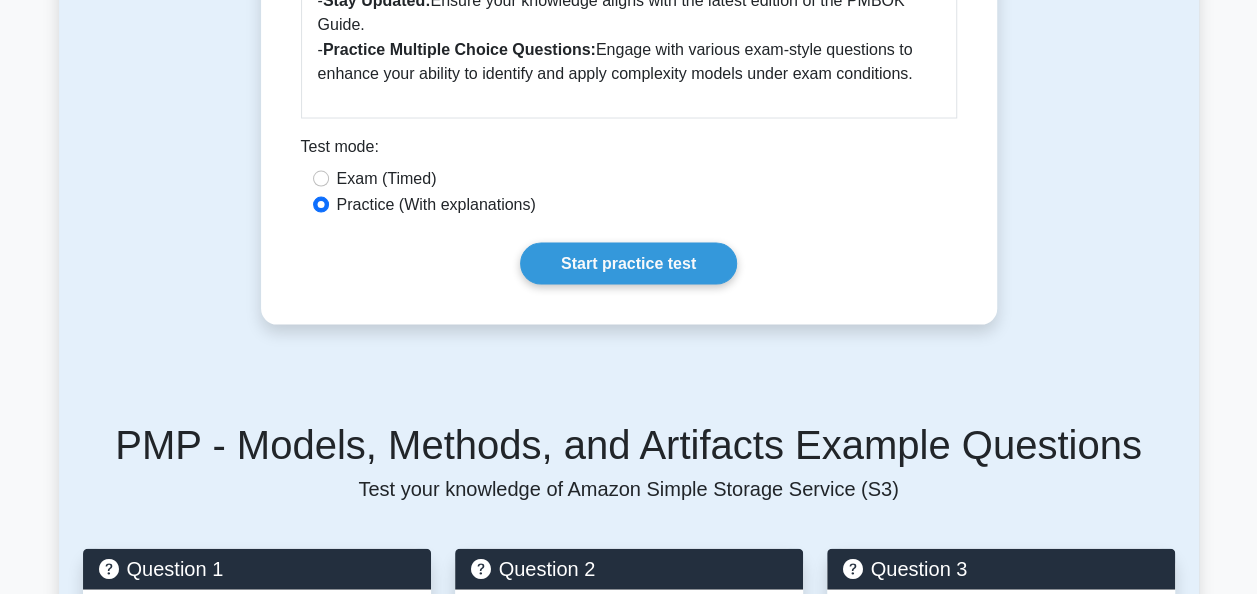 scroll, scrollTop: 1715, scrollLeft: 0, axis: vertical 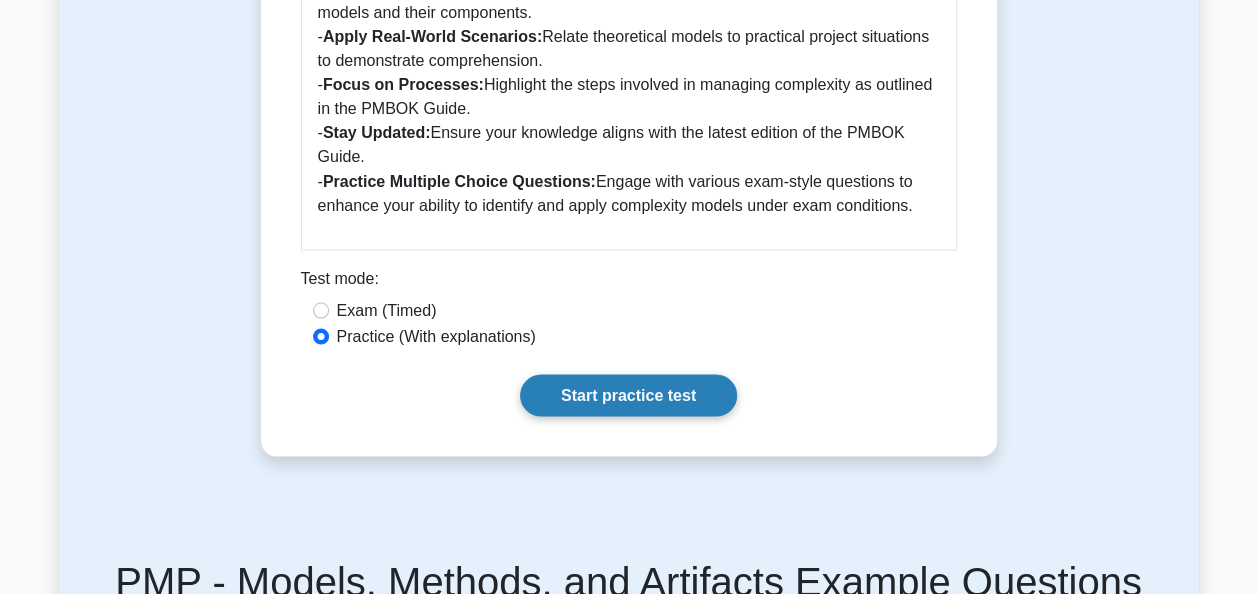 click on "Start practice test" at bounding box center [628, 395] 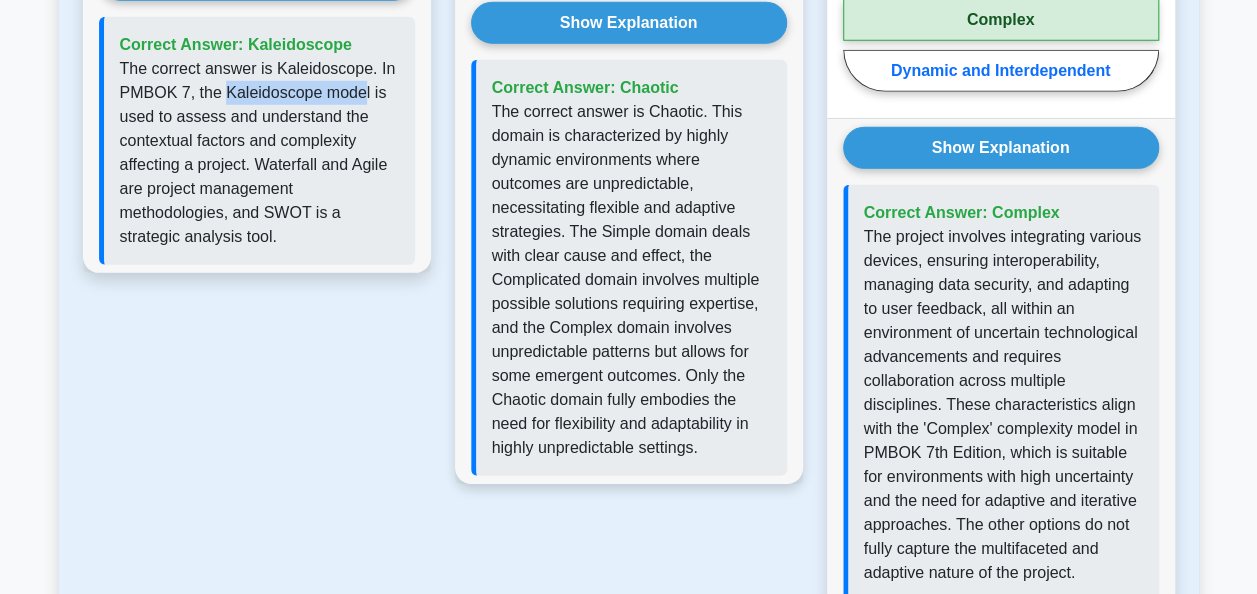 scroll, scrollTop: 3215, scrollLeft: 0, axis: vertical 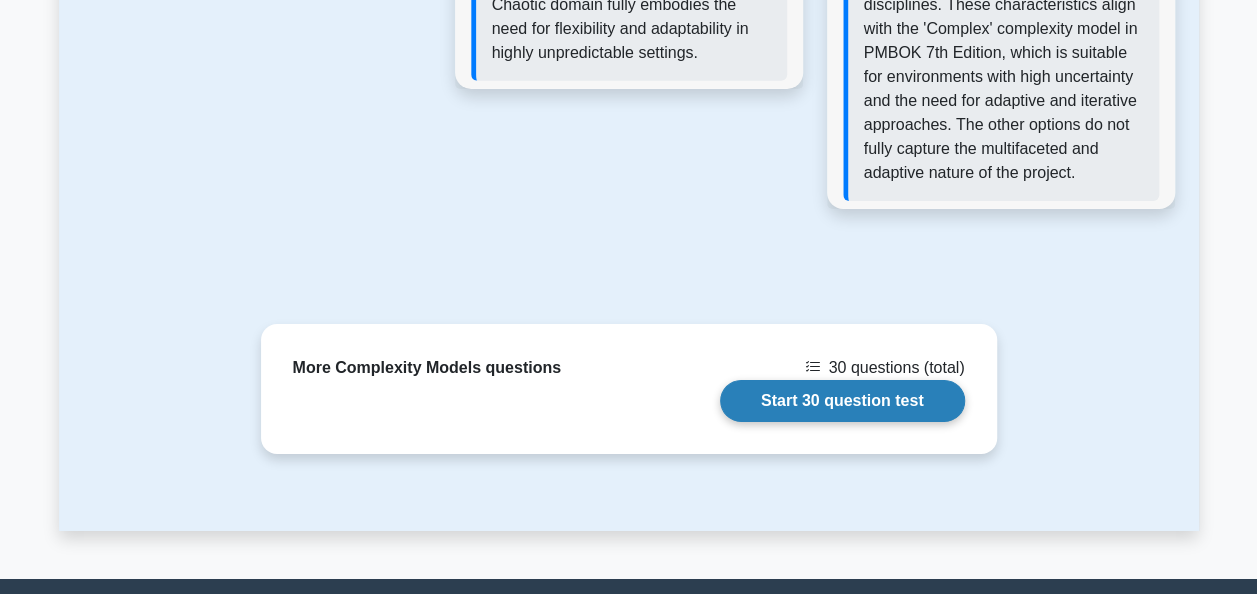 click on "Start 30 question test" at bounding box center [842, 401] 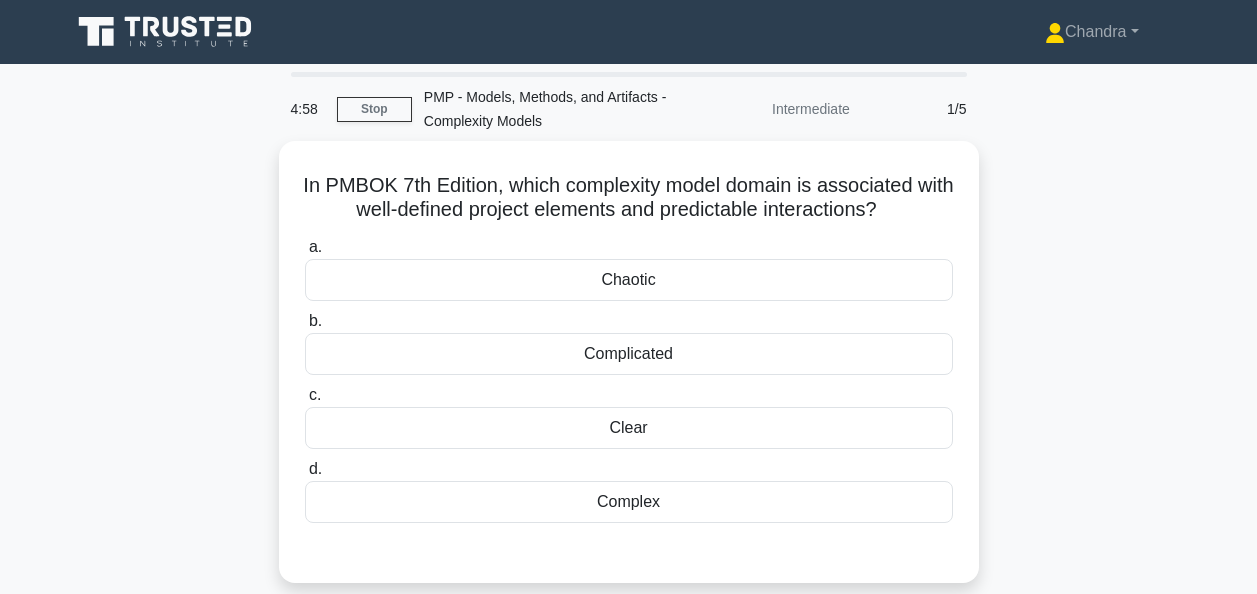scroll, scrollTop: 0, scrollLeft: 0, axis: both 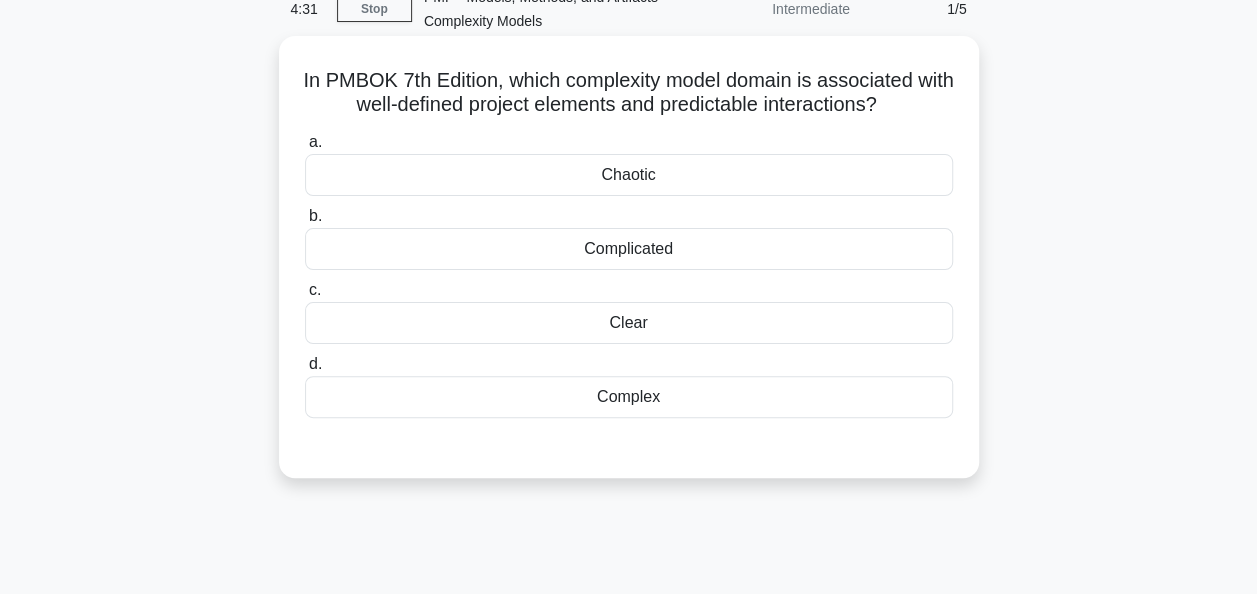 click on "Complicated" at bounding box center (629, 249) 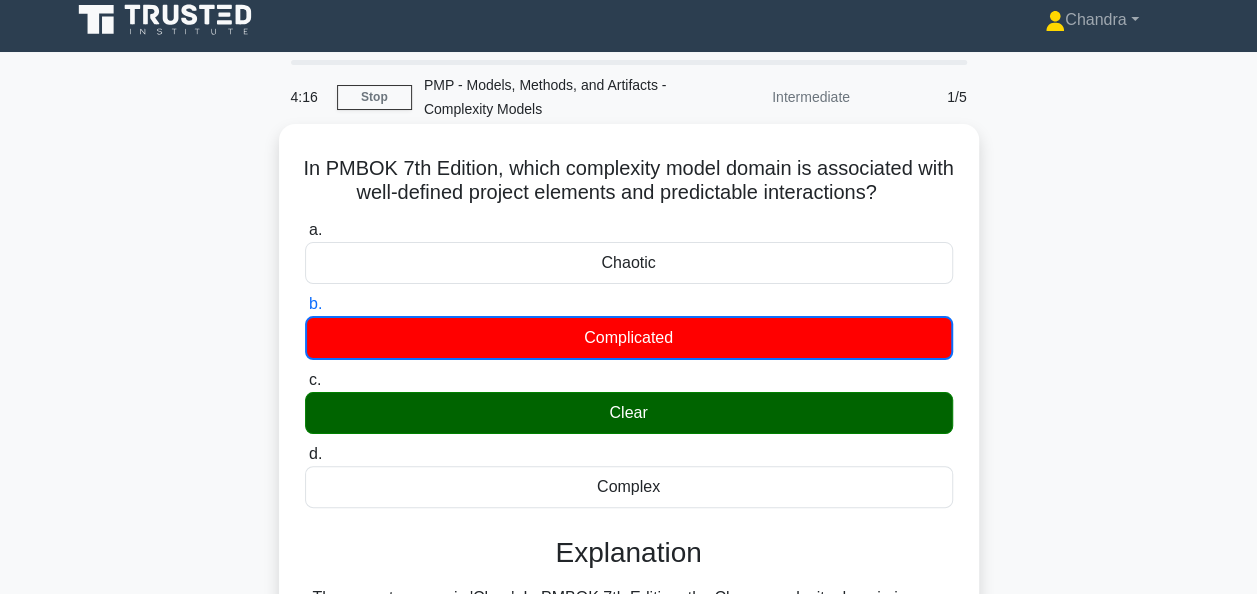 scroll, scrollTop: 0, scrollLeft: 0, axis: both 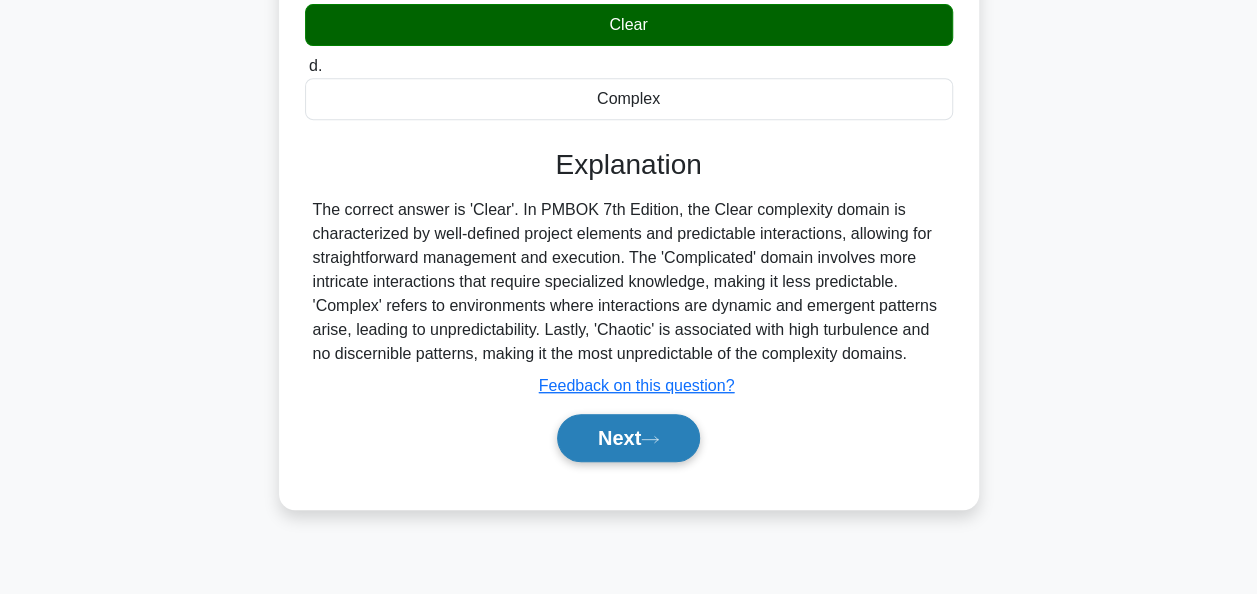 click on "Next" at bounding box center (628, 438) 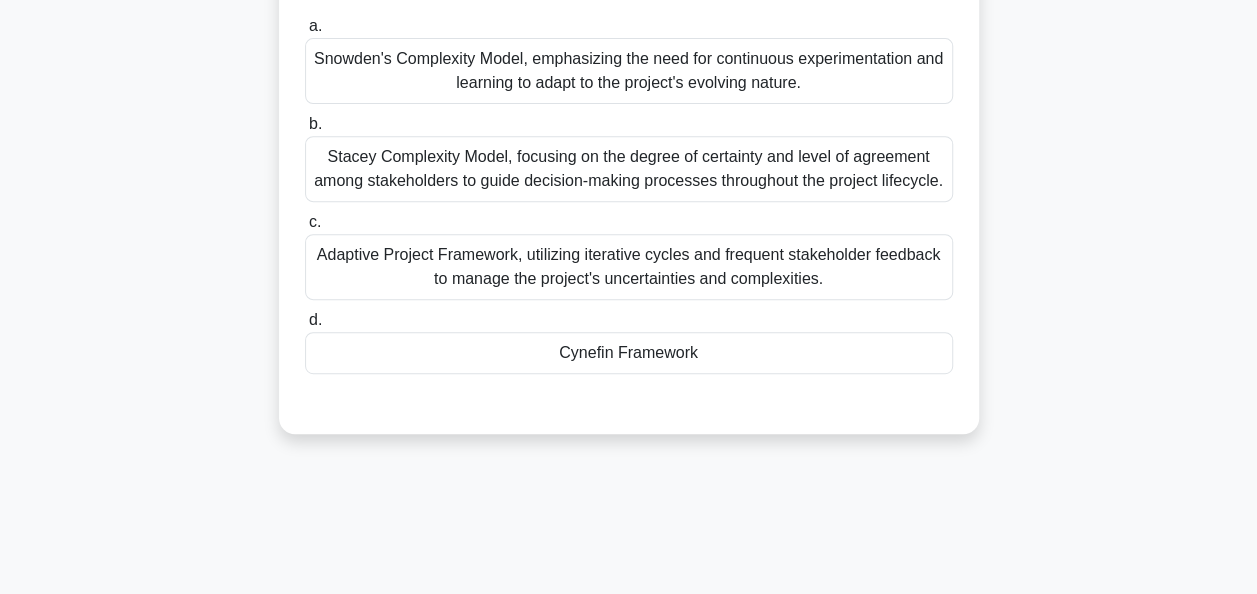 scroll, scrollTop: 386, scrollLeft: 0, axis: vertical 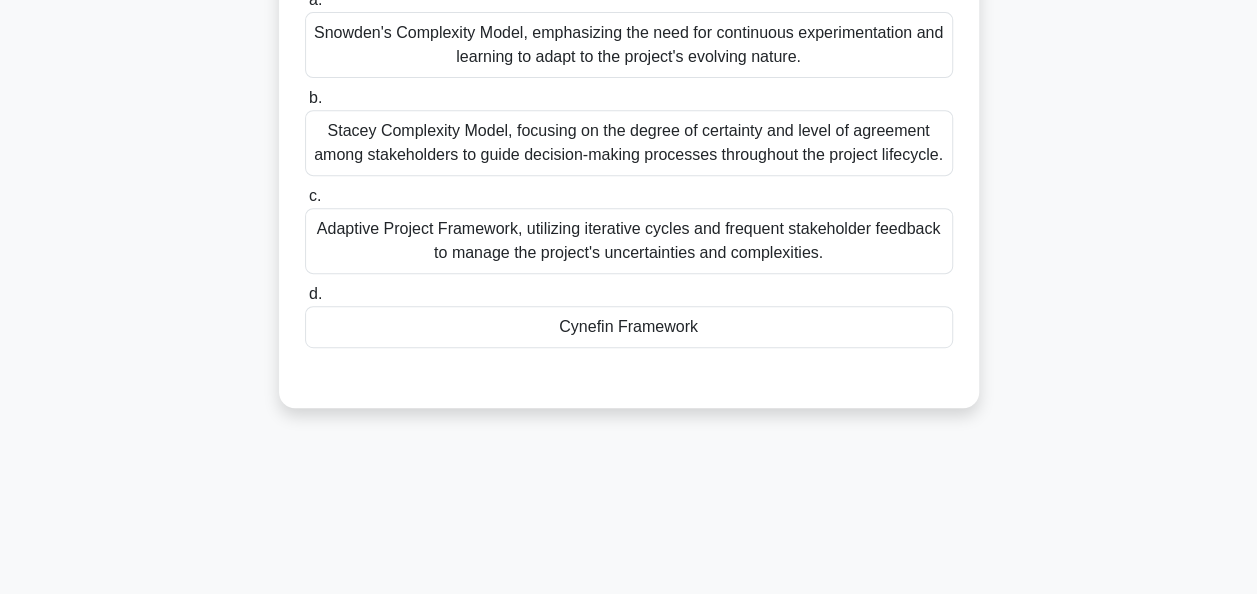 click on "Cynefin Framework" at bounding box center [629, 327] 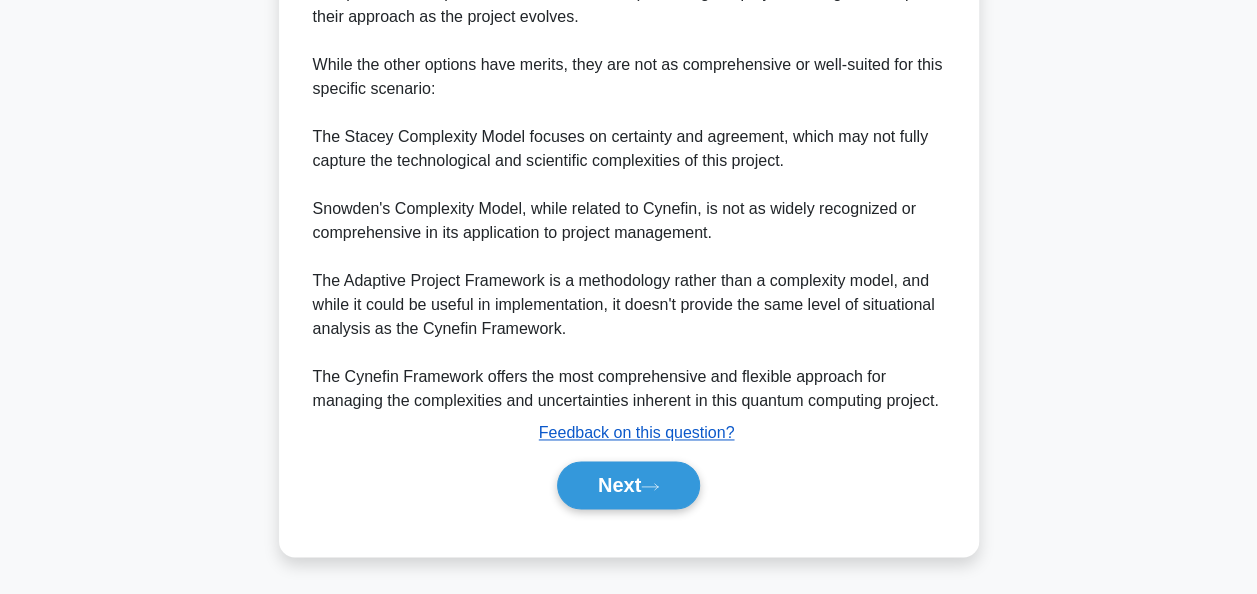 scroll, scrollTop: 1332, scrollLeft: 0, axis: vertical 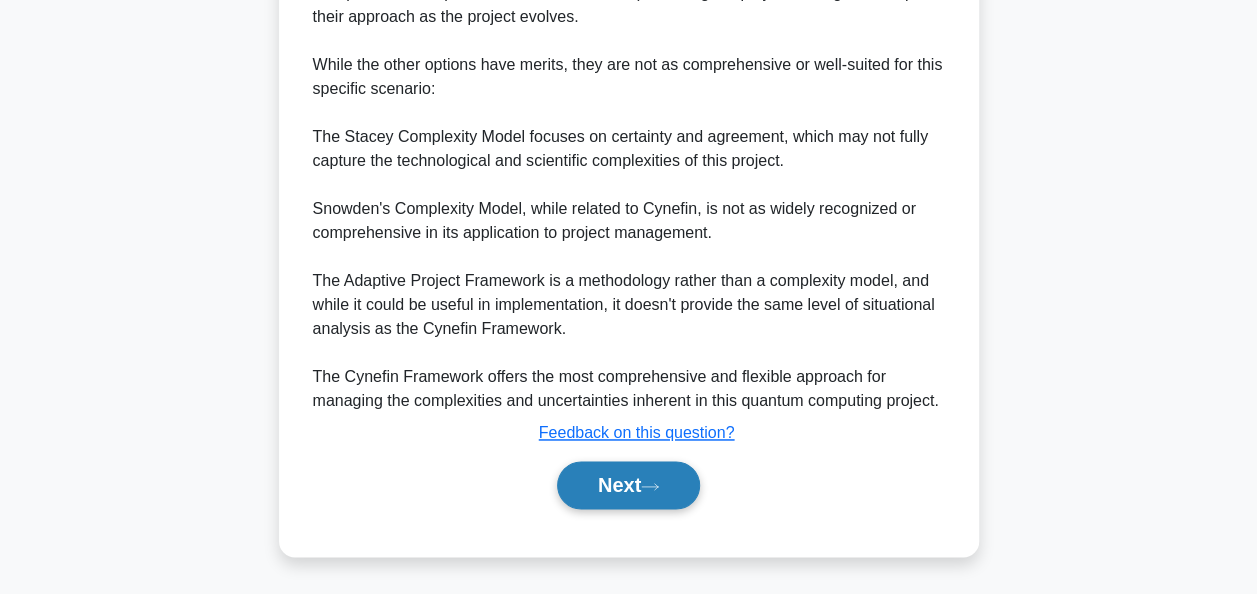 click on "Next" at bounding box center [628, 485] 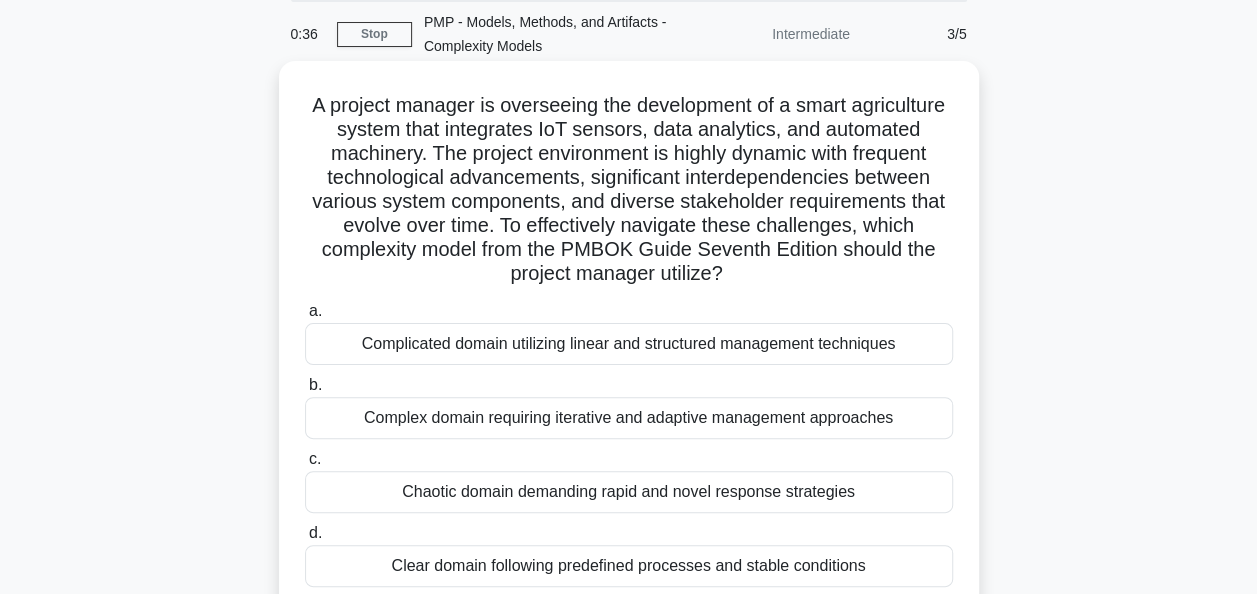 scroll, scrollTop: 100, scrollLeft: 0, axis: vertical 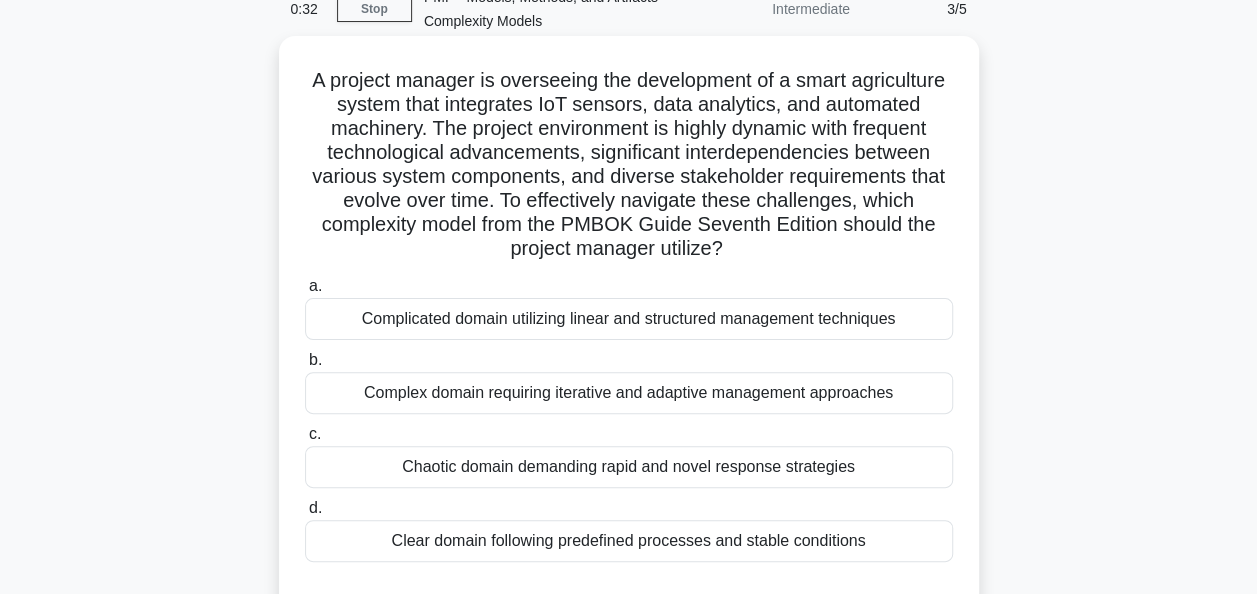 click on "Complicated domain utilizing linear and structured management techniques" at bounding box center [629, 319] 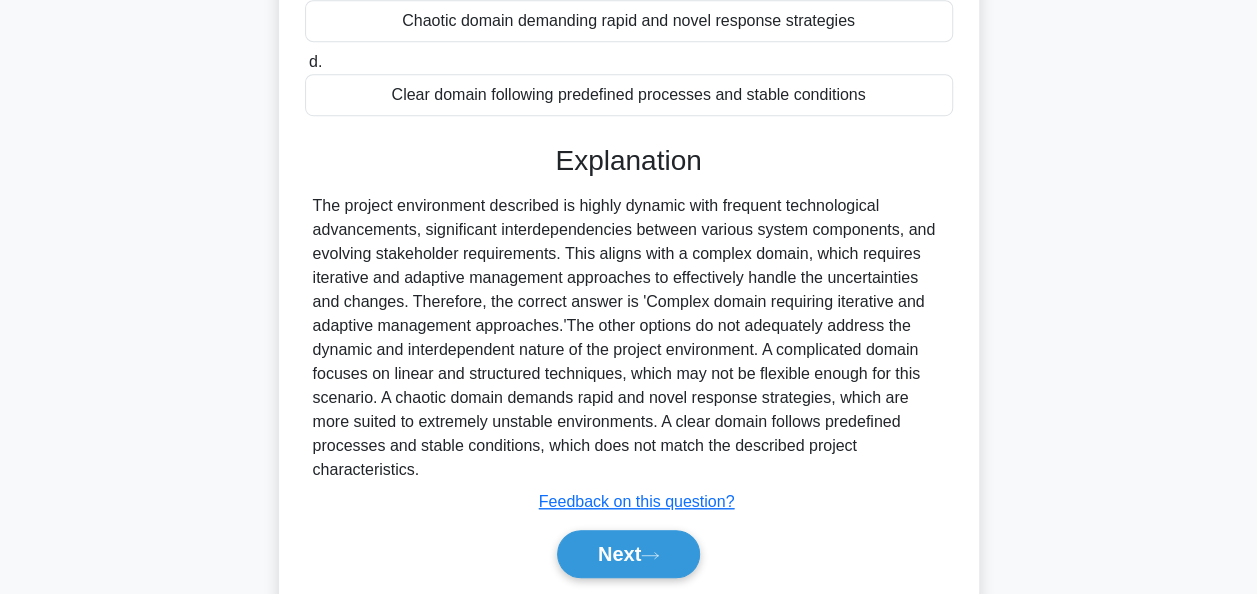 scroll, scrollTop: 591, scrollLeft: 0, axis: vertical 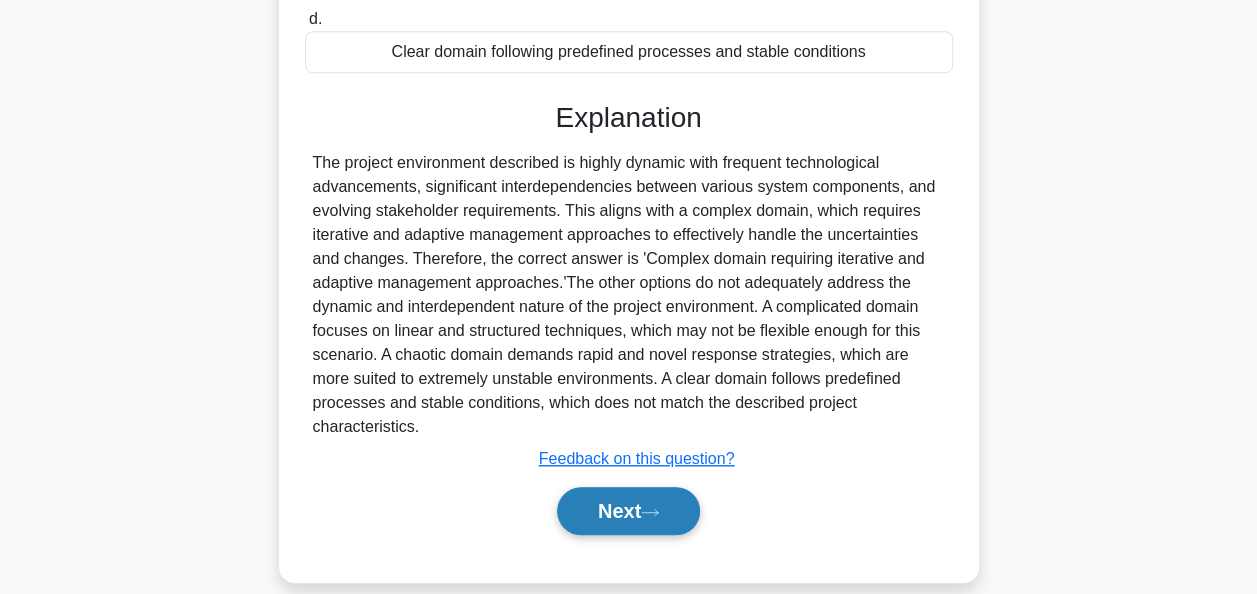 click on "Next" at bounding box center [628, 511] 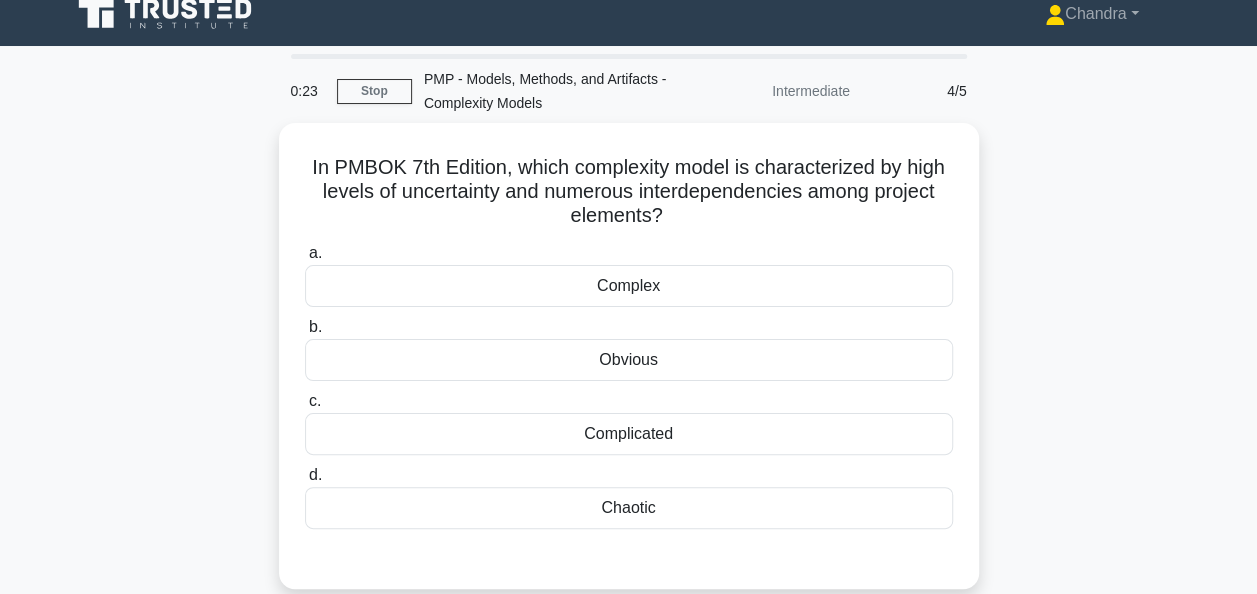 scroll, scrollTop: 0, scrollLeft: 0, axis: both 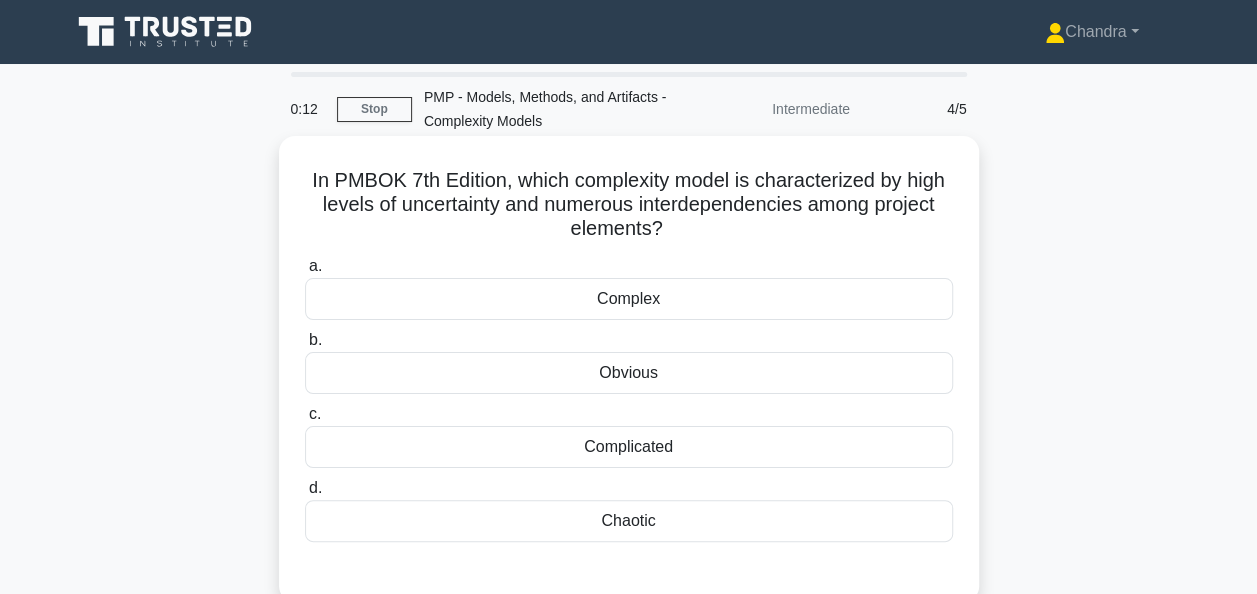 click on "Complex" at bounding box center [629, 299] 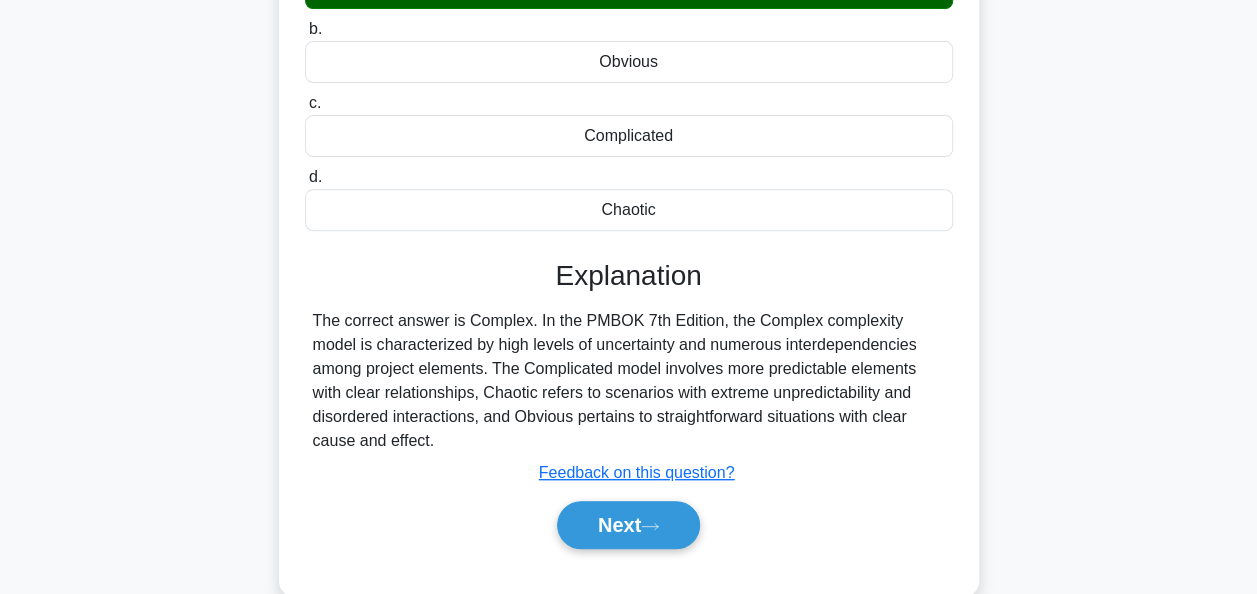 scroll, scrollTop: 400, scrollLeft: 0, axis: vertical 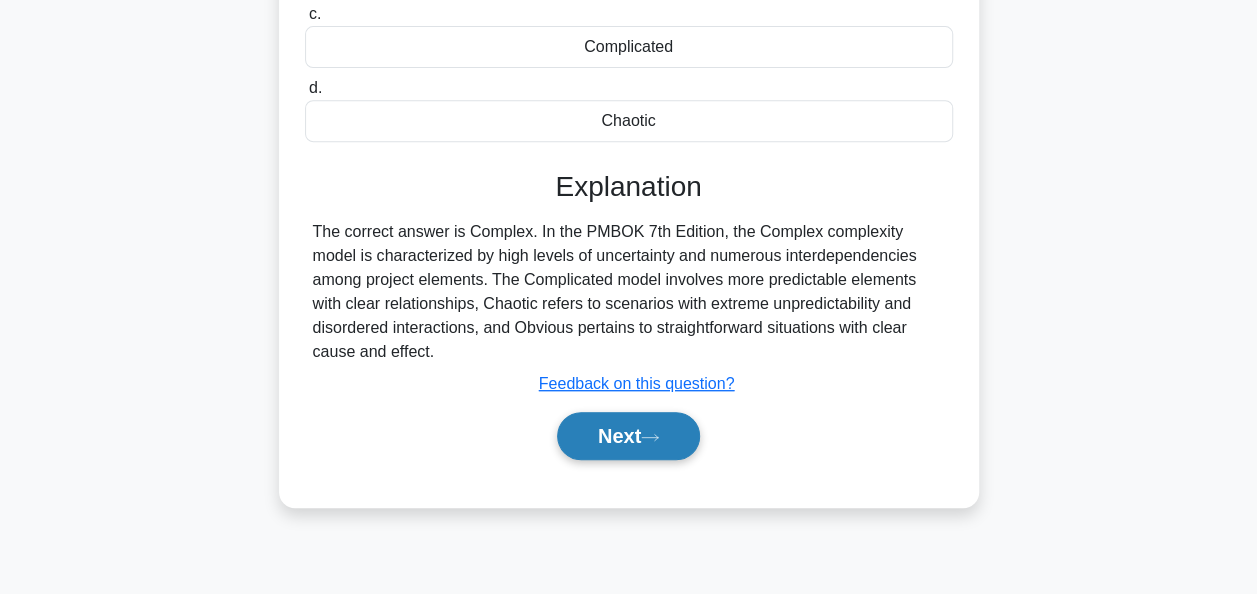 click on "Next" at bounding box center (628, 436) 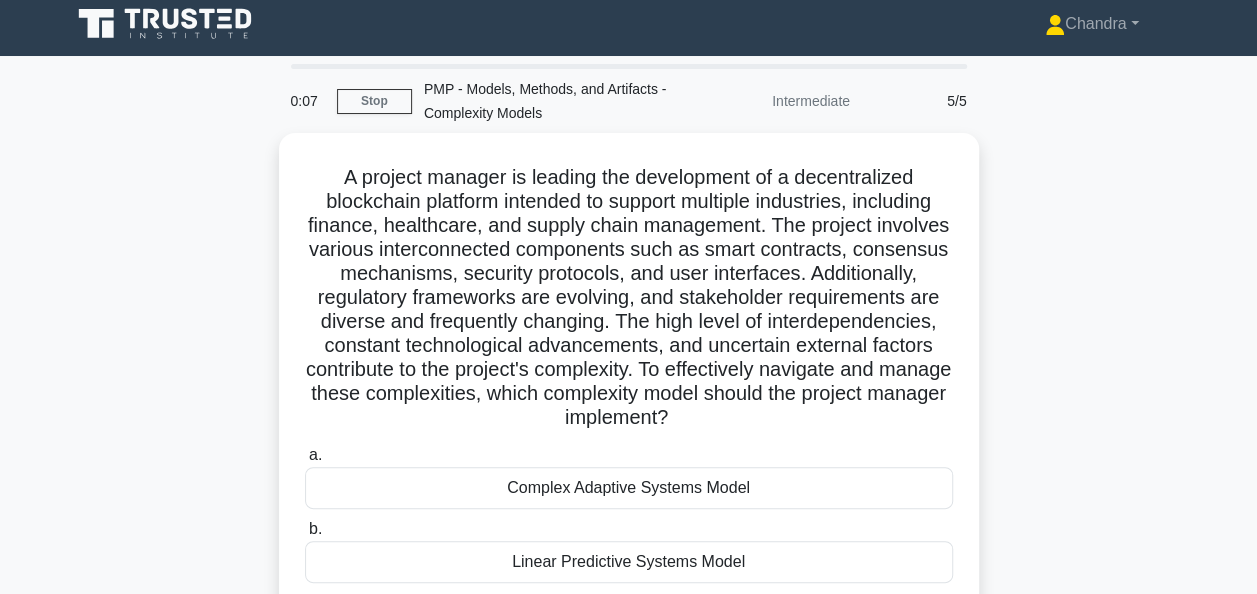 scroll, scrollTop: 0, scrollLeft: 0, axis: both 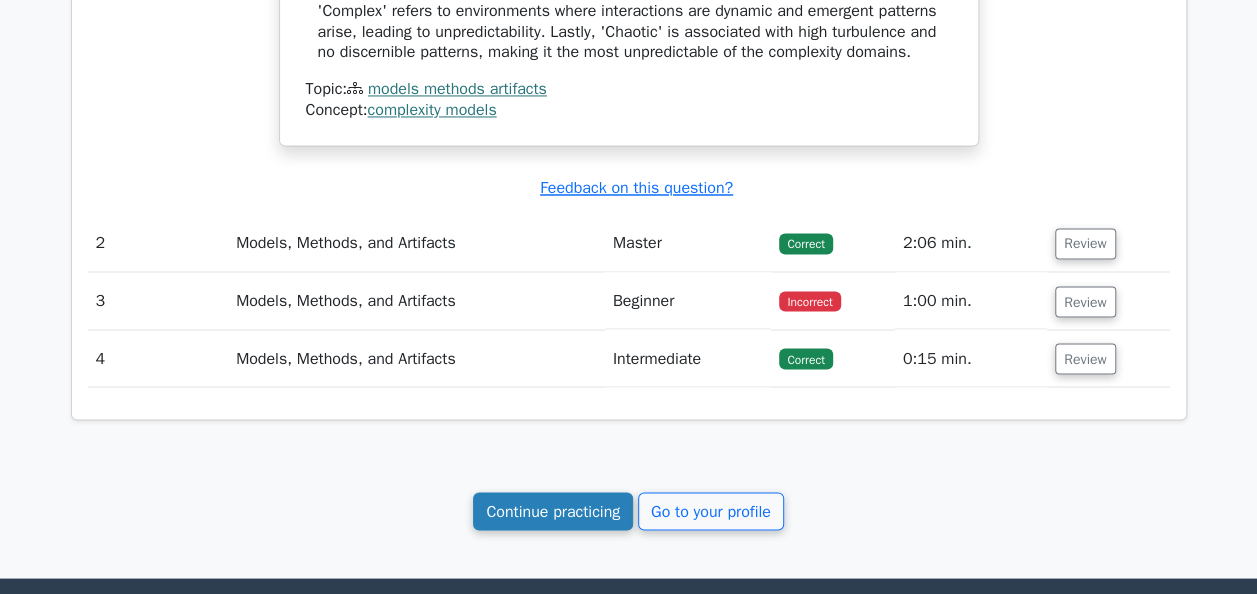 click on "Continue practicing" at bounding box center [553, 511] 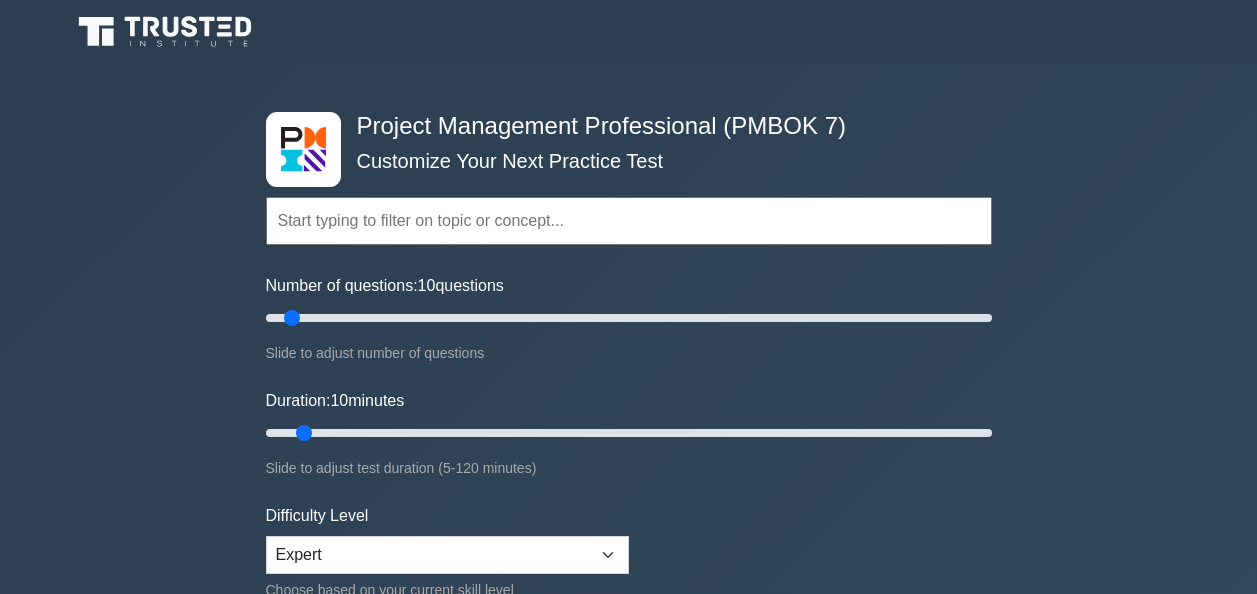 scroll, scrollTop: 0, scrollLeft: 0, axis: both 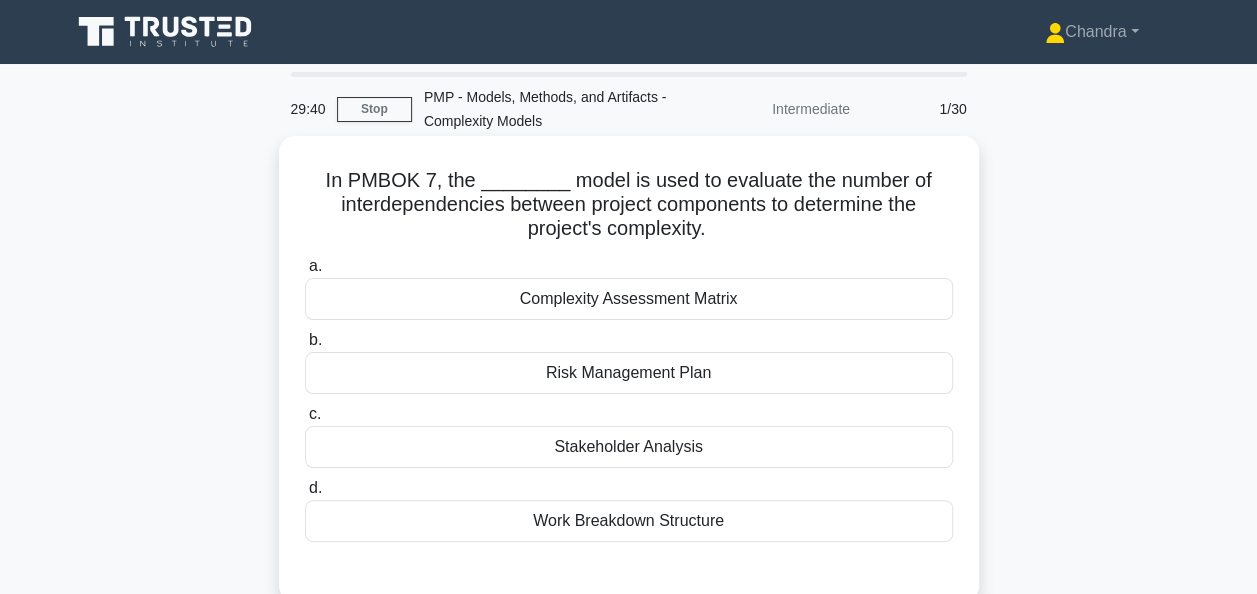 click on "Complexity Assessment Matrix" at bounding box center [629, 299] 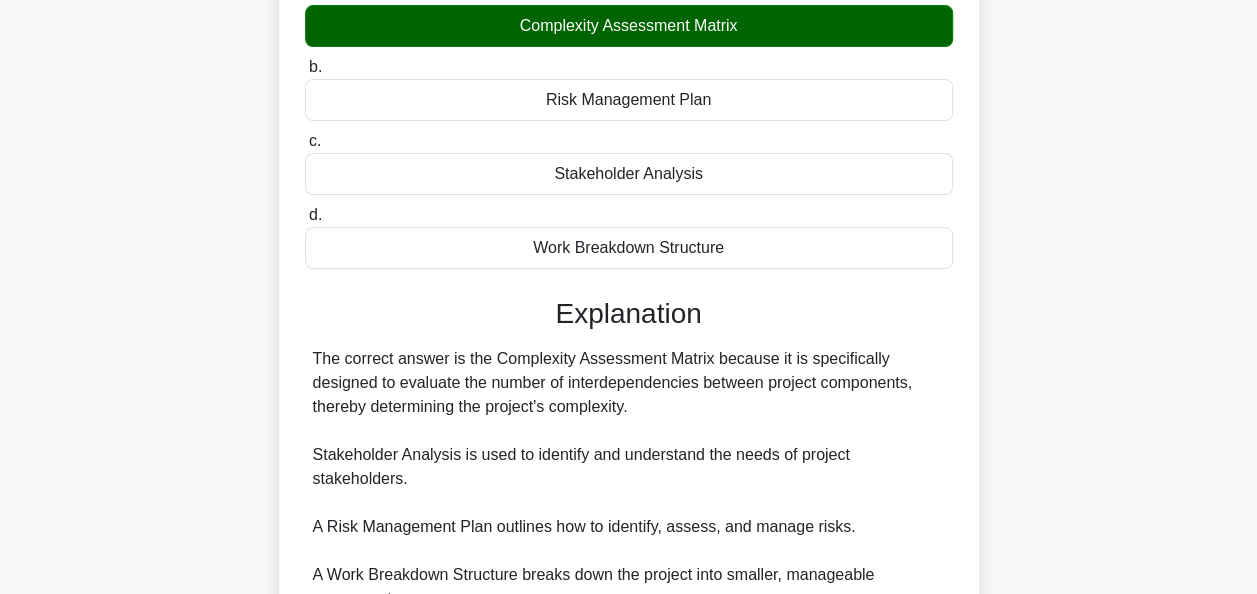 scroll, scrollTop: 486, scrollLeft: 0, axis: vertical 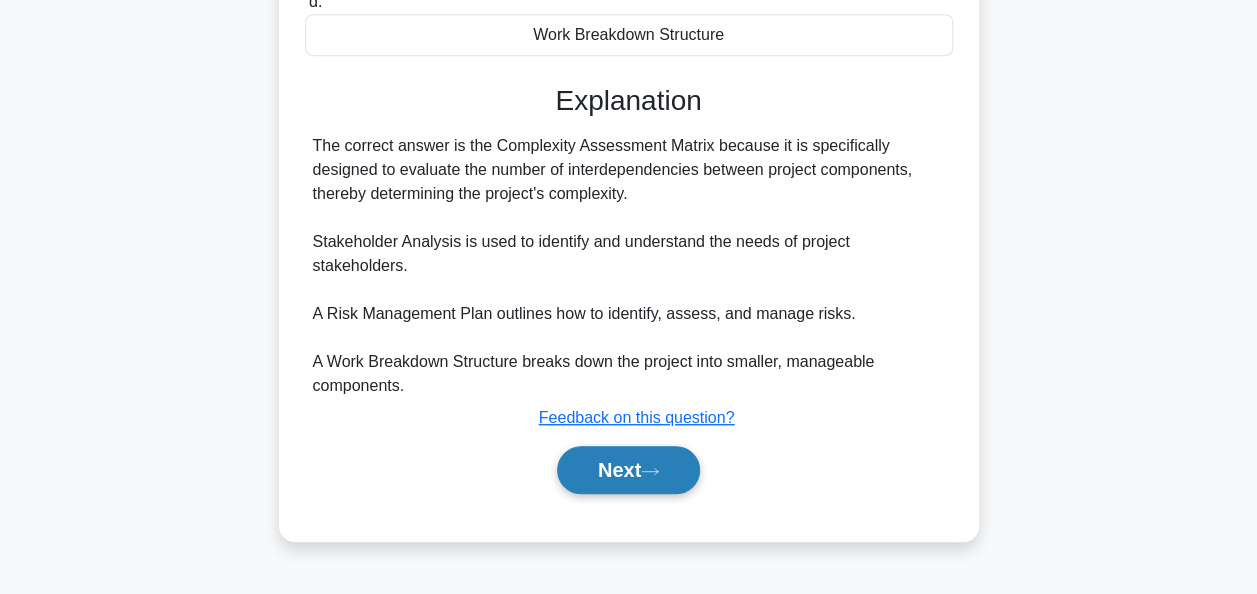 click on "Next" at bounding box center [628, 470] 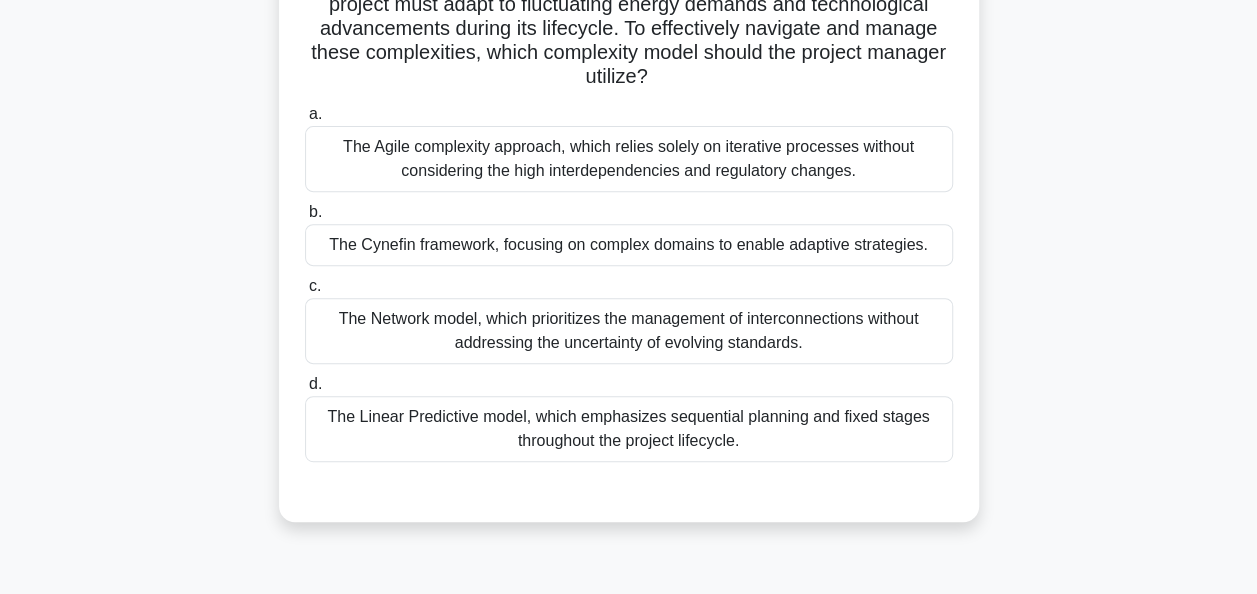 scroll, scrollTop: 300, scrollLeft: 0, axis: vertical 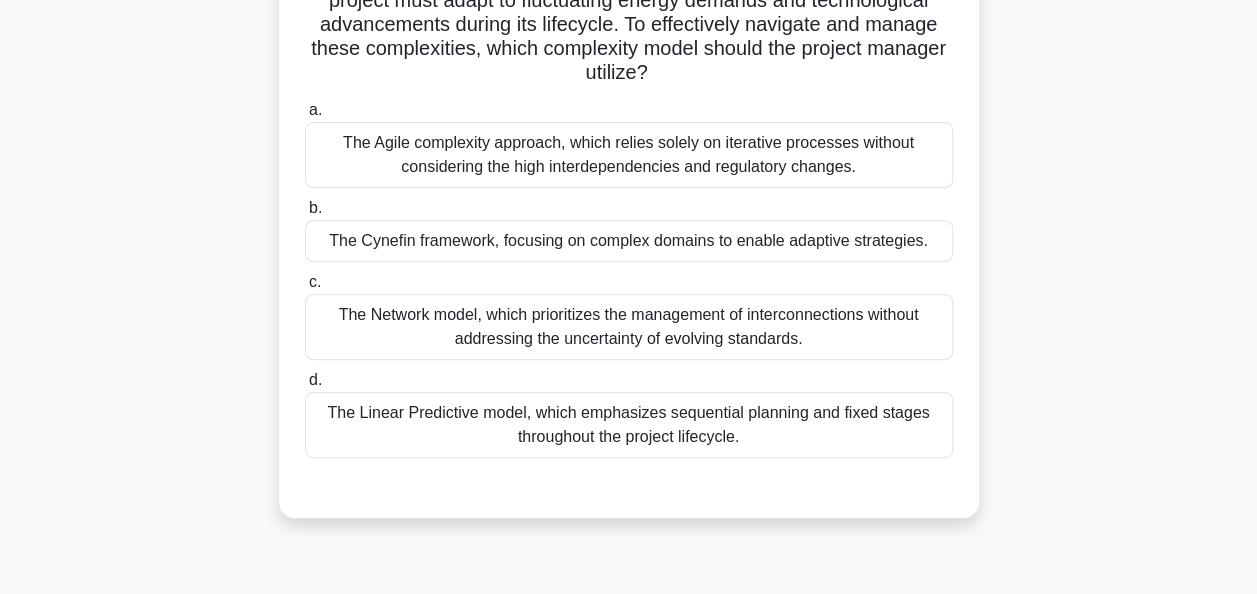 click on "The Cynefin framework, focusing on complex domains to enable adaptive strategies." at bounding box center [629, 241] 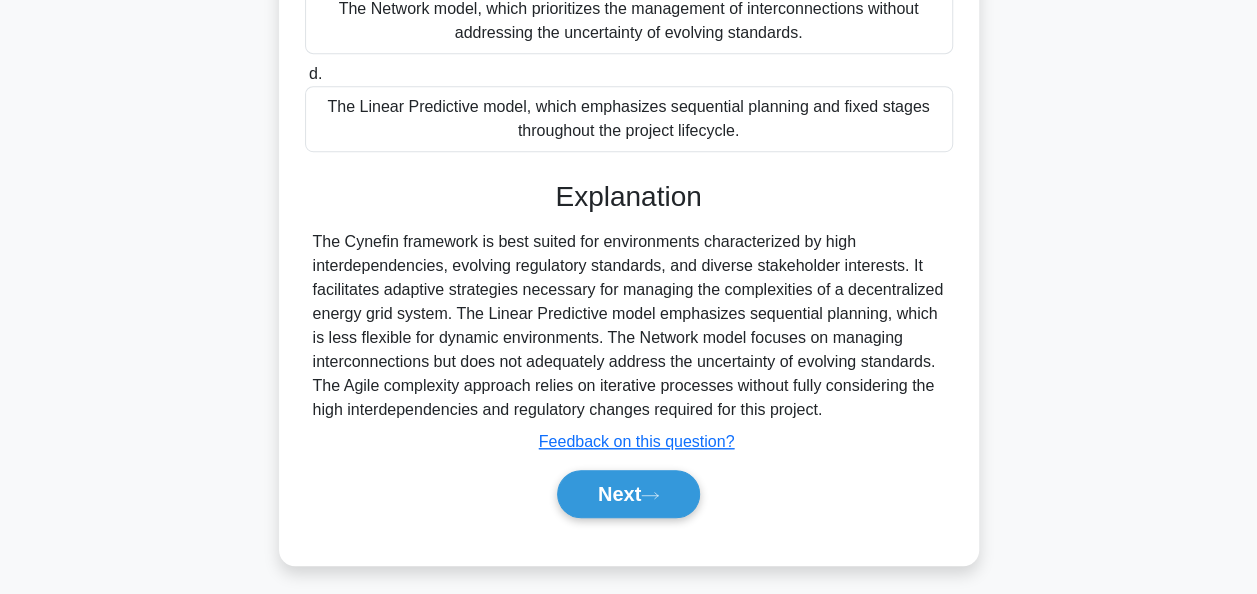 scroll, scrollTop: 612, scrollLeft: 0, axis: vertical 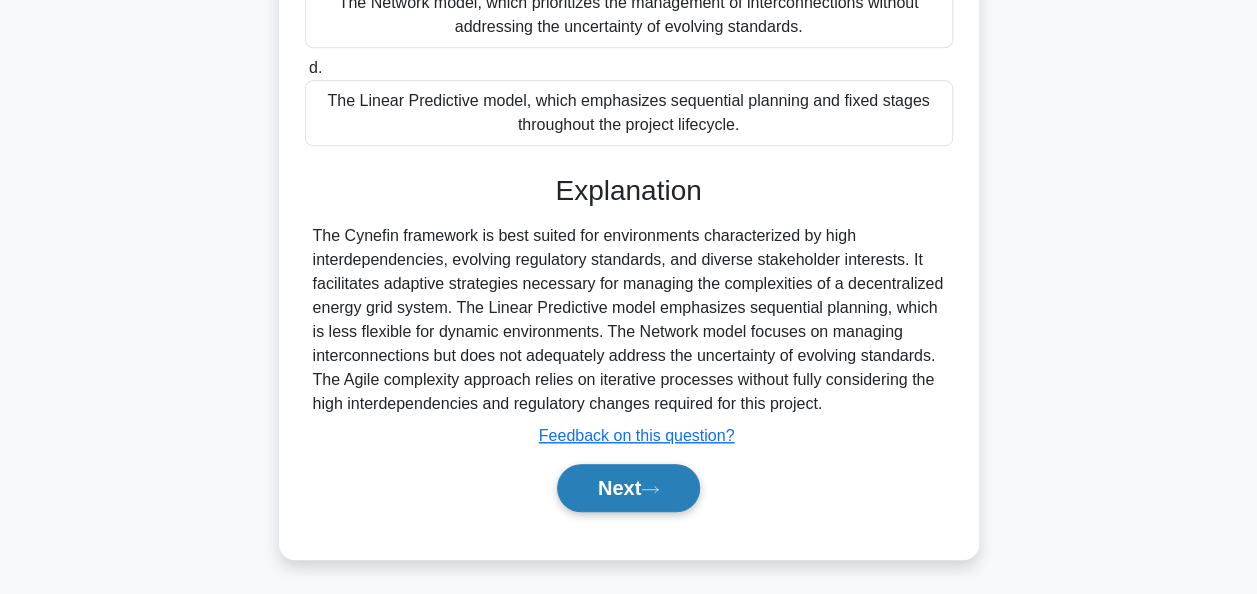 click on "Next" at bounding box center [628, 488] 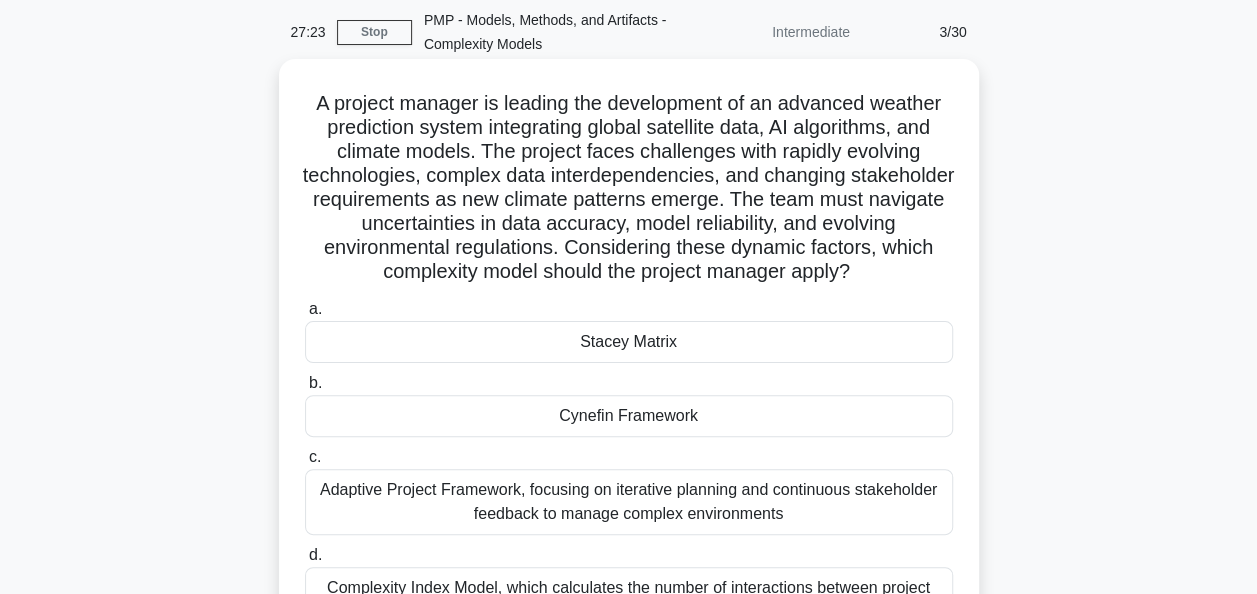 scroll, scrollTop: 300, scrollLeft: 0, axis: vertical 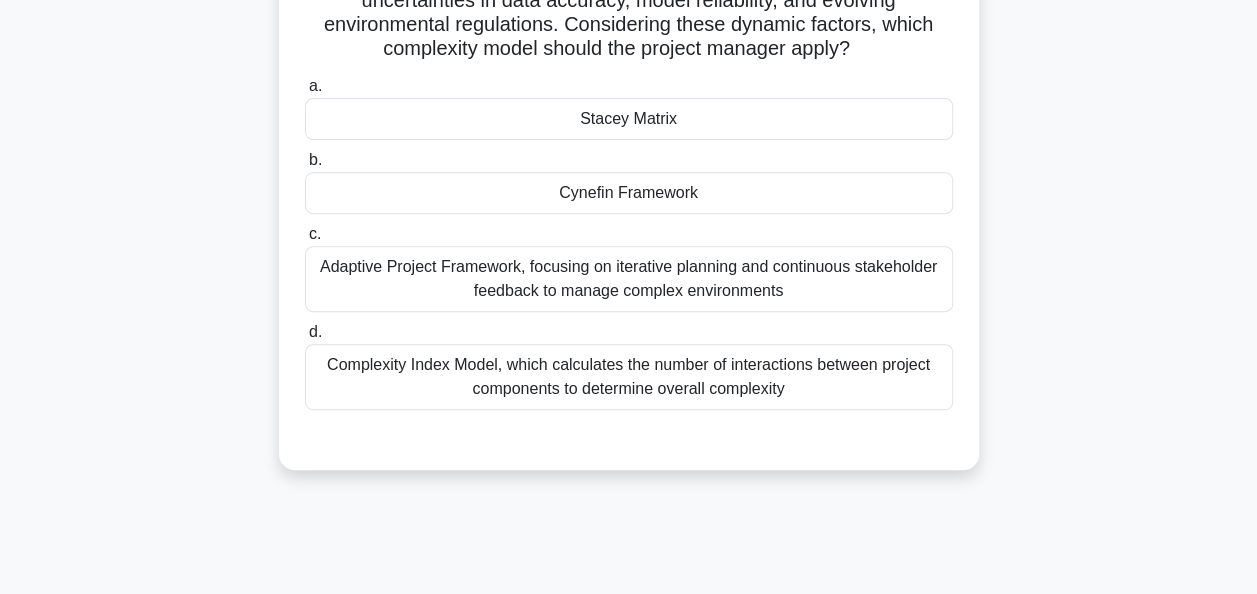 click on "Cynefin Framework" at bounding box center (629, 193) 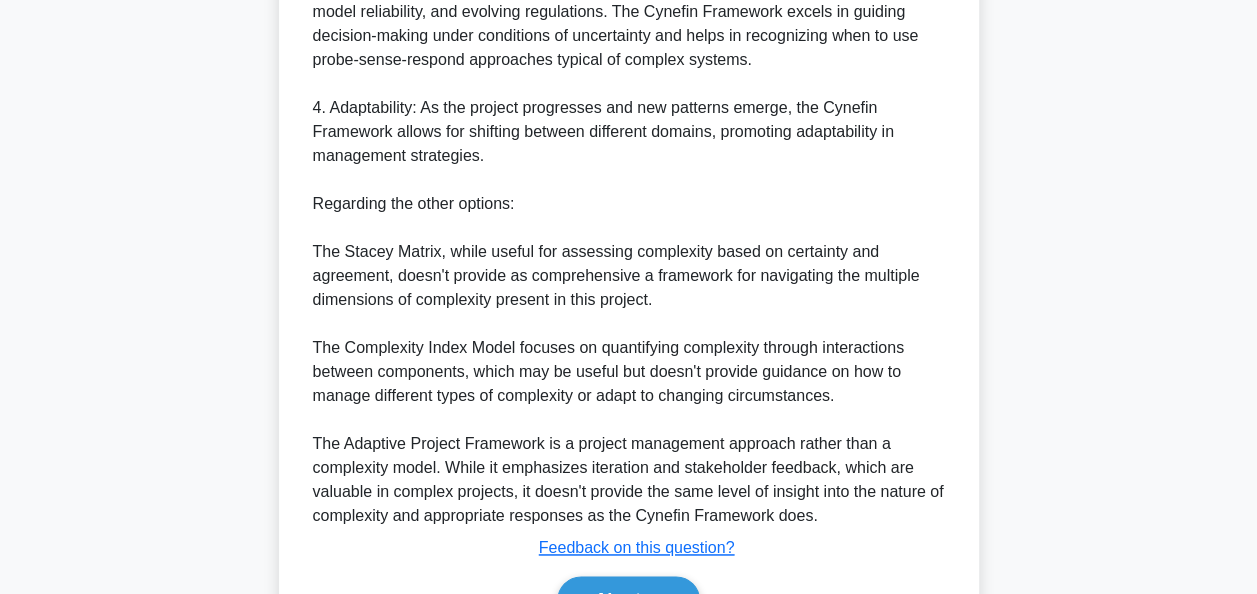 scroll, scrollTop: 1260, scrollLeft: 0, axis: vertical 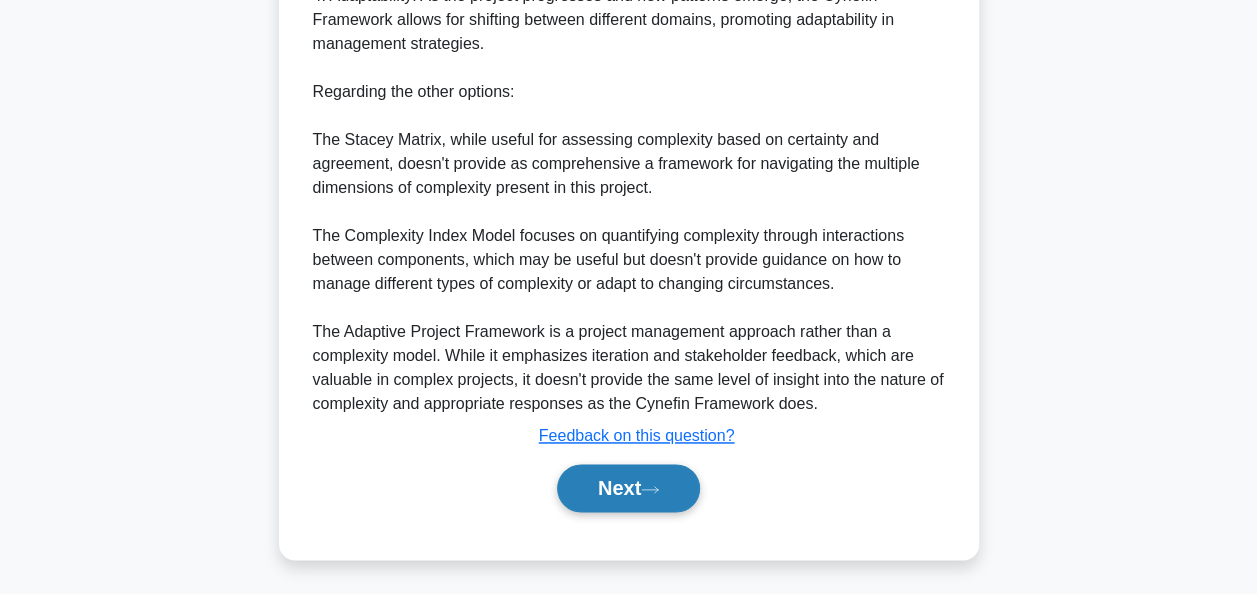 click on "Next" at bounding box center (628, 488) 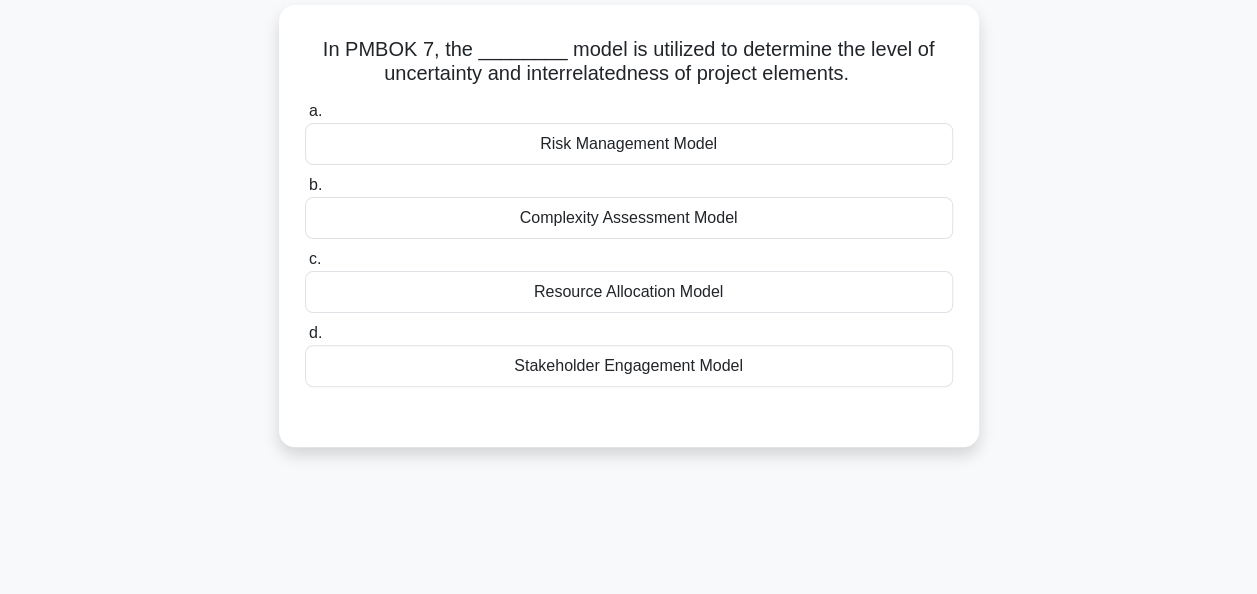 scroll, scrollTop: 0, scrollLeft: 0, axis: both 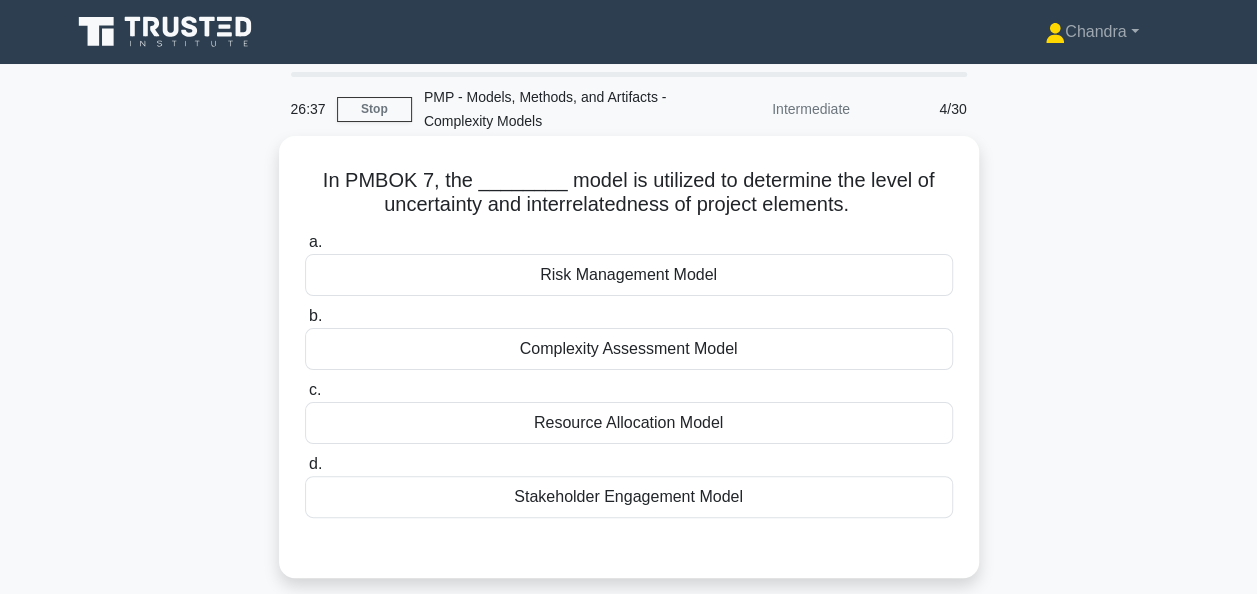 click on "Complexity Assessment Model" at bounding box center [629, 349] 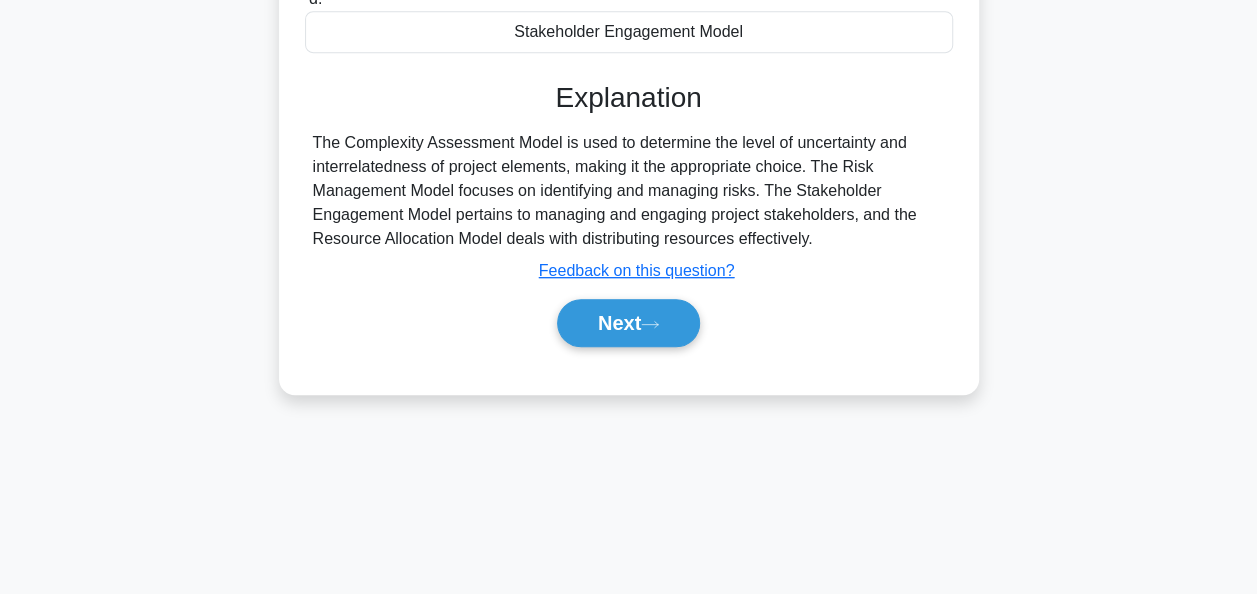 scroll, scrollTop: 486, scrollLeft: 0, axis: vertical 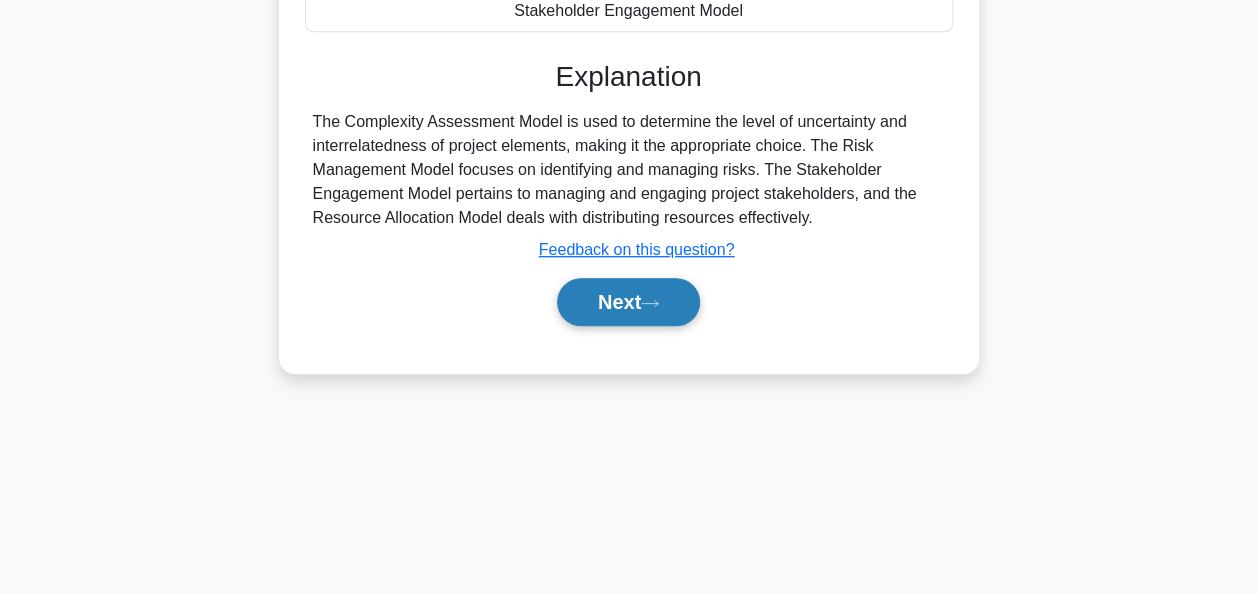 click on "Next" at bounding box center [628, 302] 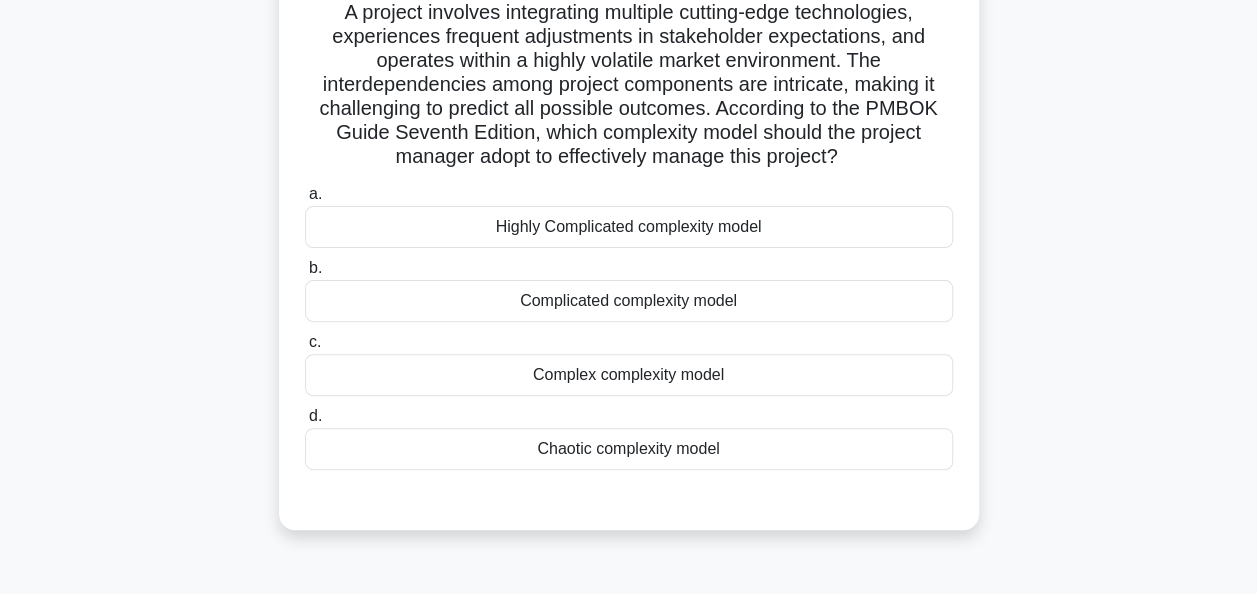 scroll, scrollTop: 200, scrollLeft: 0, axis: vertical 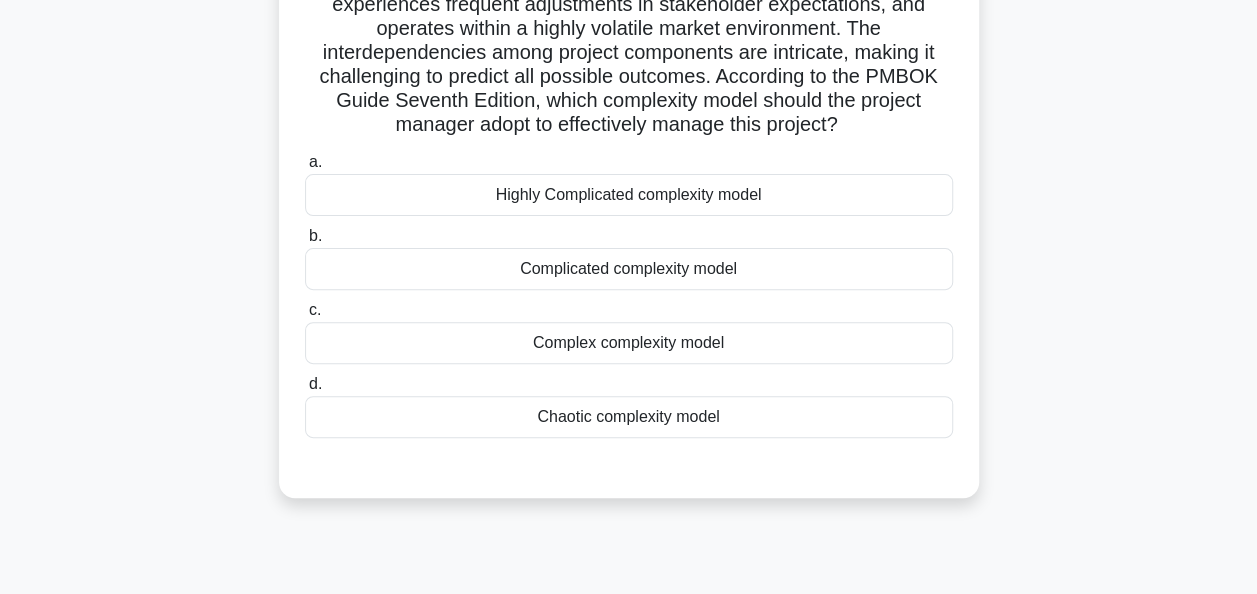 click on "Complex complexity model" at bounding box center (629, 343) 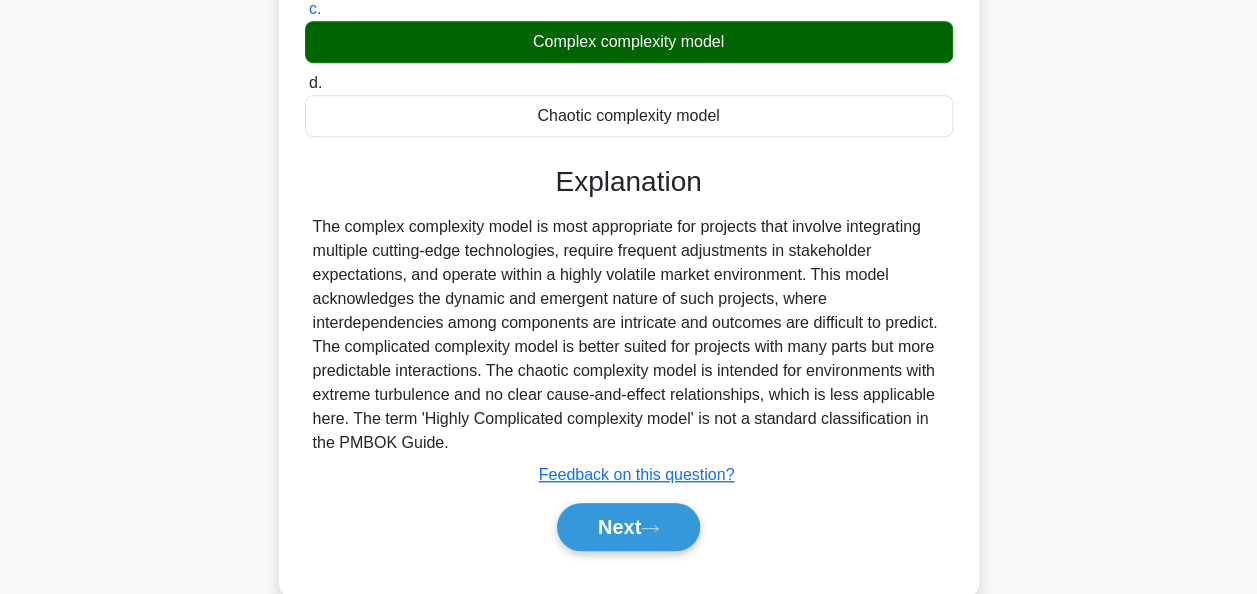 scroll, scrollTop: 540, scrollLeft: 0, axis: vertical 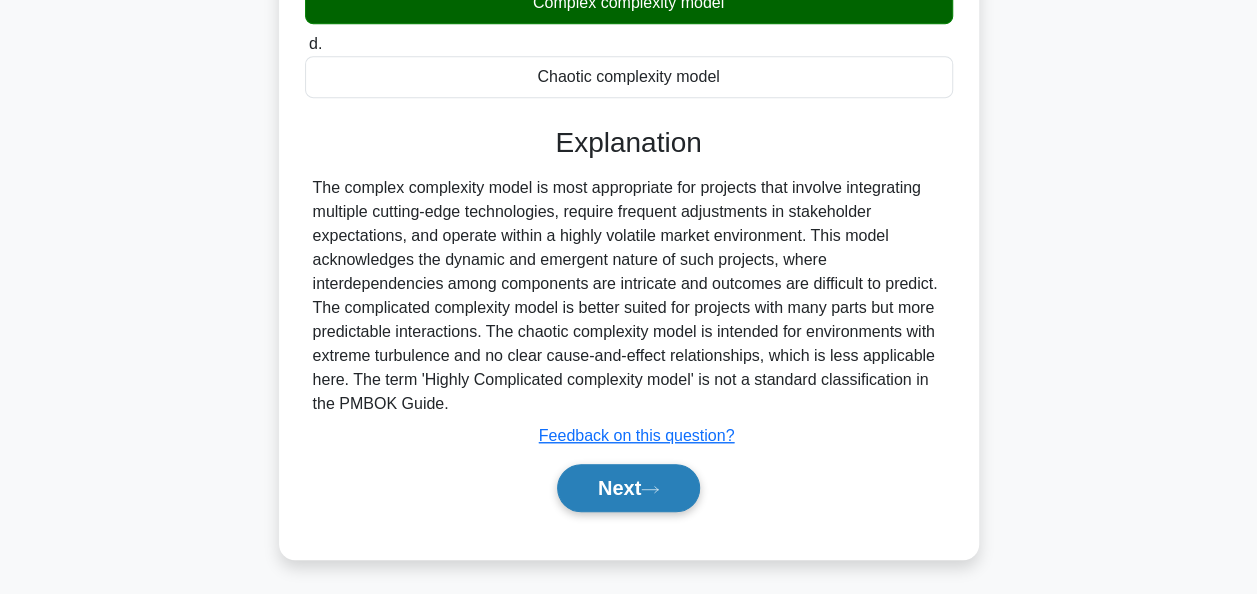 click 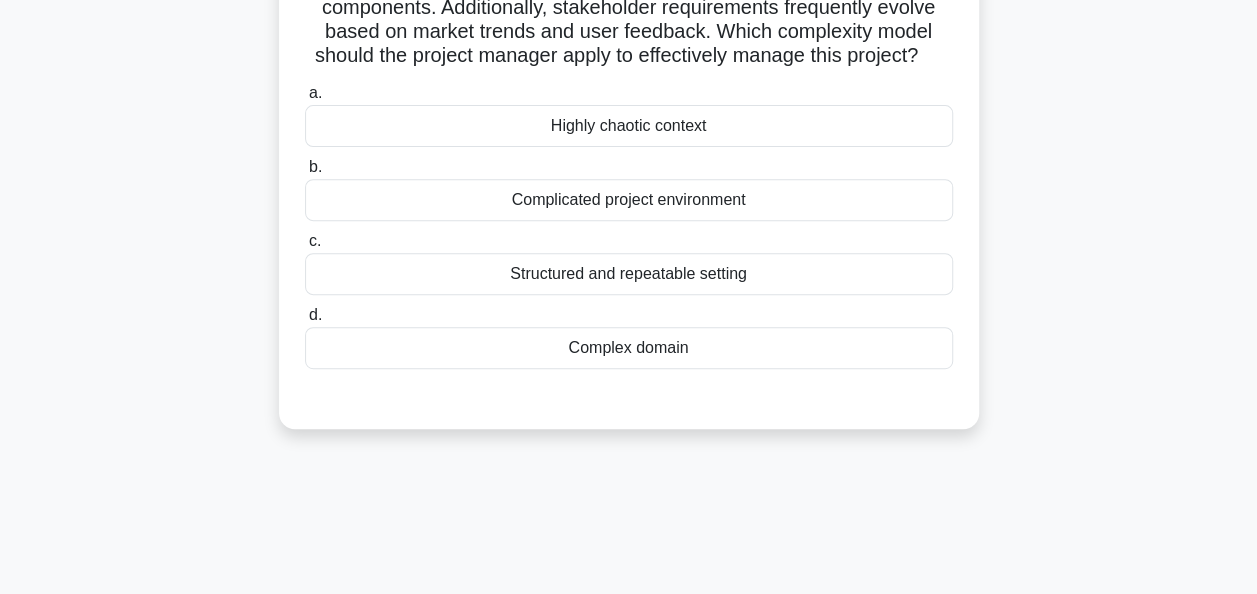 scroll, scrollTop: 300, scrollLeft: 0, axis: vertical 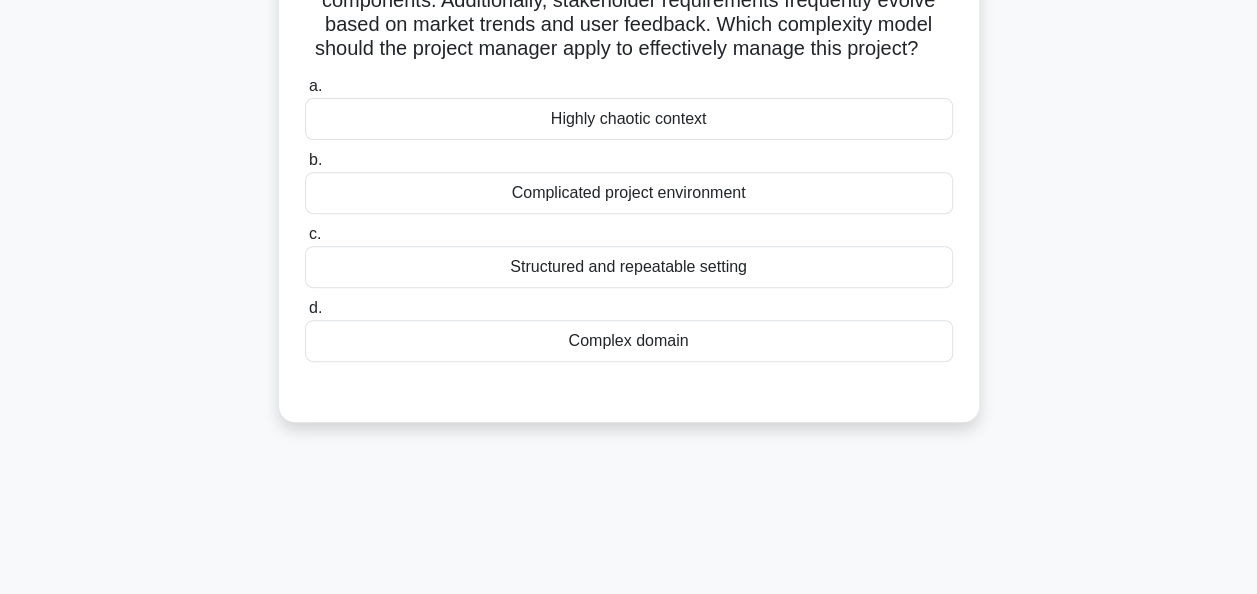 click on "Complicated project environment" at bounding box center (629, 193) 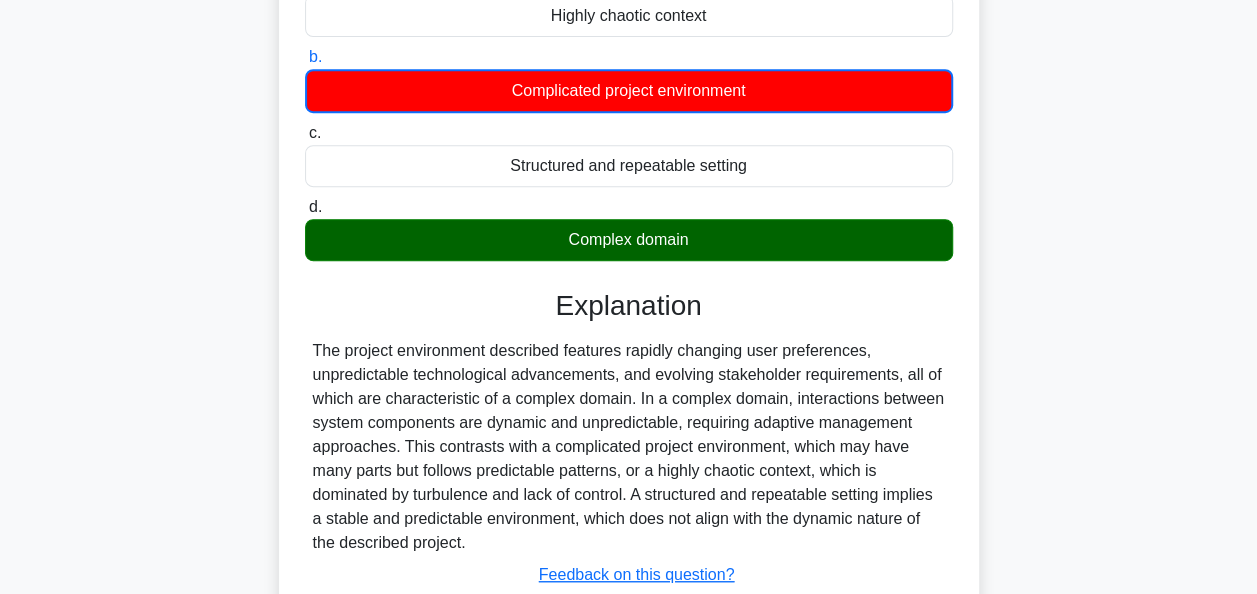 scroll, scrollTop: 567, scrollLeft: 0, axis: vertical 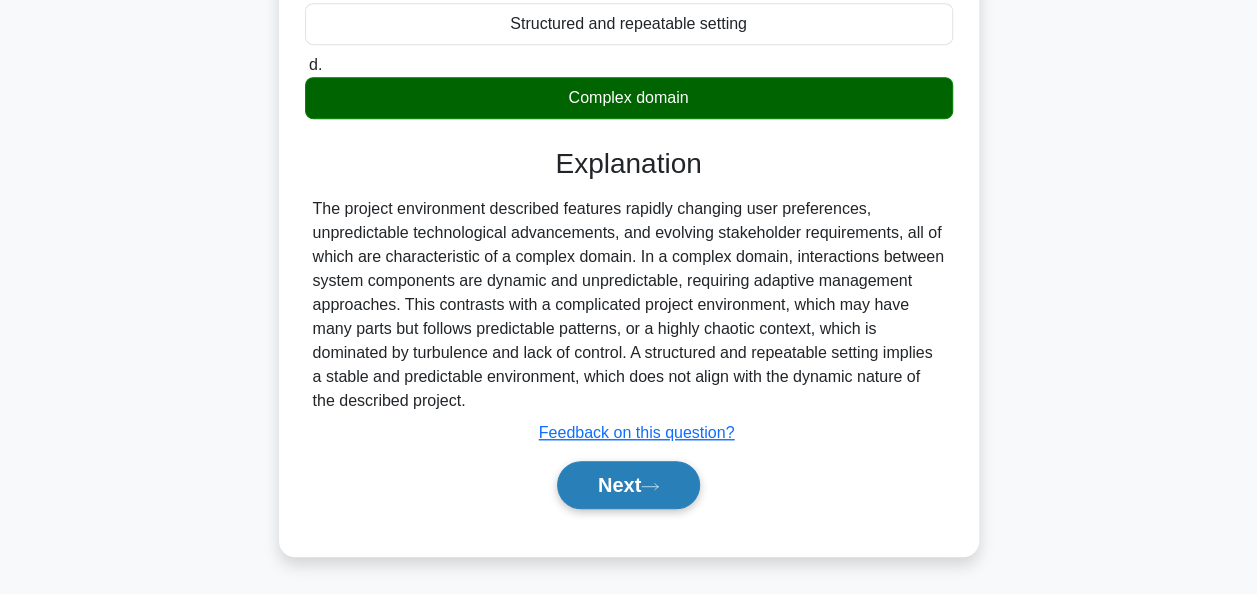 click on "Next" at bounding box center [628, 485] 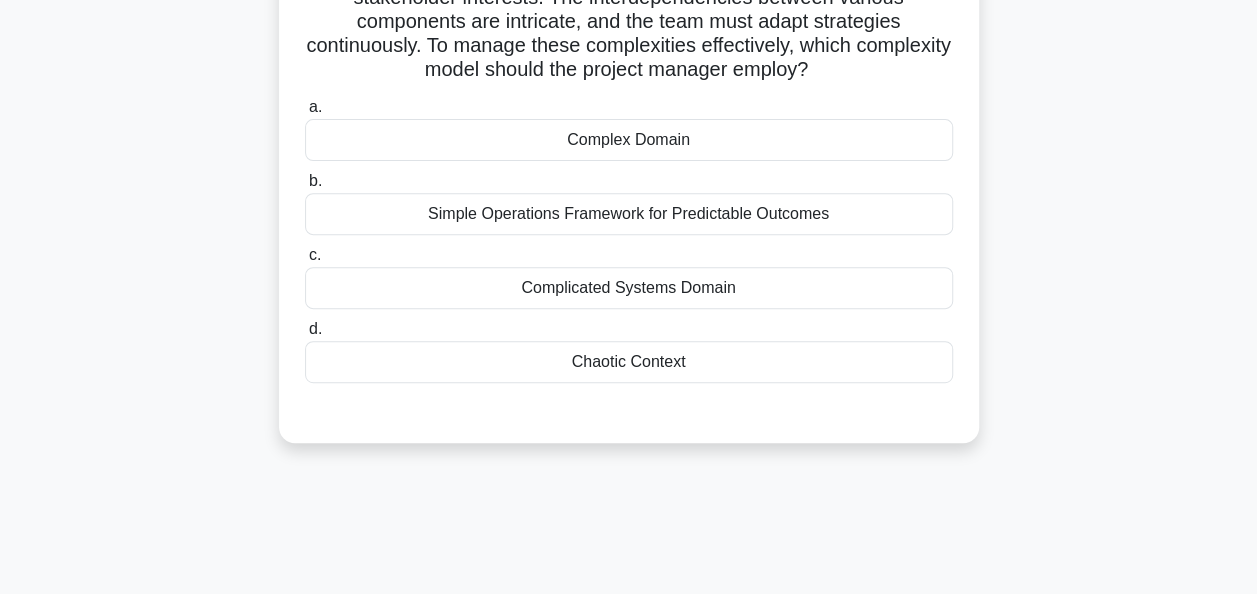 scroll, scrollTop: 86, scrollLeft: 0, axis: vertical 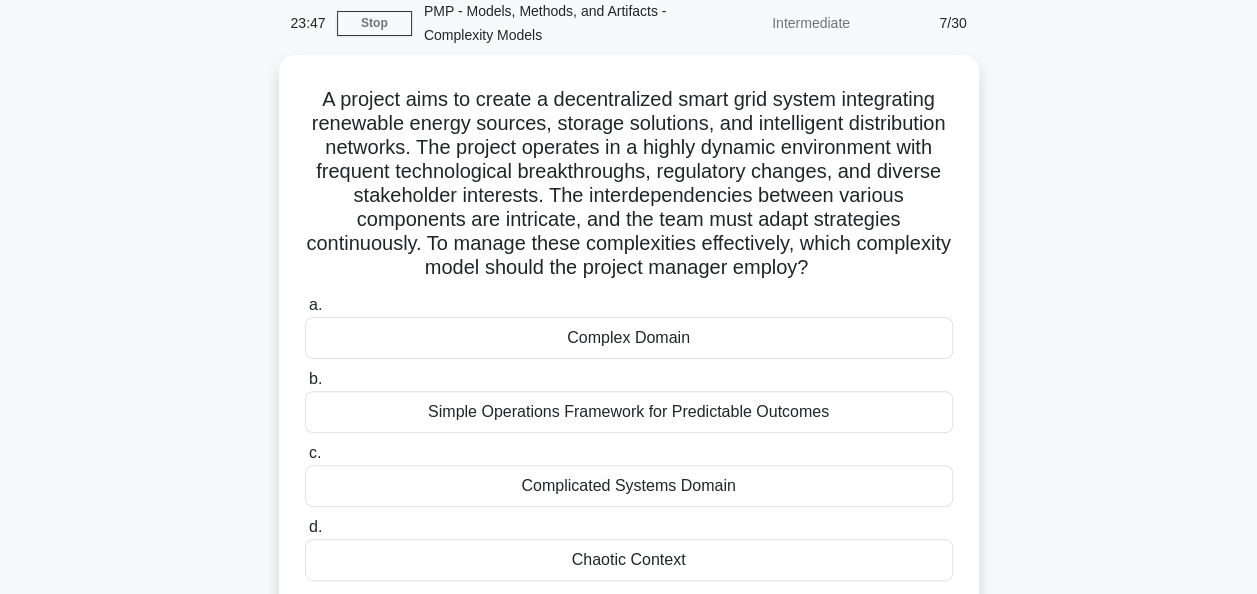 drag, startPoint x: 582, startPoint y: 155, endPoint x: 1048, endPoint y: 264, distance: 478.5781 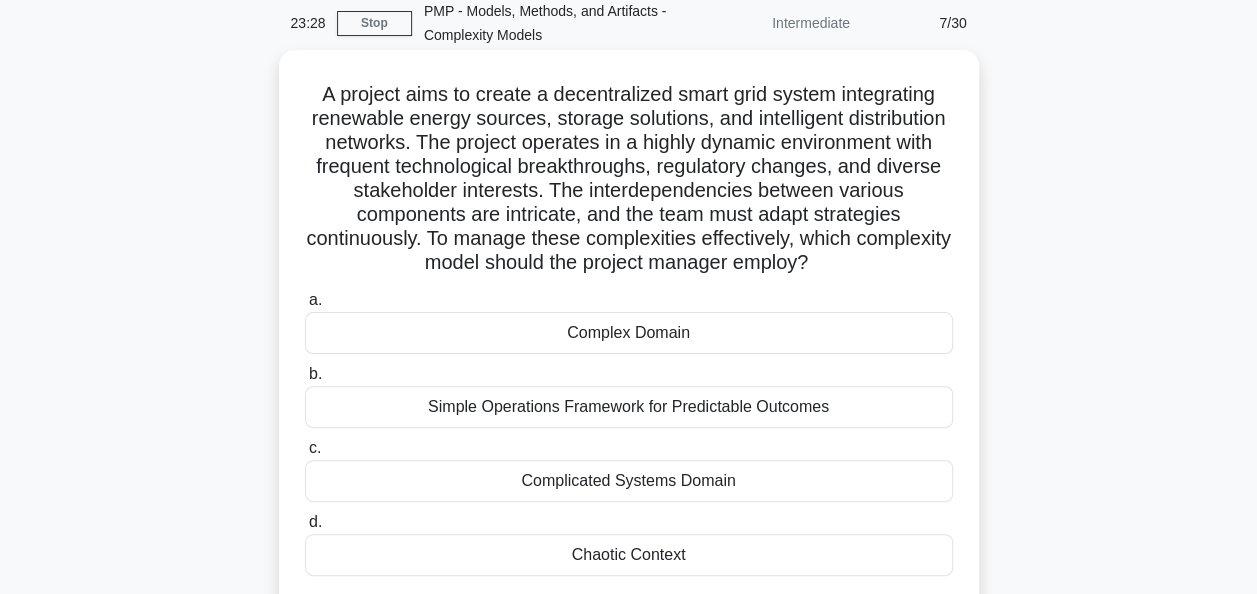 click on "Complex Domain" at bounding box center (629, 333) 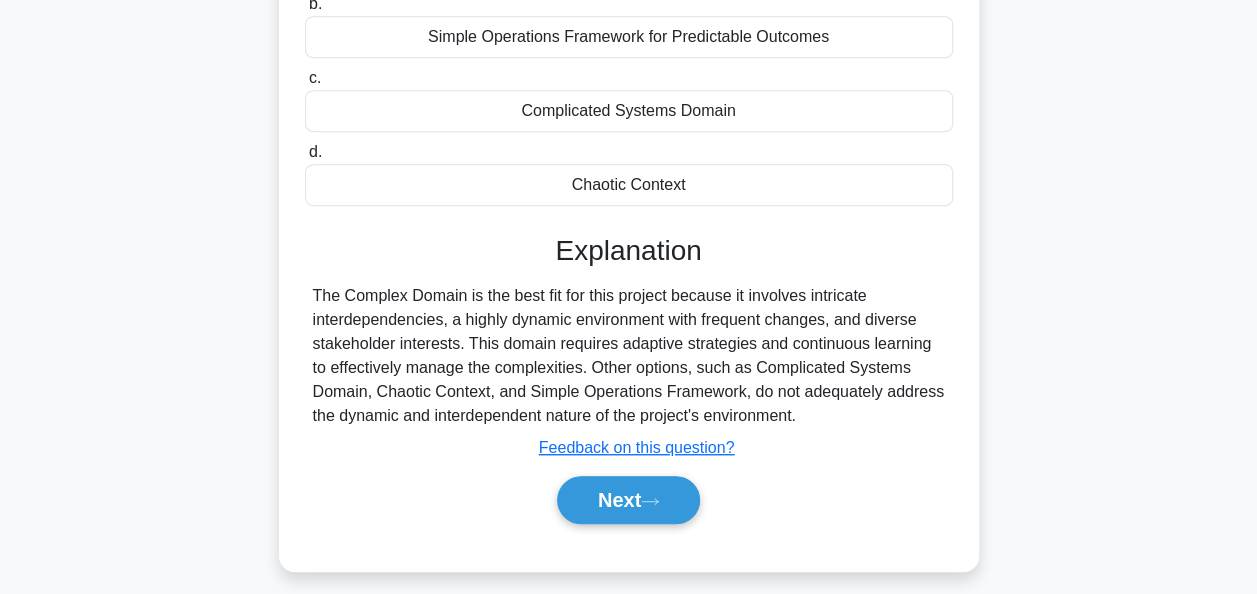 scroll, scrollTop: 486, scrollLeft: 0, axis: vertical 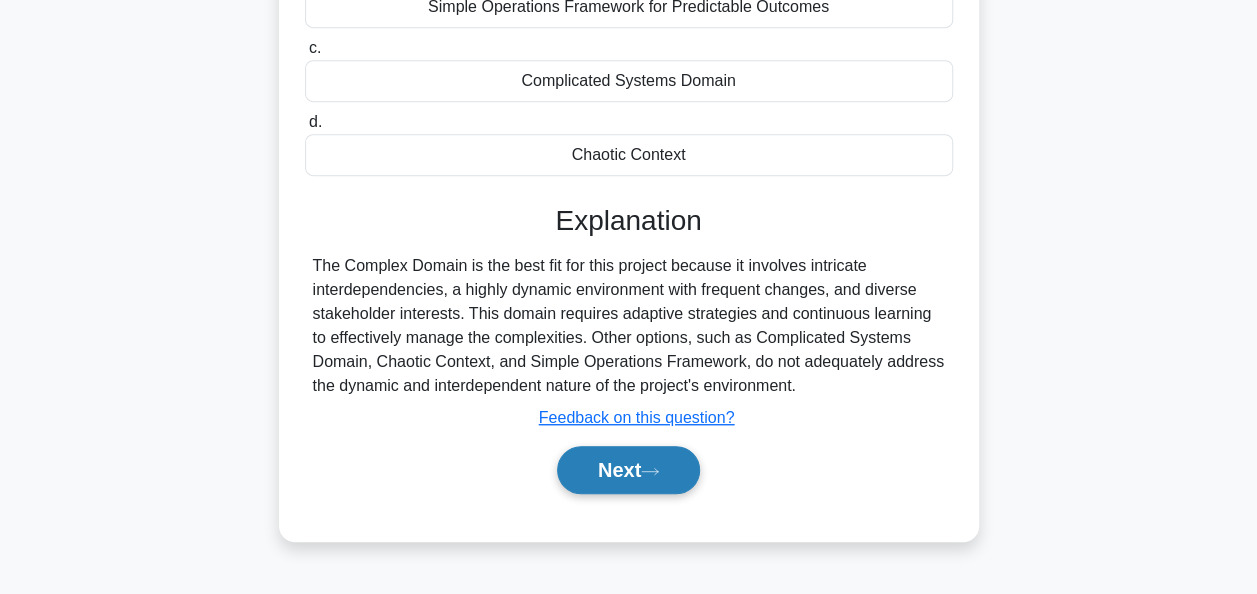 click 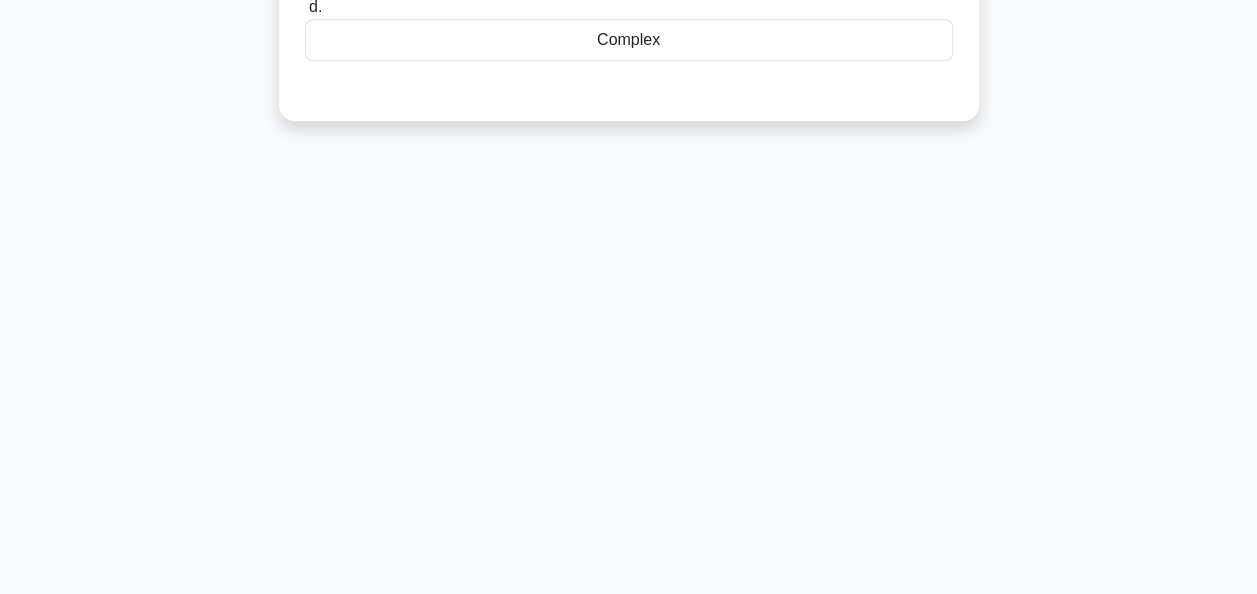 scroll, scrollTop: 0, scrollLeft: 0, axis: both 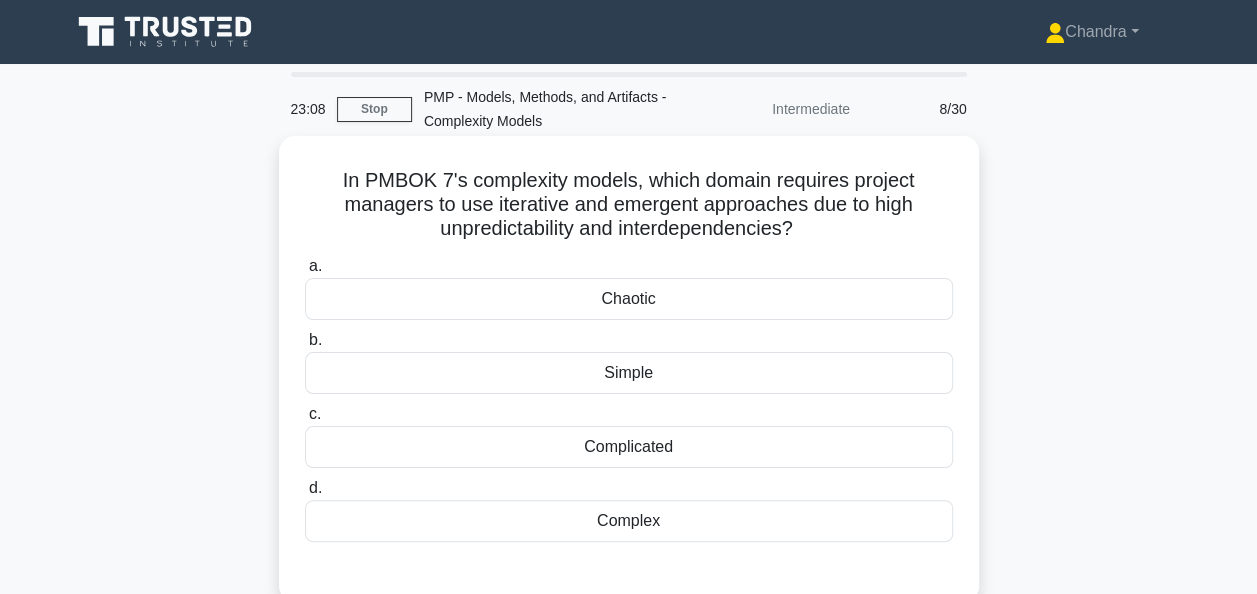 click on "Complex" at bounding box center (629, 521) 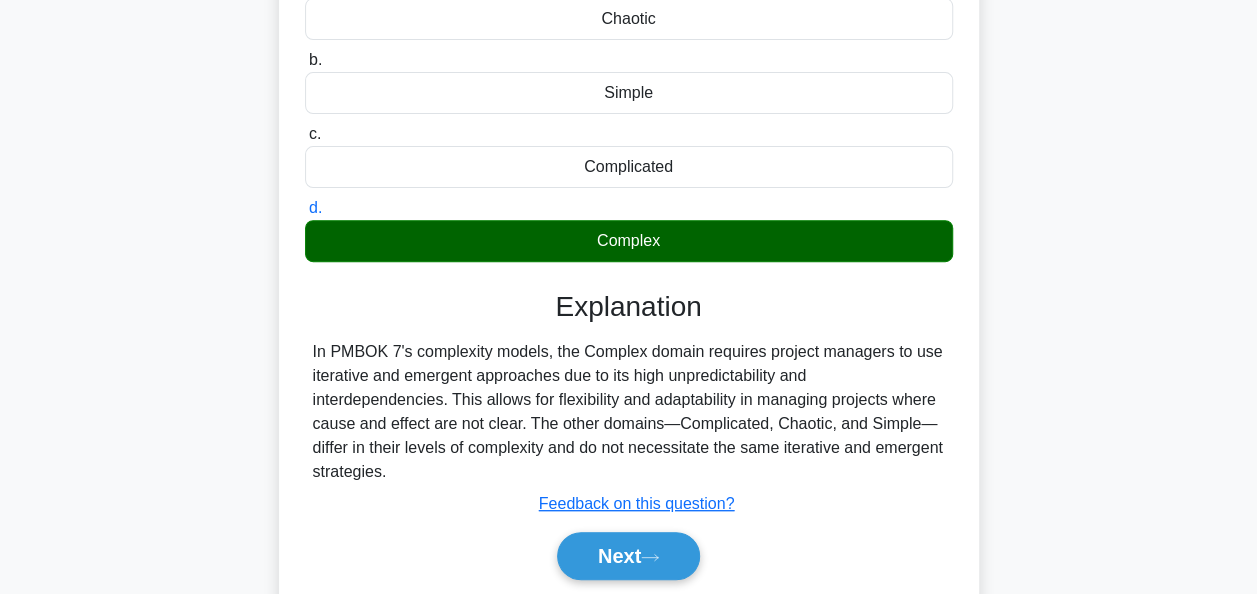 scroll, scrollTop: 300, scrollLeft: 0, axis: vertical 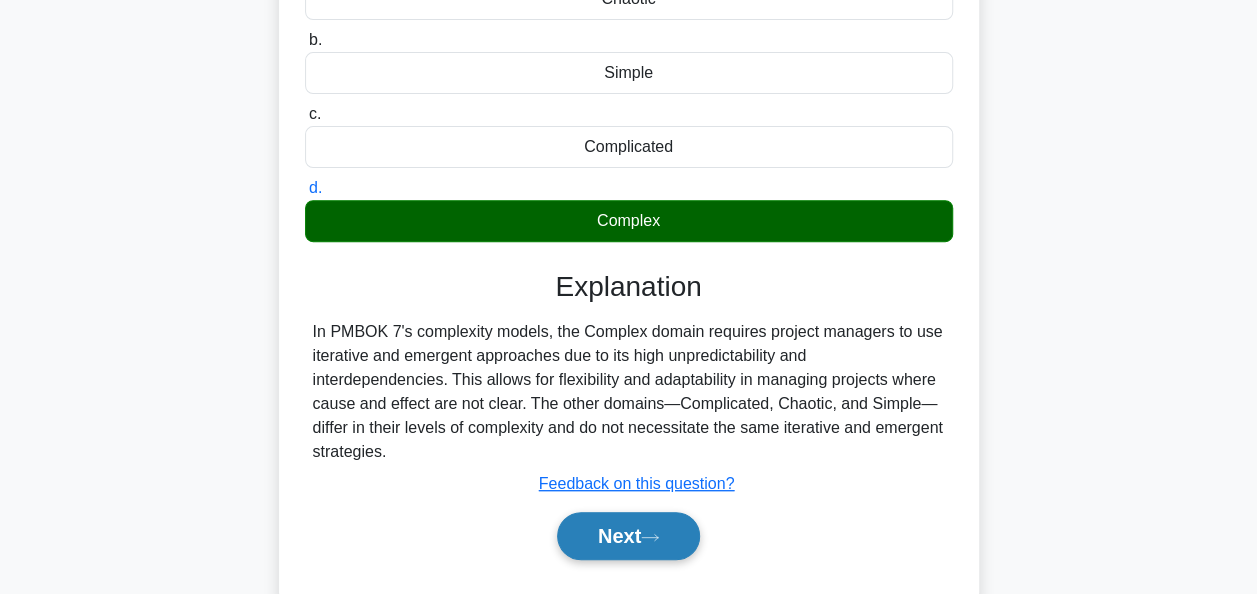 click on "Next" at bounding box center (628, 536) 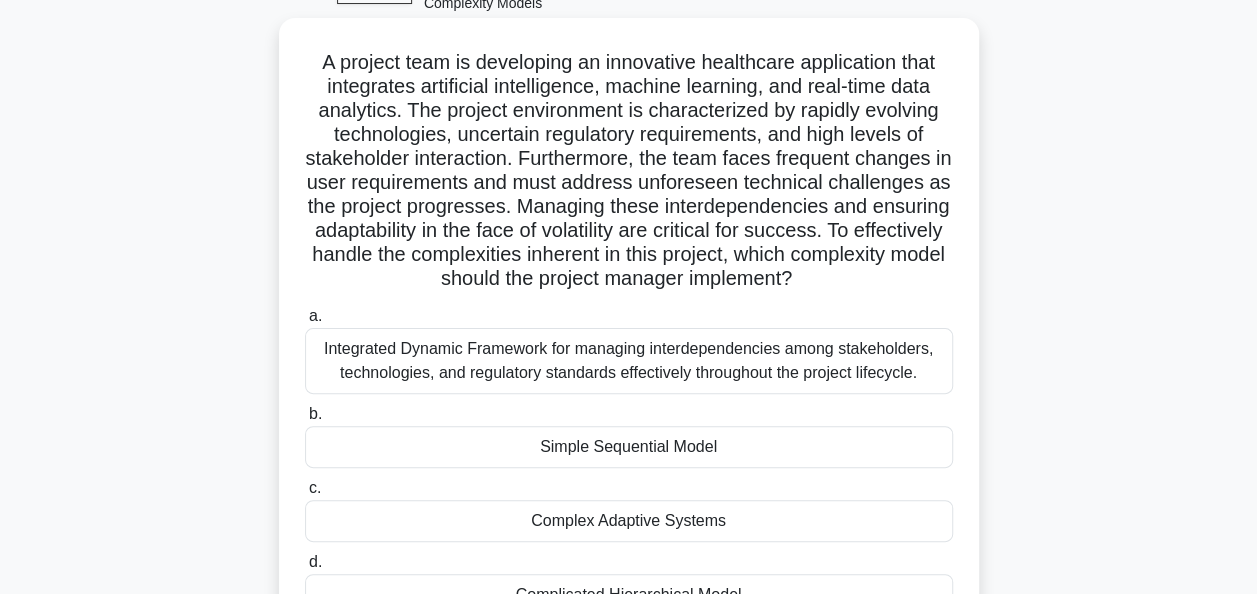 scroll, scrollTop: 100, scrollLeft: 0, axis: vertical 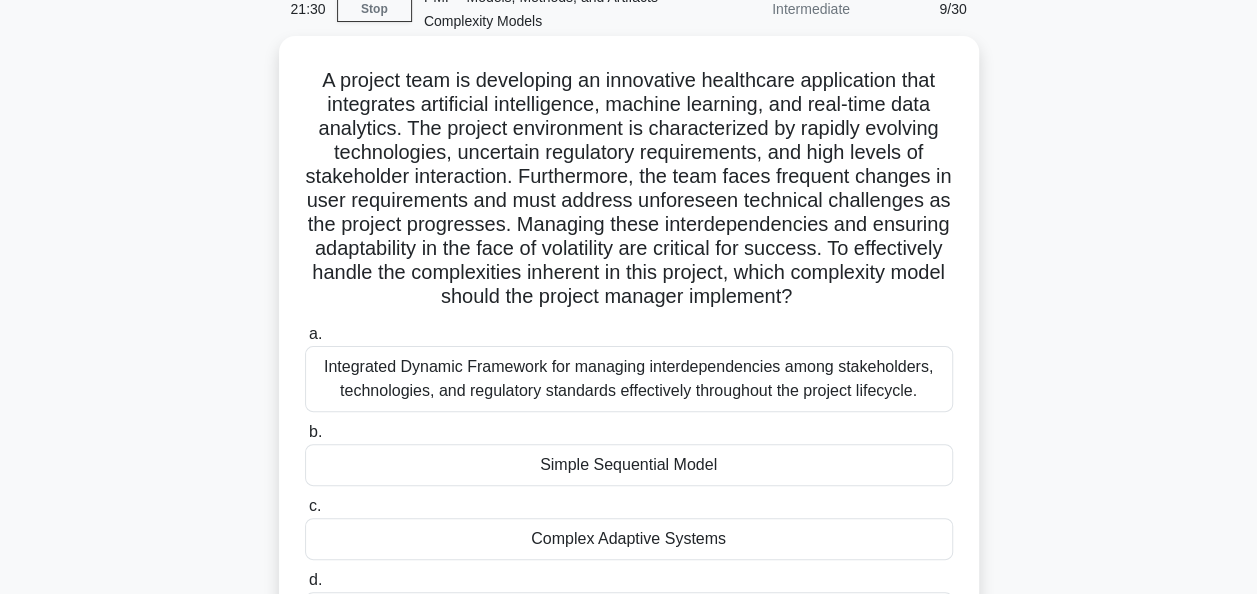 click on "Complex Adaptive Systems" at bounding box center [629, 539] 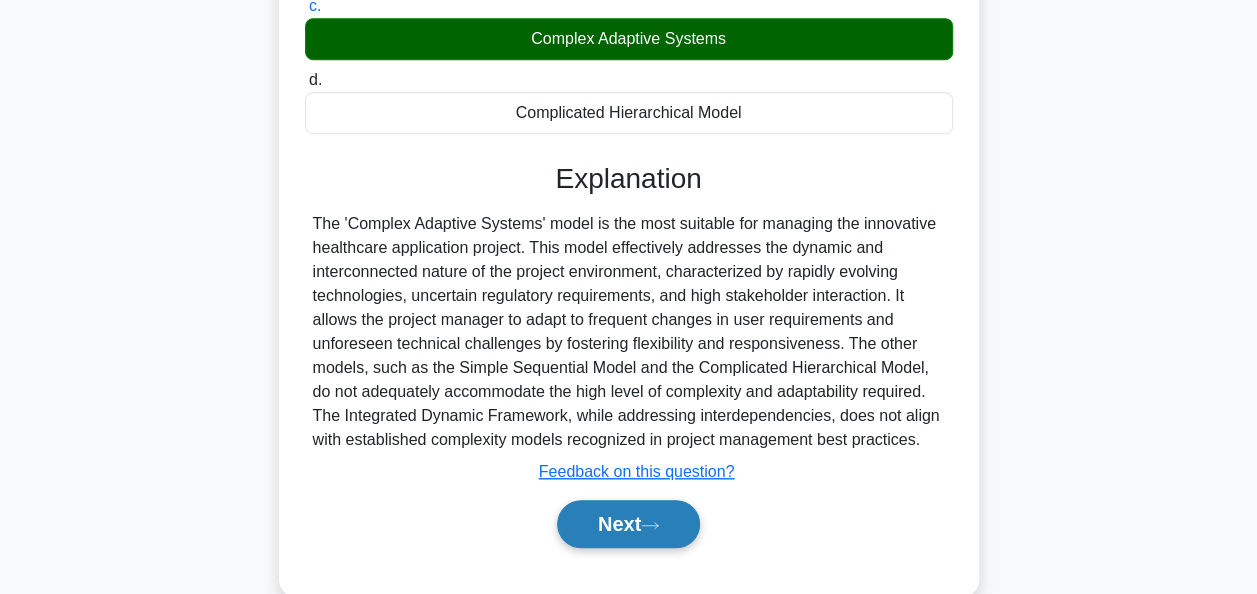 click on "Next" at bounding box center (628, 524) 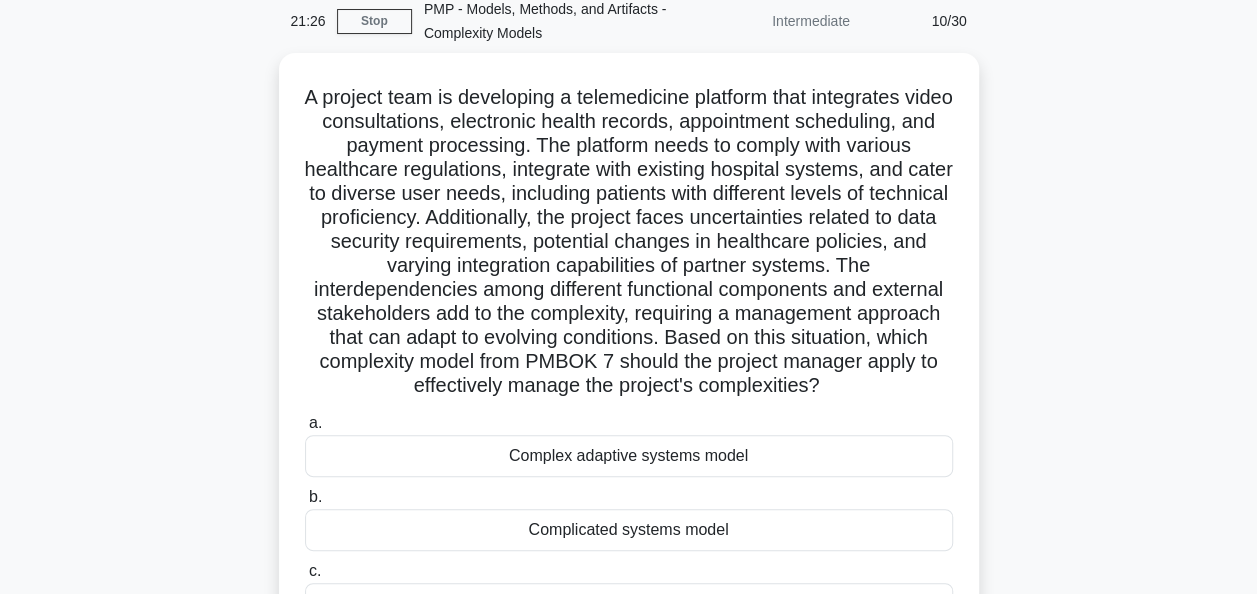 scroll, scrollTop: 86, scrollLeft: 0, axis: vertical 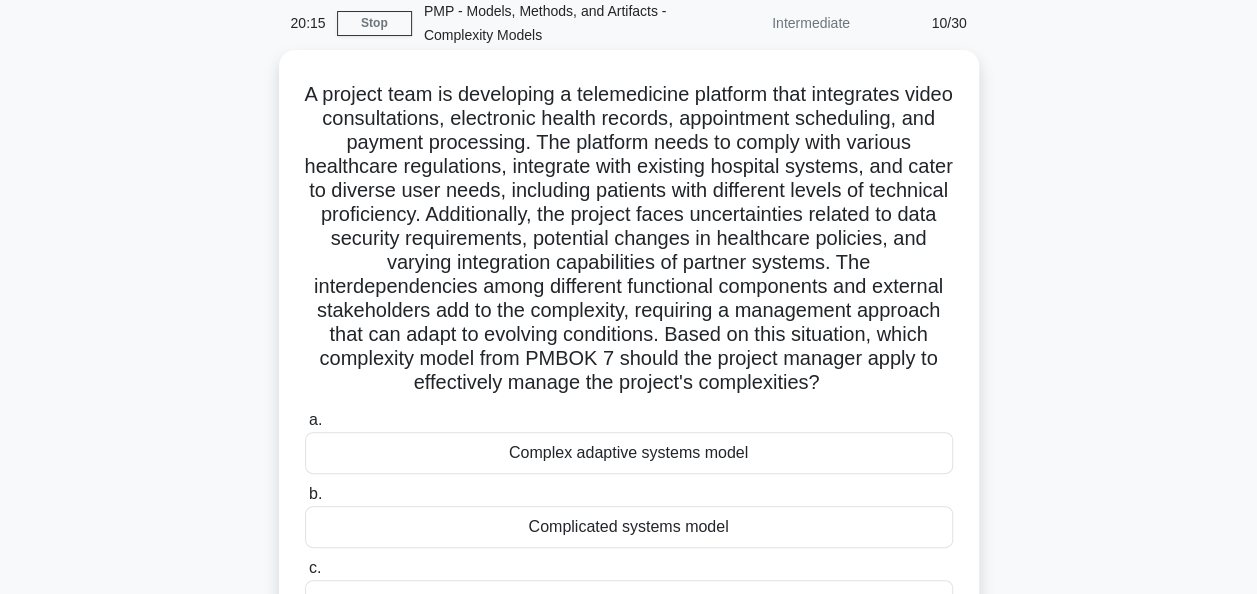 click on "Complex adaptive systems model" at bounding box center [629, 453] 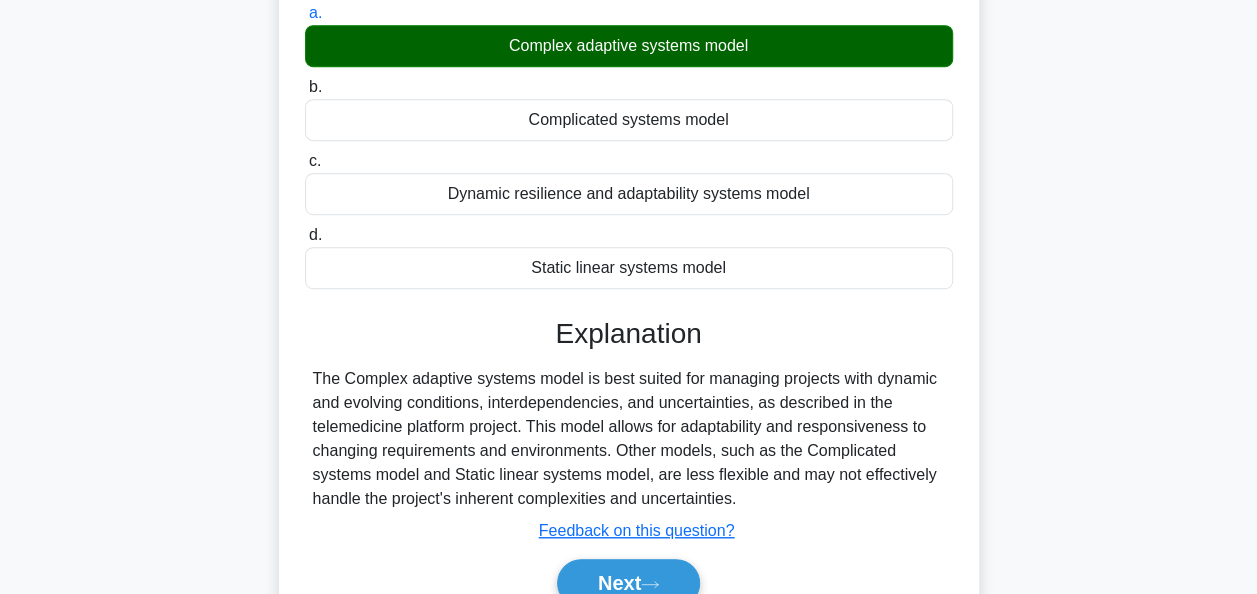 scroll, scrollTop: 586, scrollLeft: 0, axis: vertical 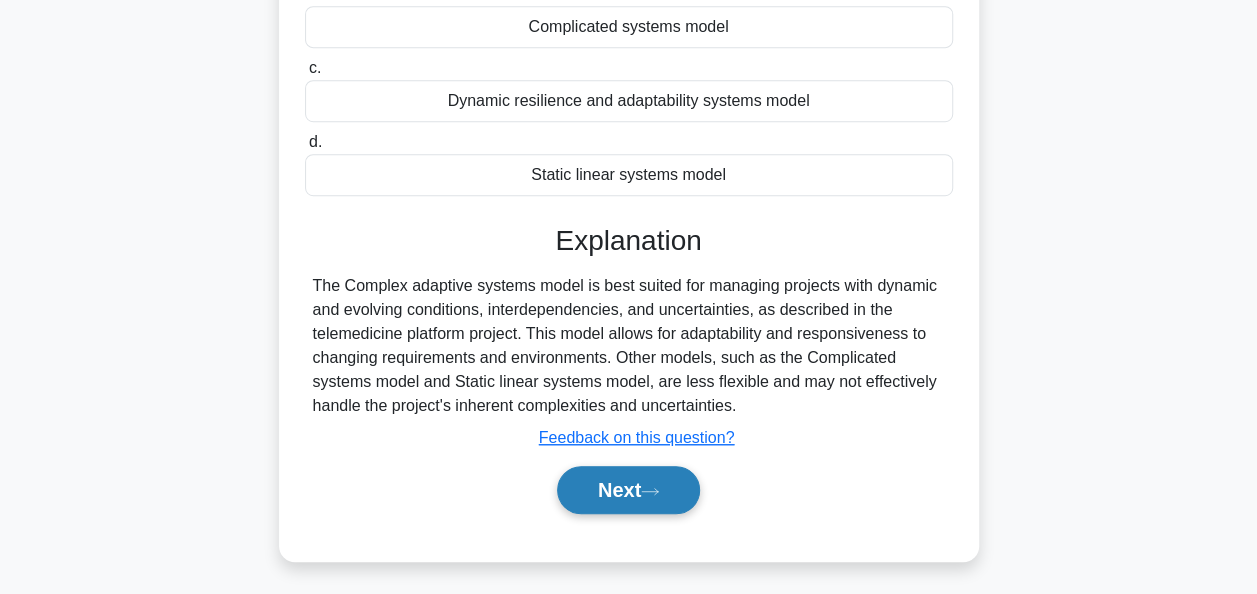 click on "Next" at bounding box center [628, 490] 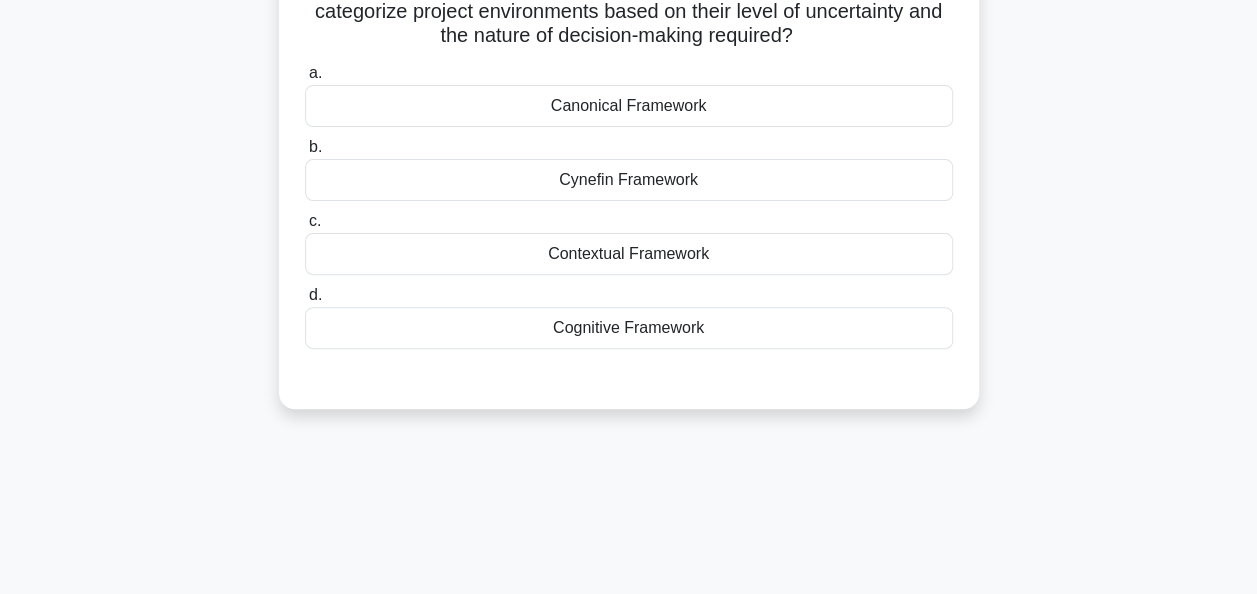 scroll, scrollTop: 0, scrollLeft: 0, axis: both 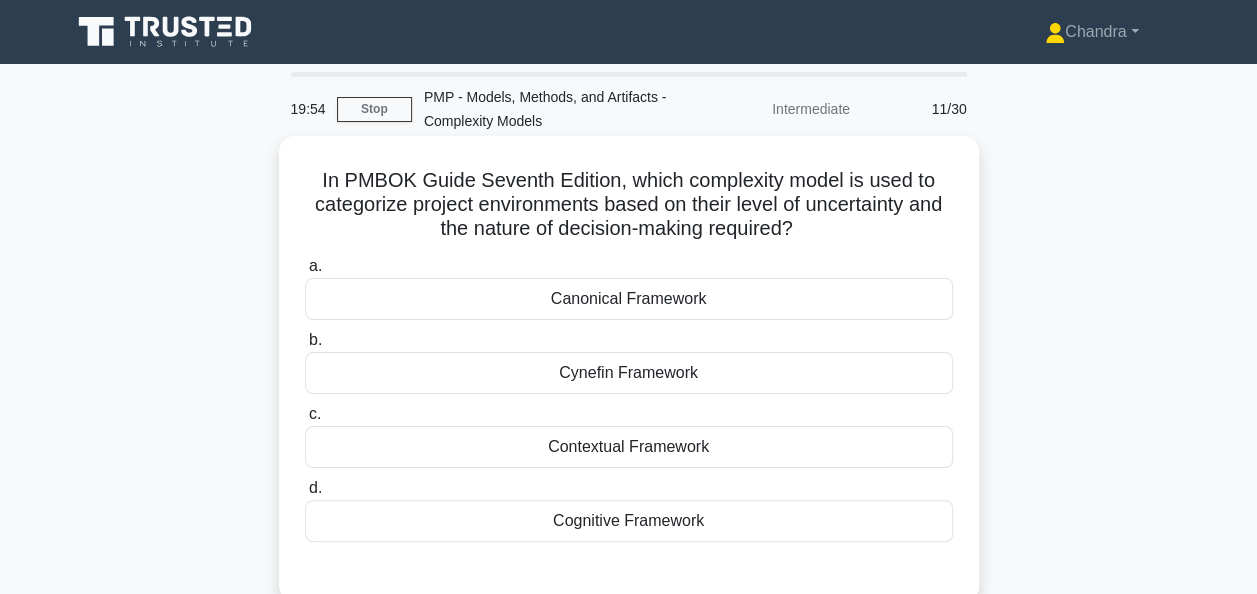 click on "Cynefin Framework" at bounding box center [629, 373] 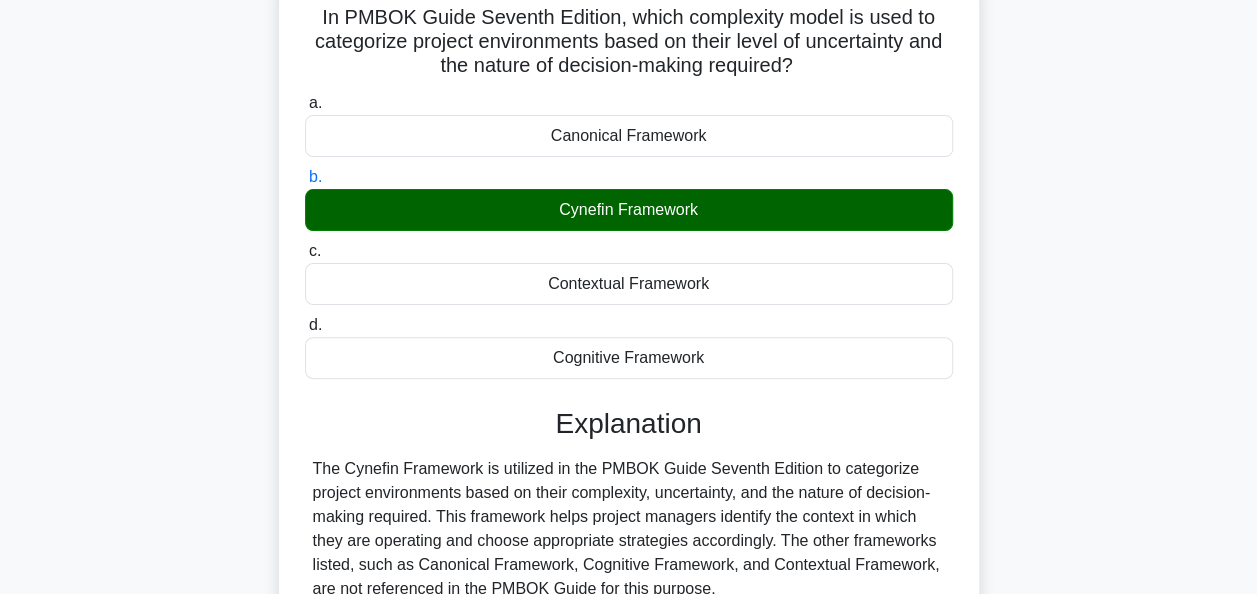 scroll, scrollTop: 400, scrollLeft: 0, axis: vertical 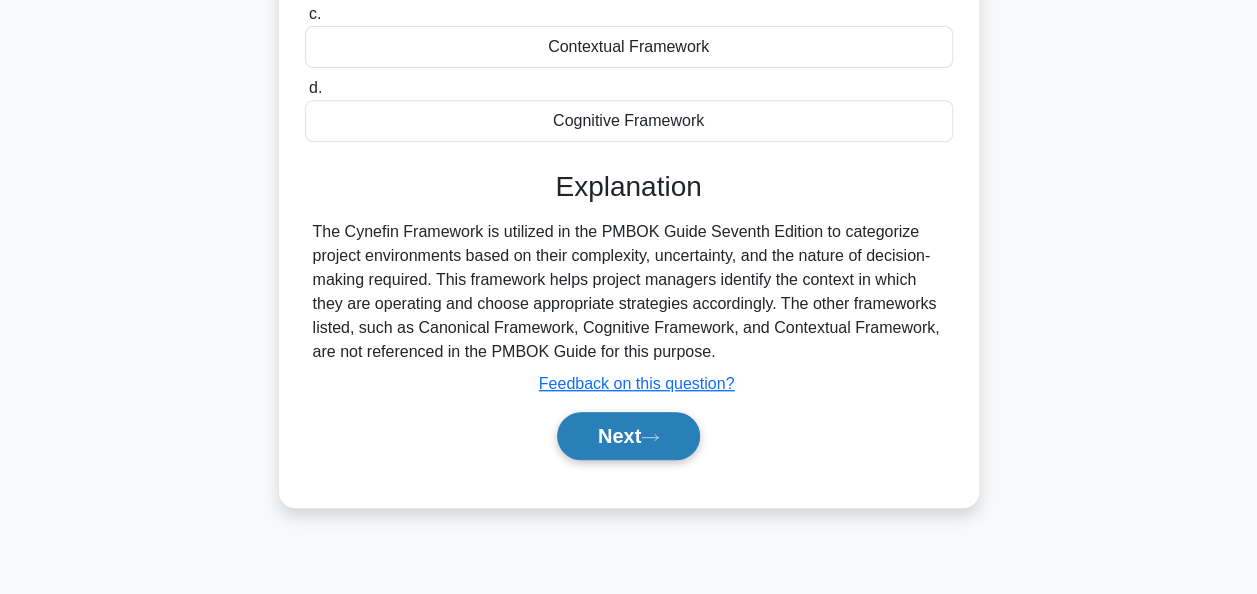 click on "Next" at bounding box center [628, 436] 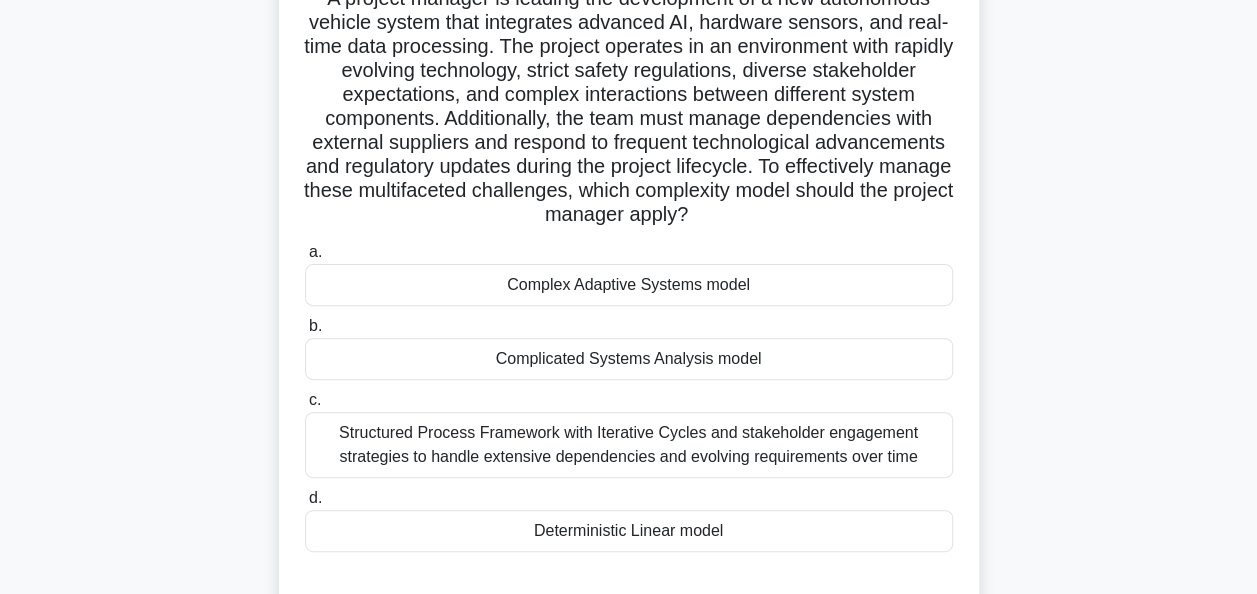 scroll, scrollTop: 200, scrollLeft: 0, axis: vertical 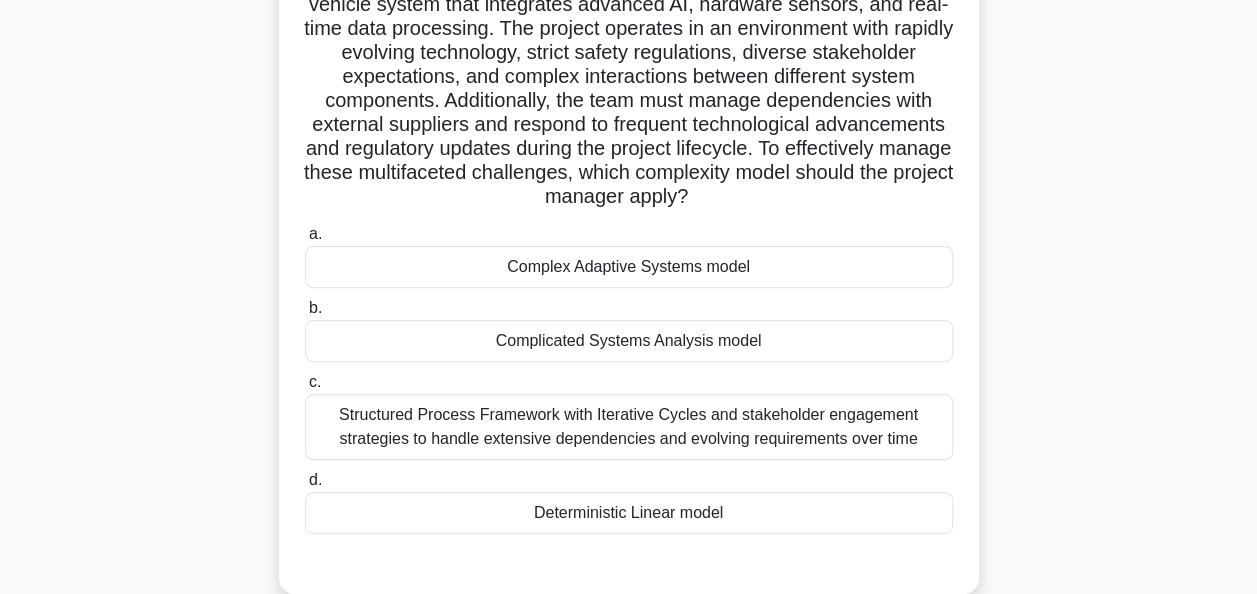 click on "Complex Adaptive Systems model" at bounding box center (629, 267) 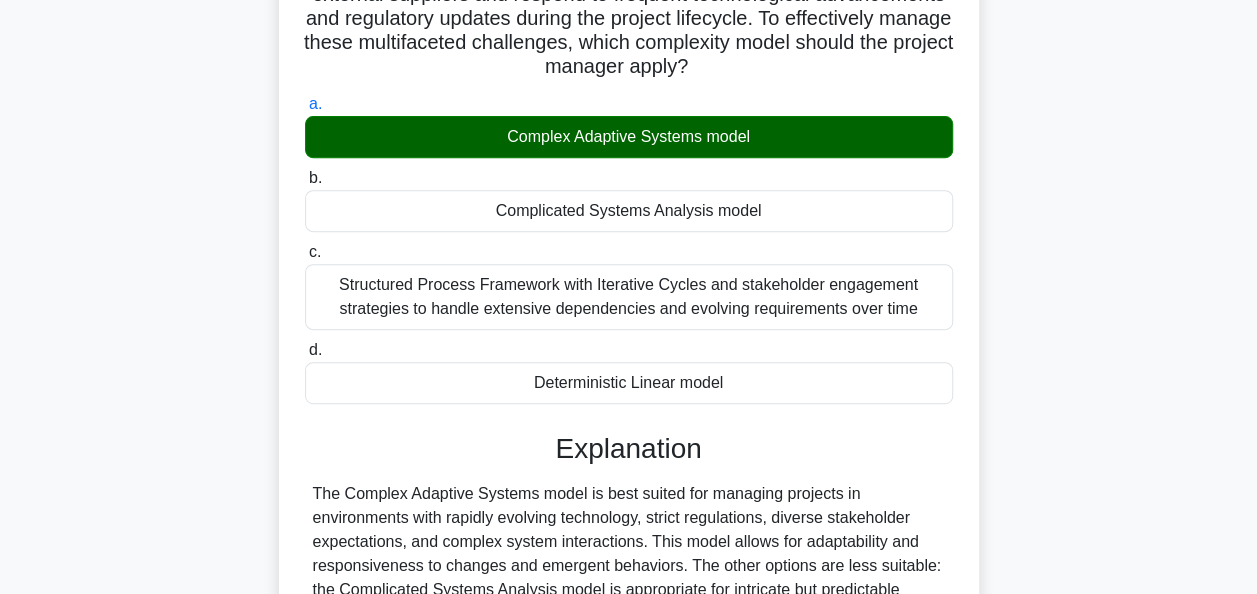 scroll, scrollTop: 588, scrollLeft: 0, axis: vertical 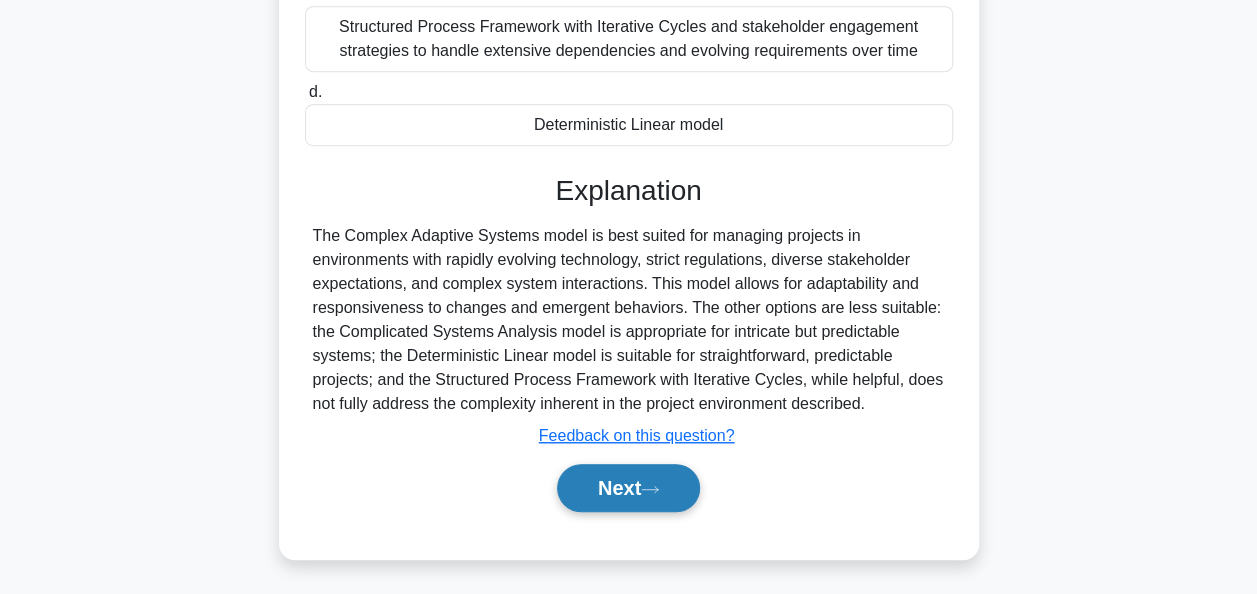 click on "Next" at bounding box center [628, 488] 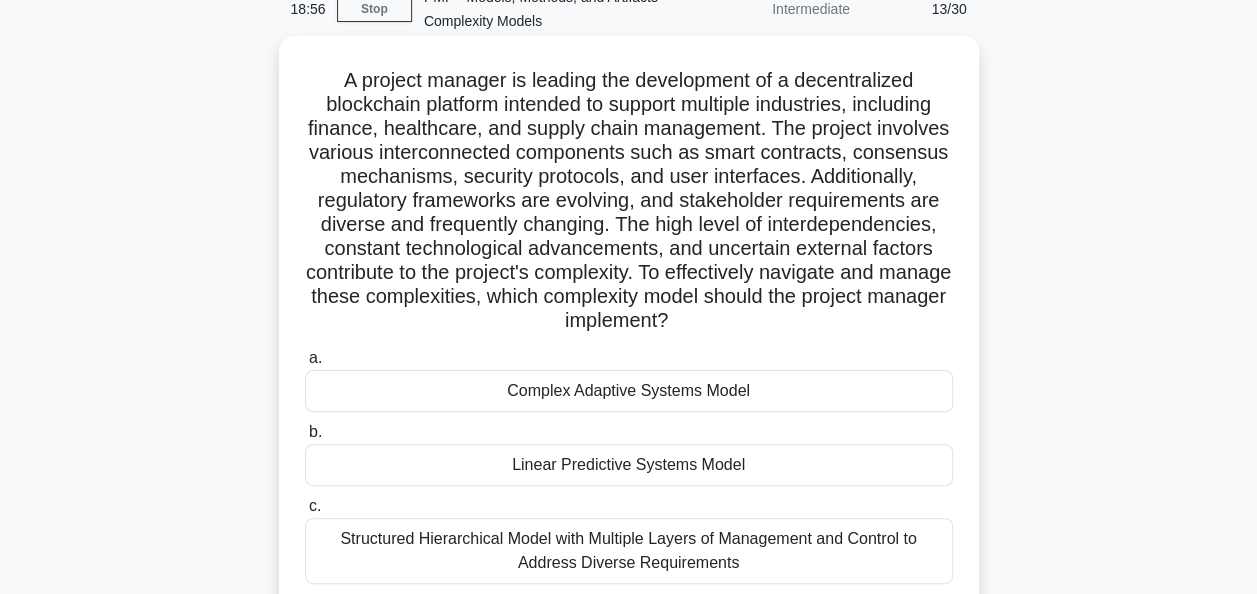 scroll, scrollTop: 200, scrollLeft: 0, axis: vertical 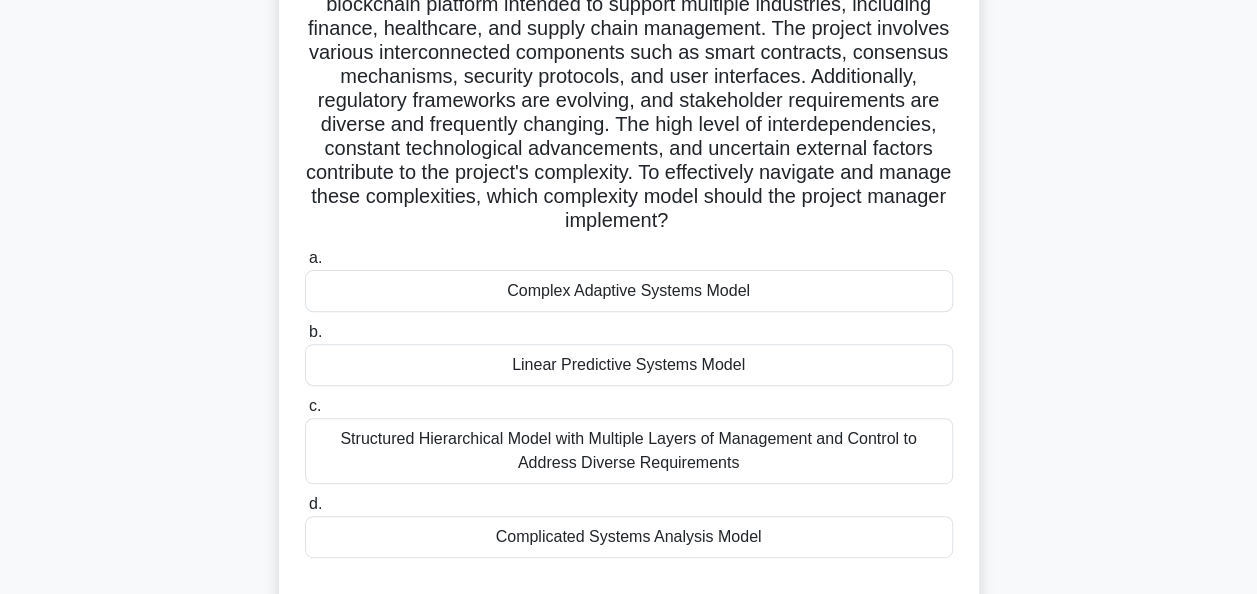 click on "Complex Adaptive Systems Model" at bounding box center (629, 291) 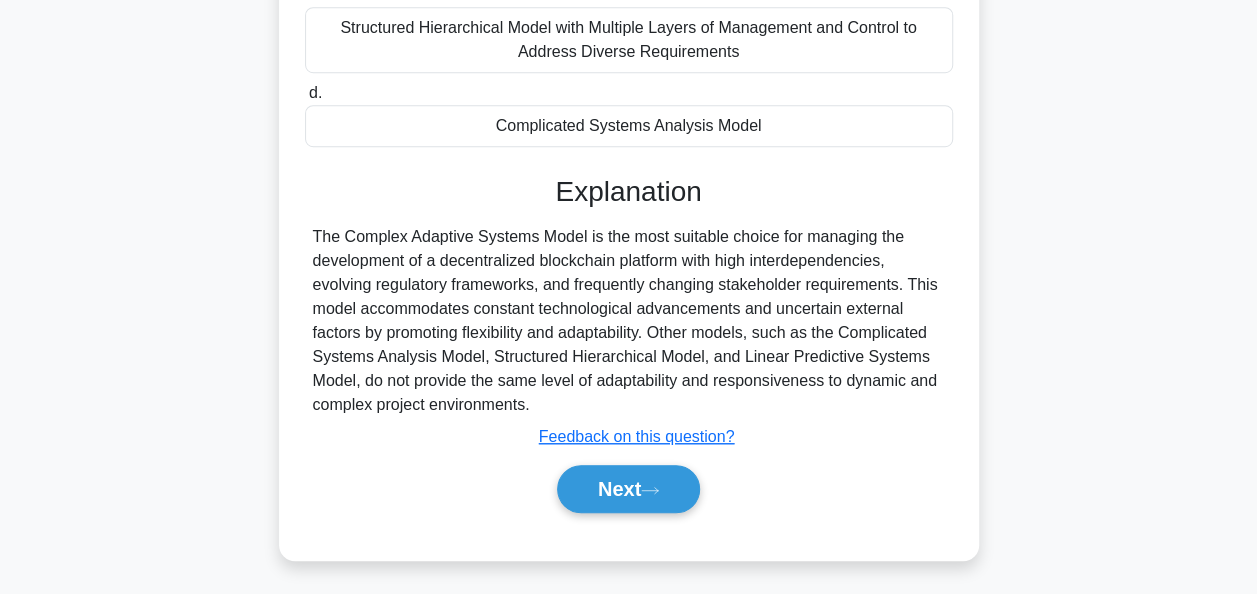 scroll, scrollTop: 612, scrollLeft: 0, axis: vertical 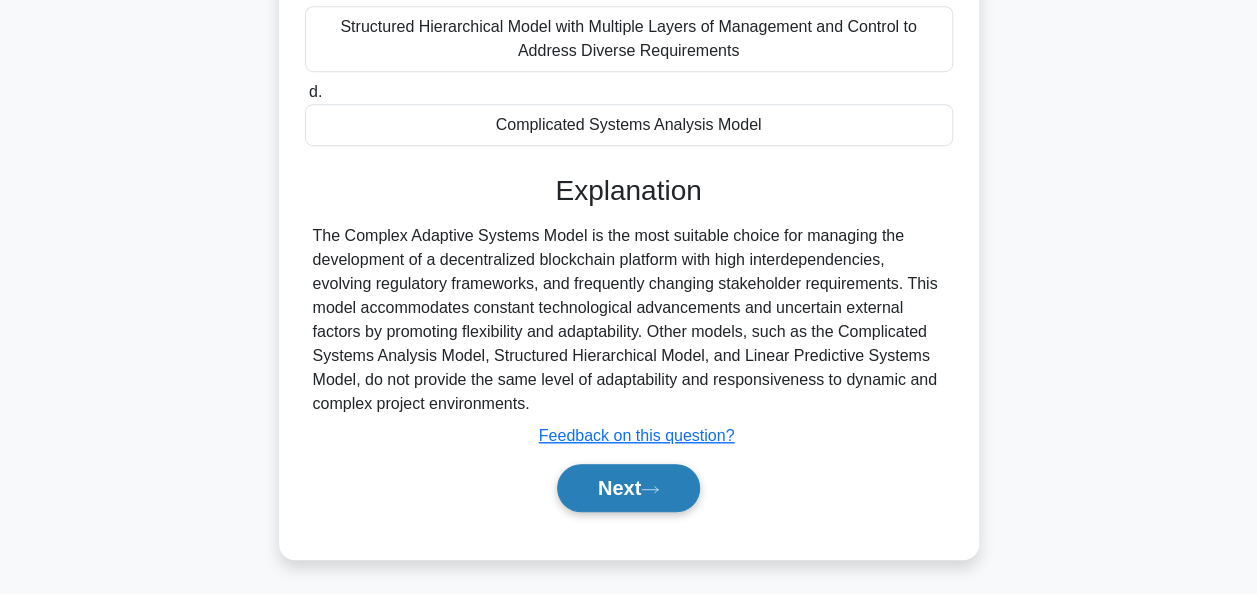 click on "Next" at bounding box center [628, 488] 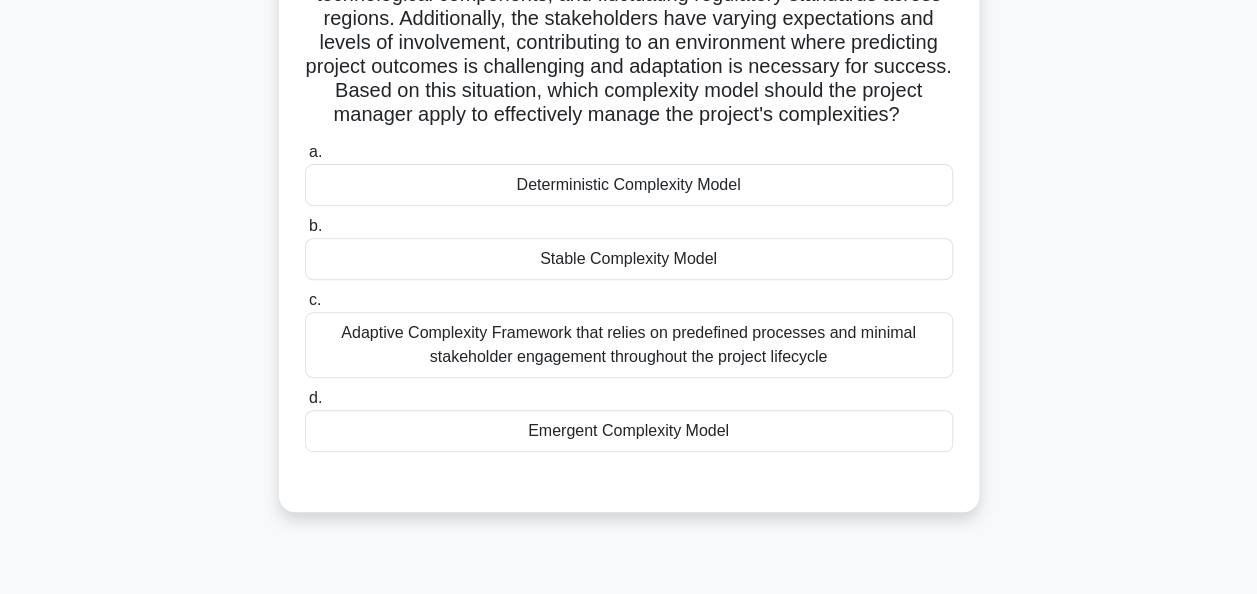 scroll, scrollTop: 300, scrollLeft: 0, axis: vertical 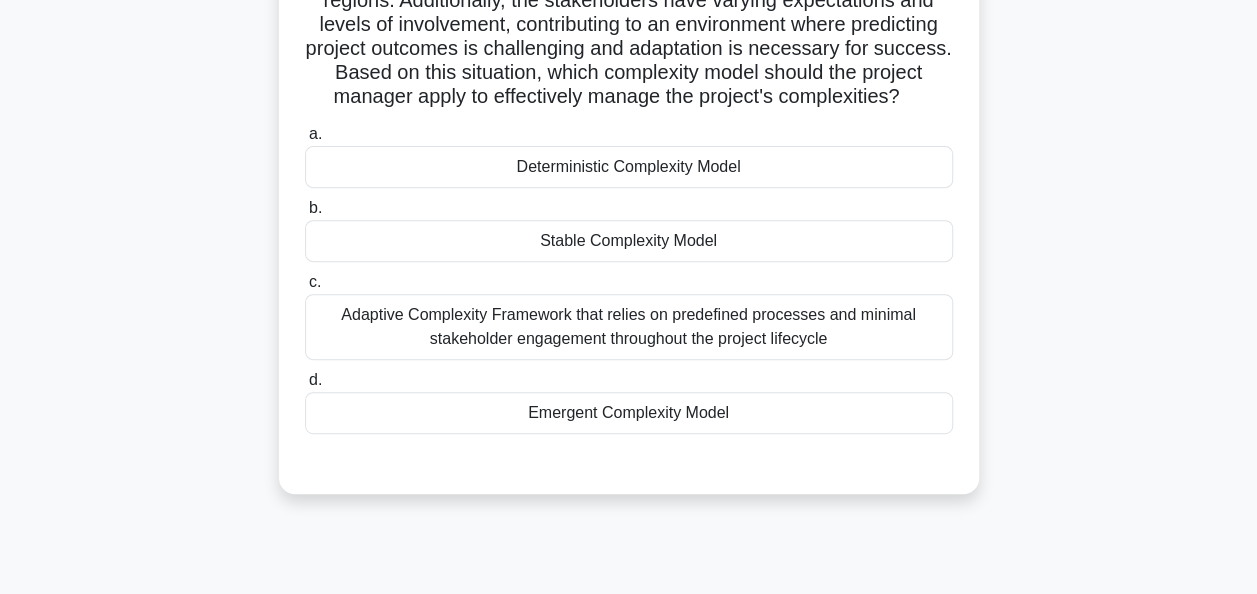 click on "Emergent Complexity Model" at bounding box center [629, 413] 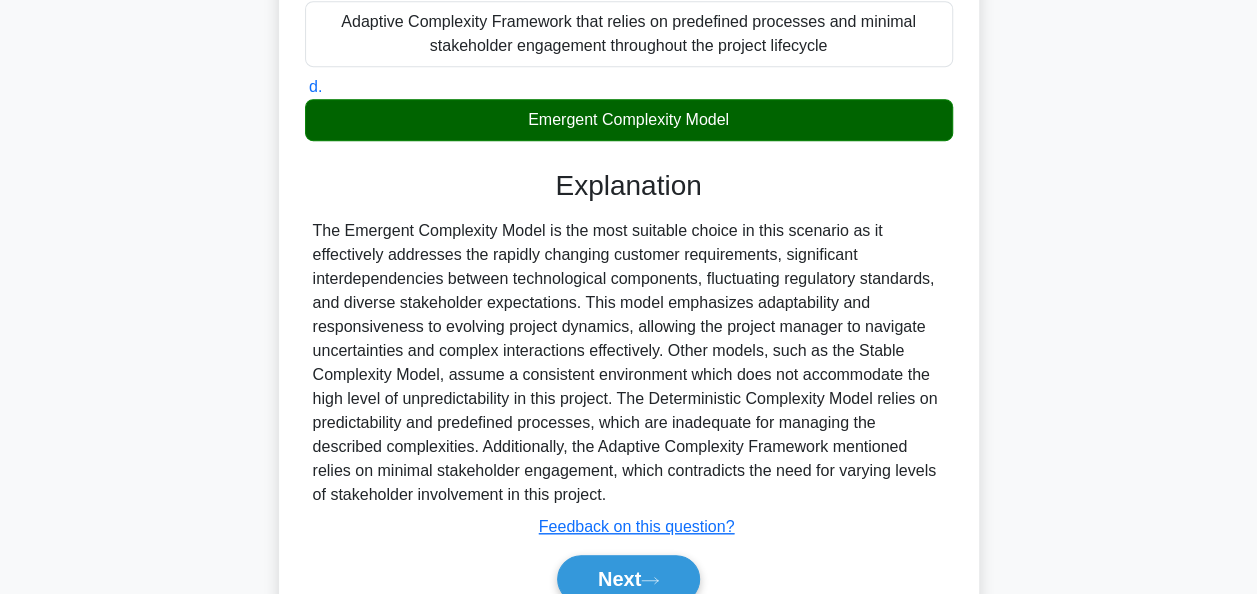 scroll, scrollTop: 708, scrollLeft: 0, axis: vertical 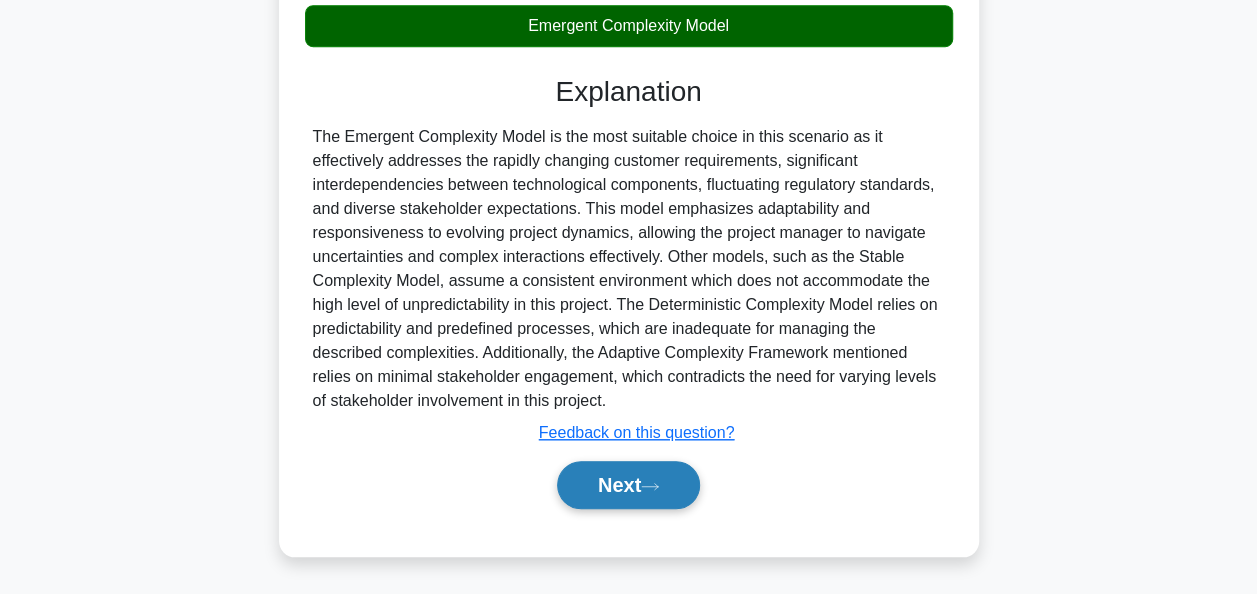 click on "Next" at bounding box center [628, 485] 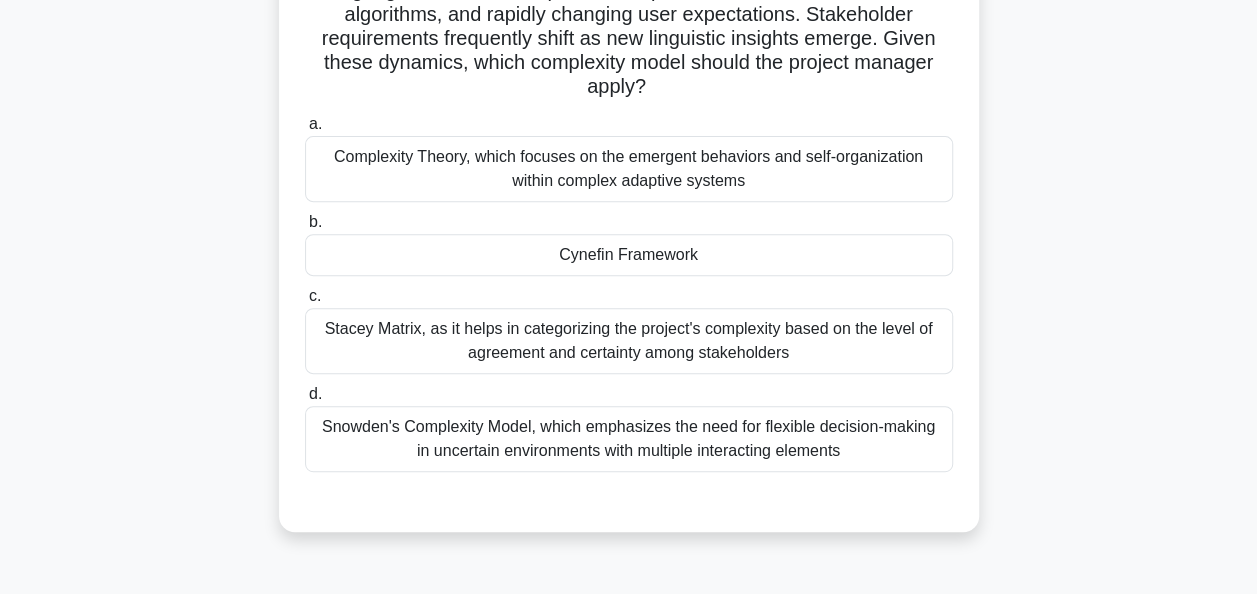 scroll, scrollTop: 186, scrollLeft: 0, axis: vertical 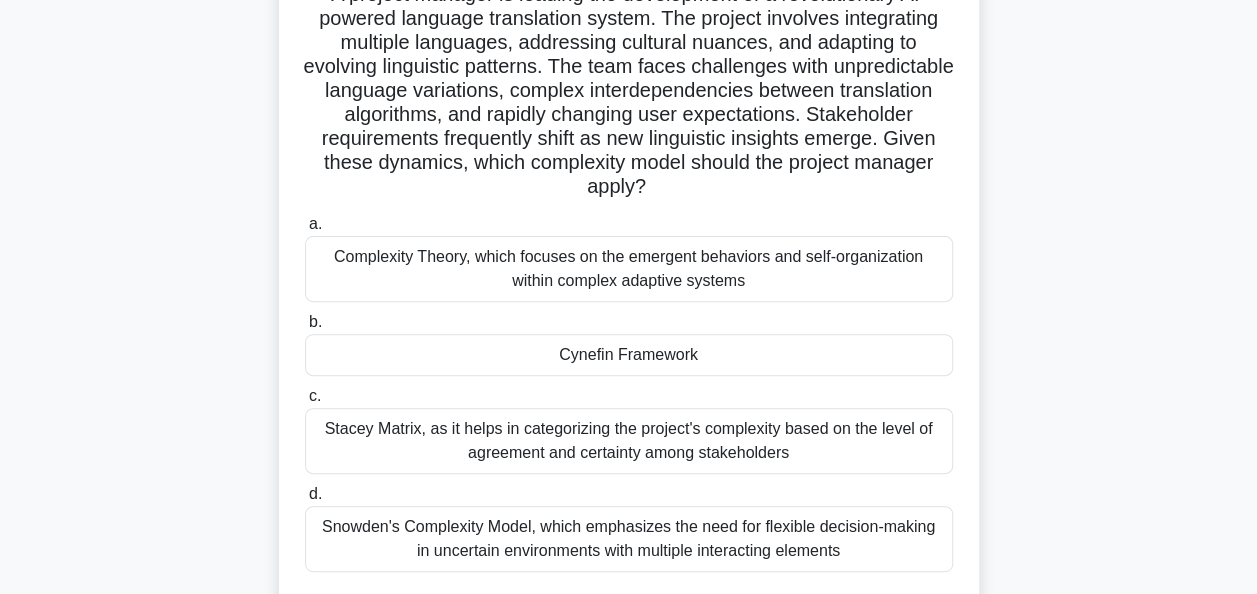 click on "Cynefin Framework" at bounding box center (629, 355) 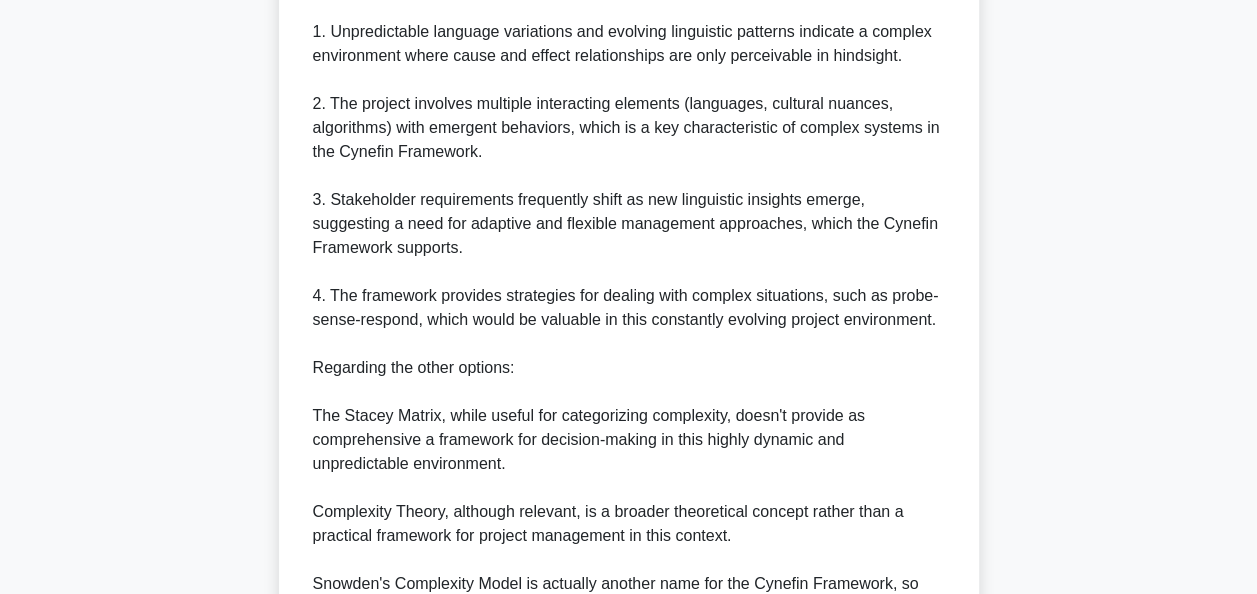 scroll, scrollTop: 986, scrollLeft: 0, axis: vertical 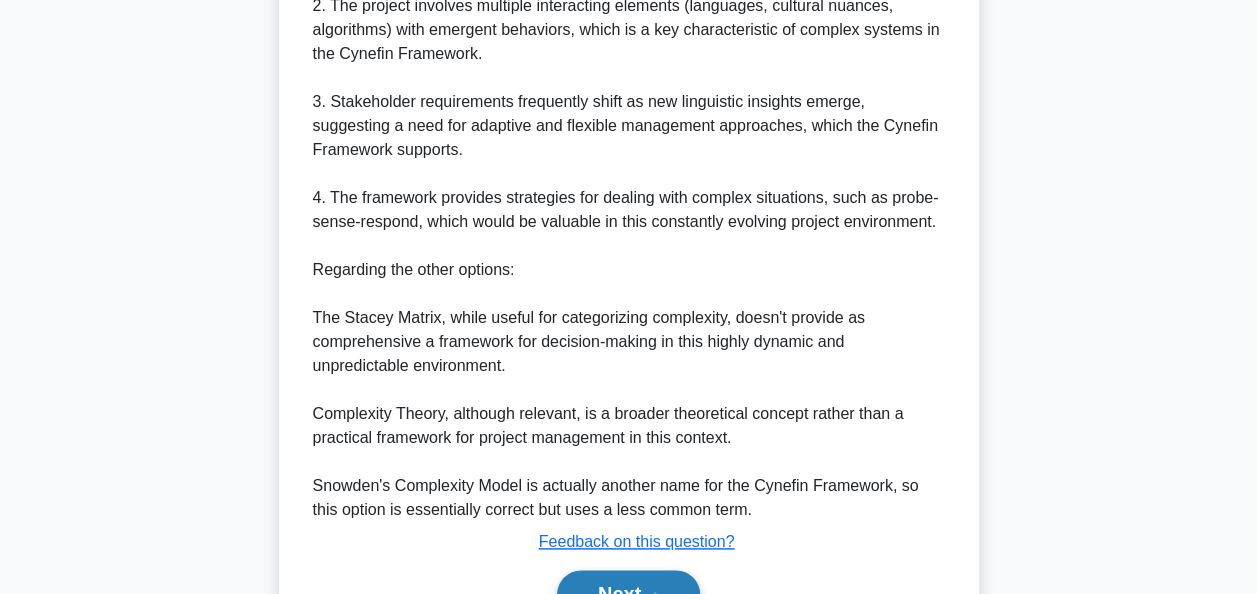 click on "Next" at bounding box center [628, 594] 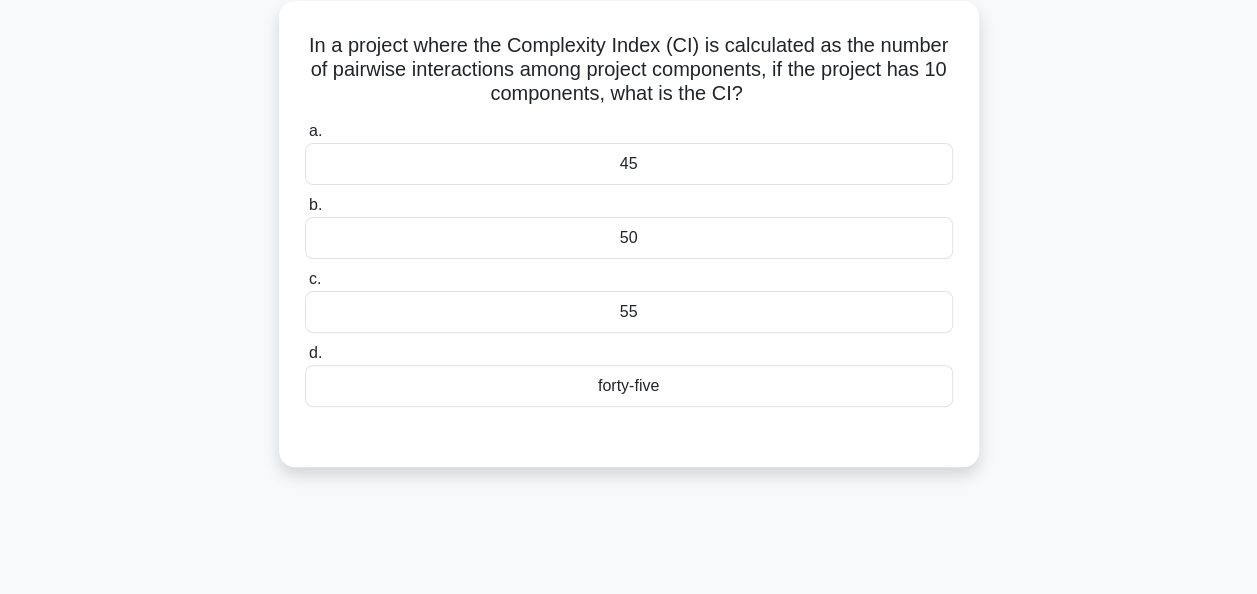 scroll, scrollTop: 0, scrollLeft: 0, axis: both 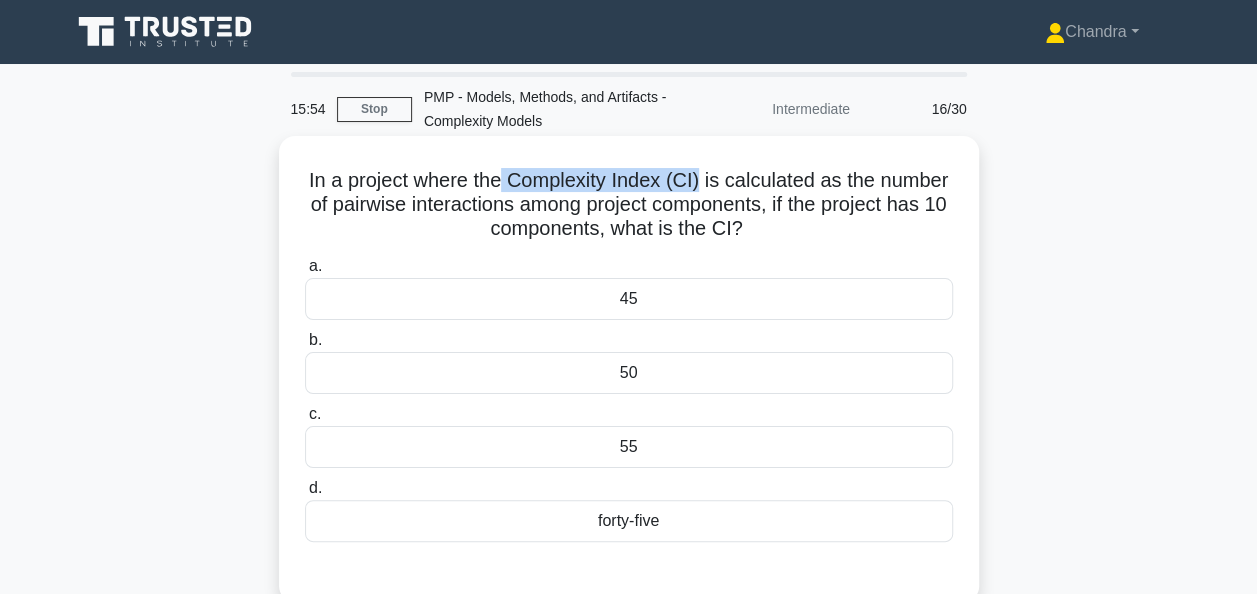 drag, startPoint x: 503, startPoint y: 184, endPoint x: 702, endPoint y: 183, distance: 199.00252 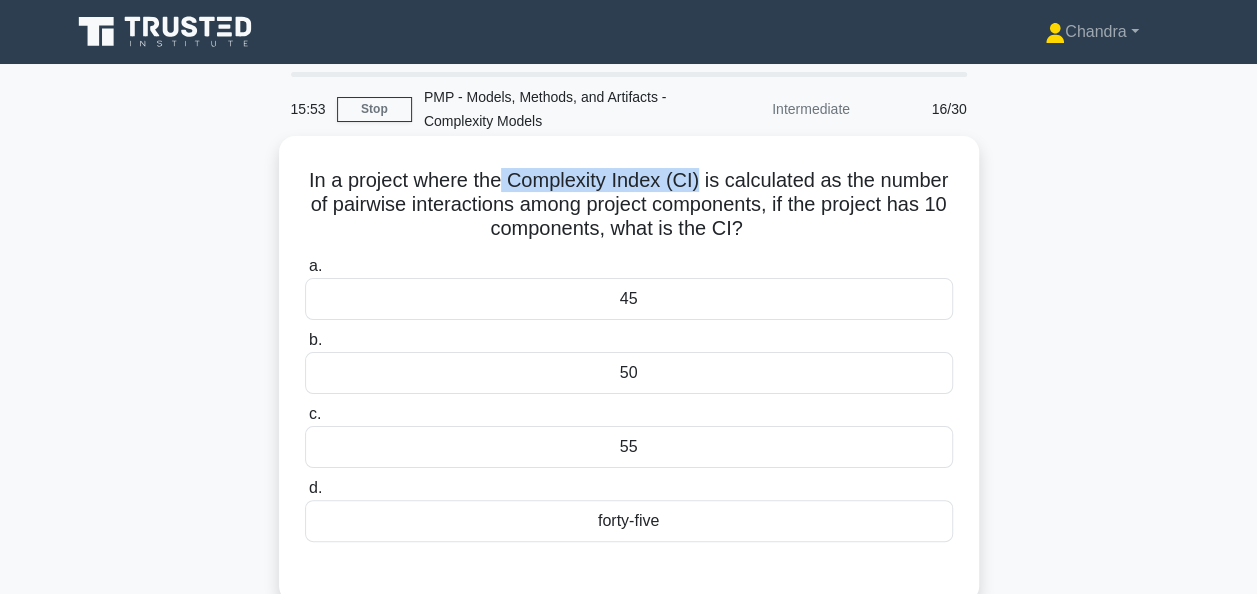 copy on "Complexity Index (CI)" 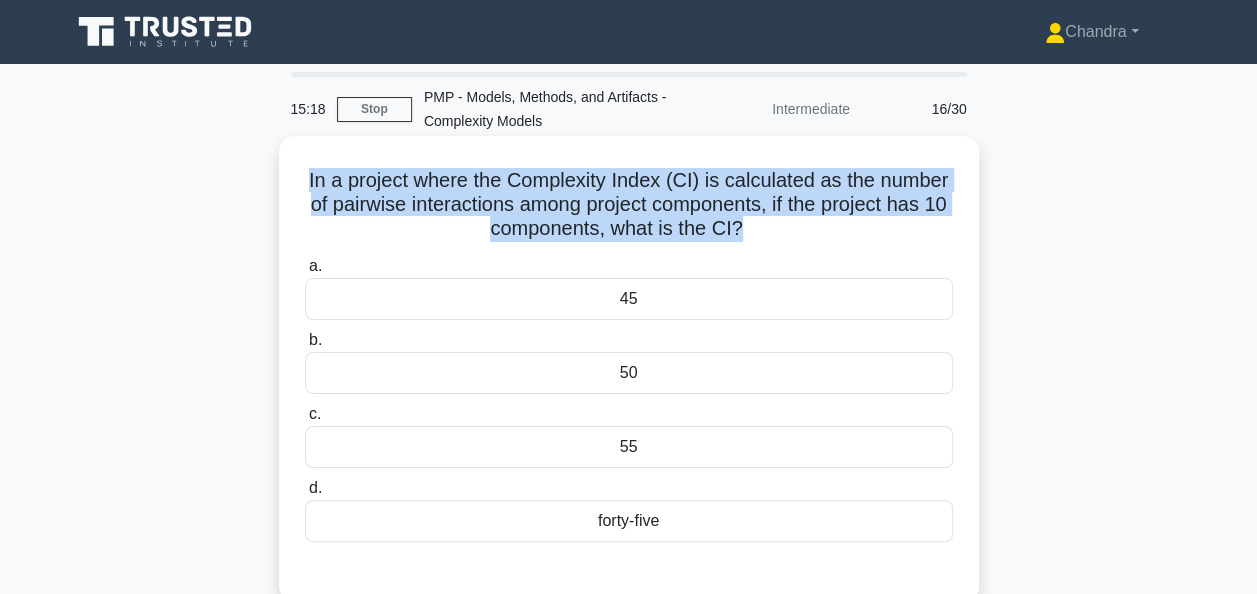 drag, startPoint x: 753, startPoint y: 236, endPoint x: 295, endPoint y: 186, distance: 460.72116 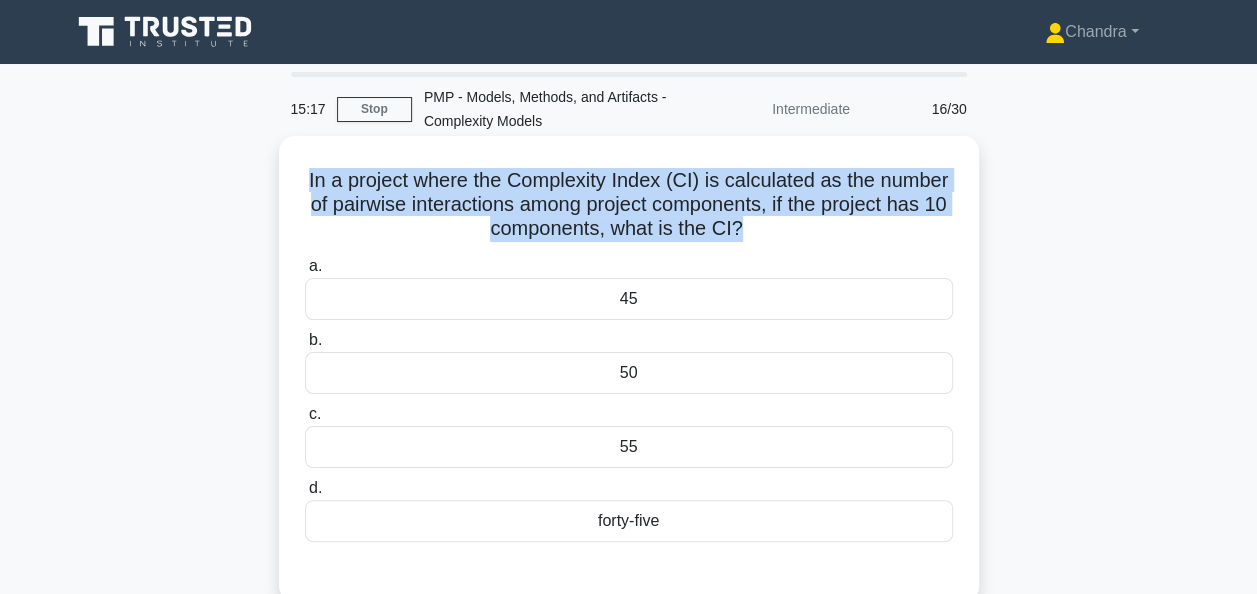 copy on "In a project where the Complexity Index (CI) is calculated as the number of pairwise interactions among project components, if the project has 10 components, what is the CI?" 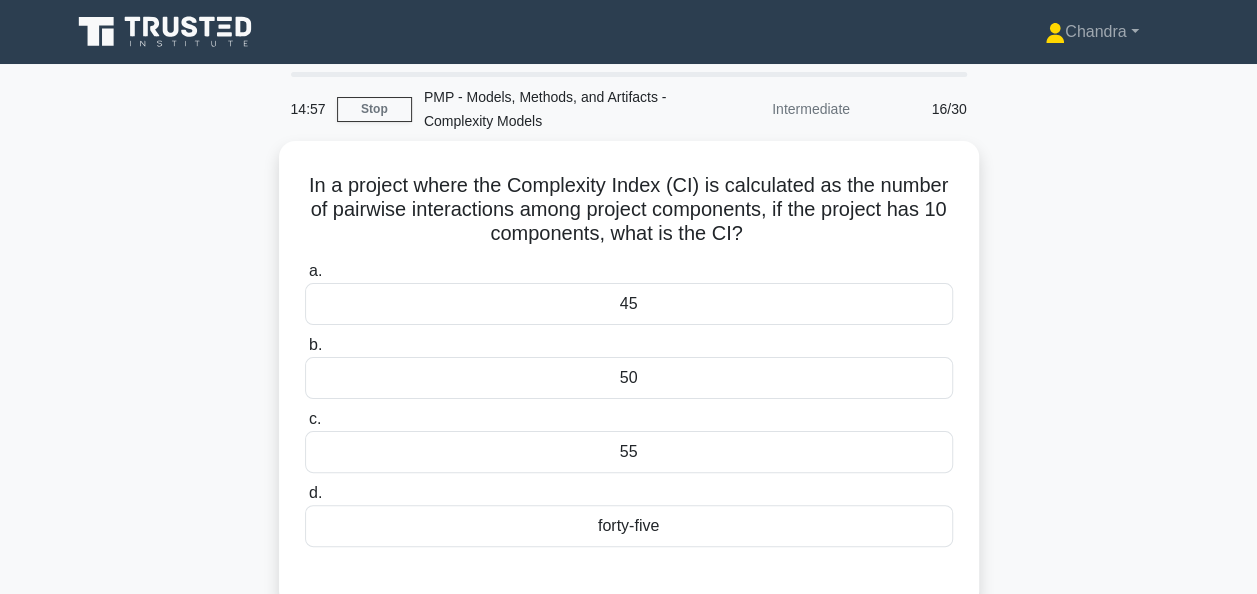 click on "In a project where the Complexity Index (CI) is calculated as the number of pairwise interactions among project components, if the project has 10 components, what is the CI?
.spinner_0XTQ{transform-origin:center;animation:spinner_y6GP .75s linear infinite}@keyframes spinner_y6GP{100%{transform:rotate(360deg)}}
a.
45
b. c. d." at bounding box center (629, 386) 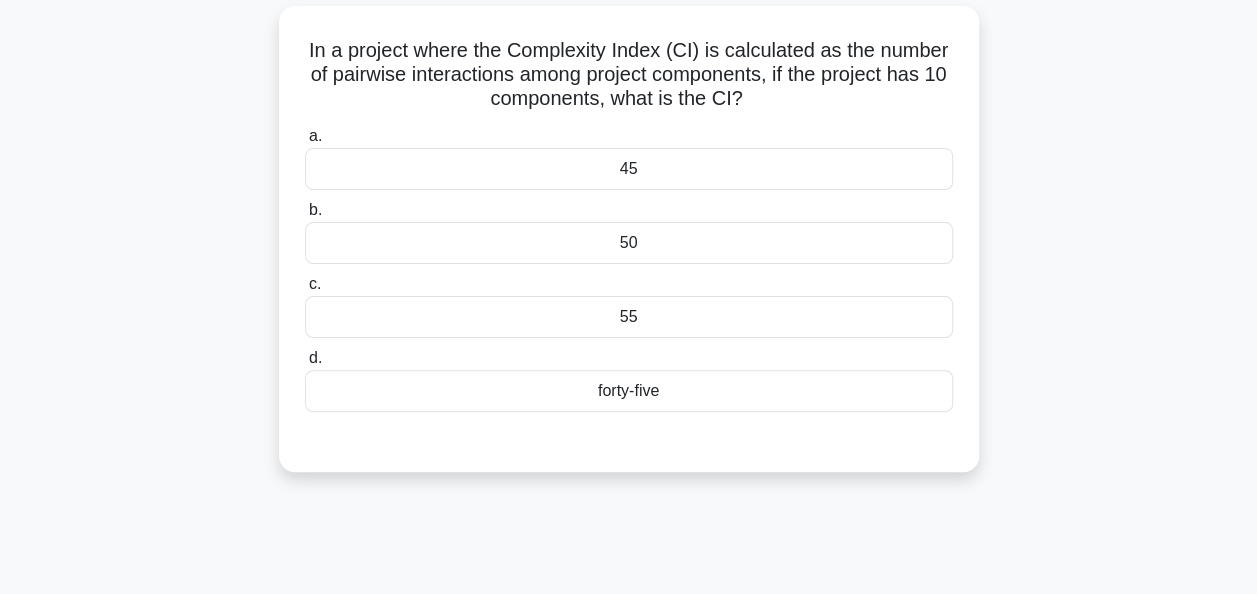 scroll, scrollTop: 100, scrollLeft: 0, axis: vertical 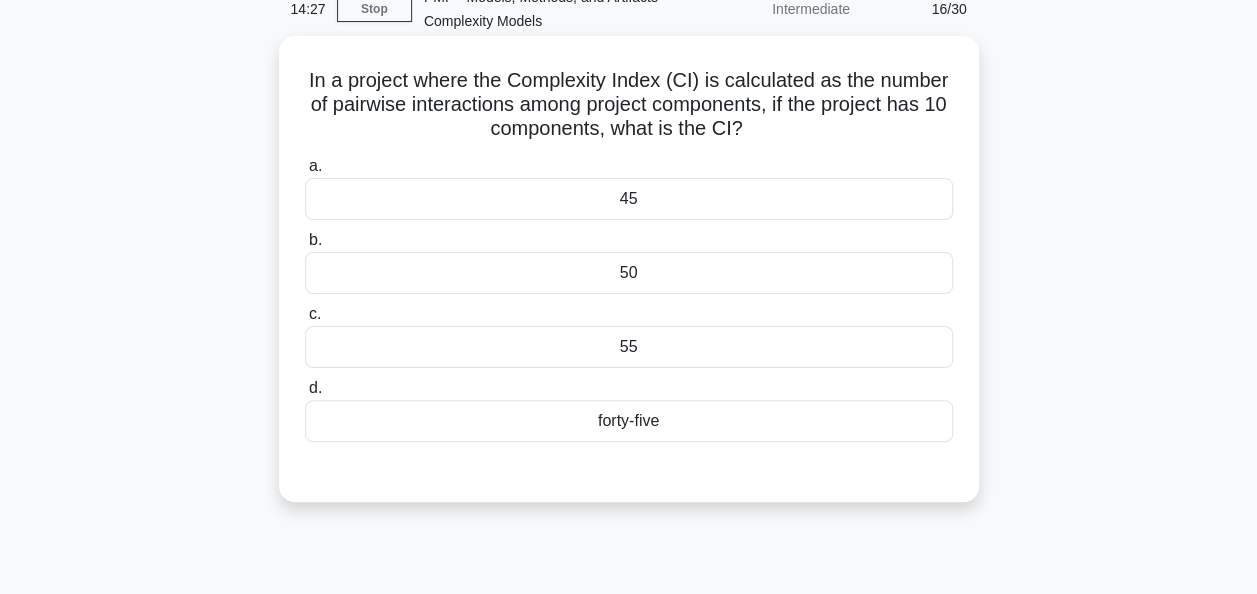 click on "45" at bounding box center [629, 199] 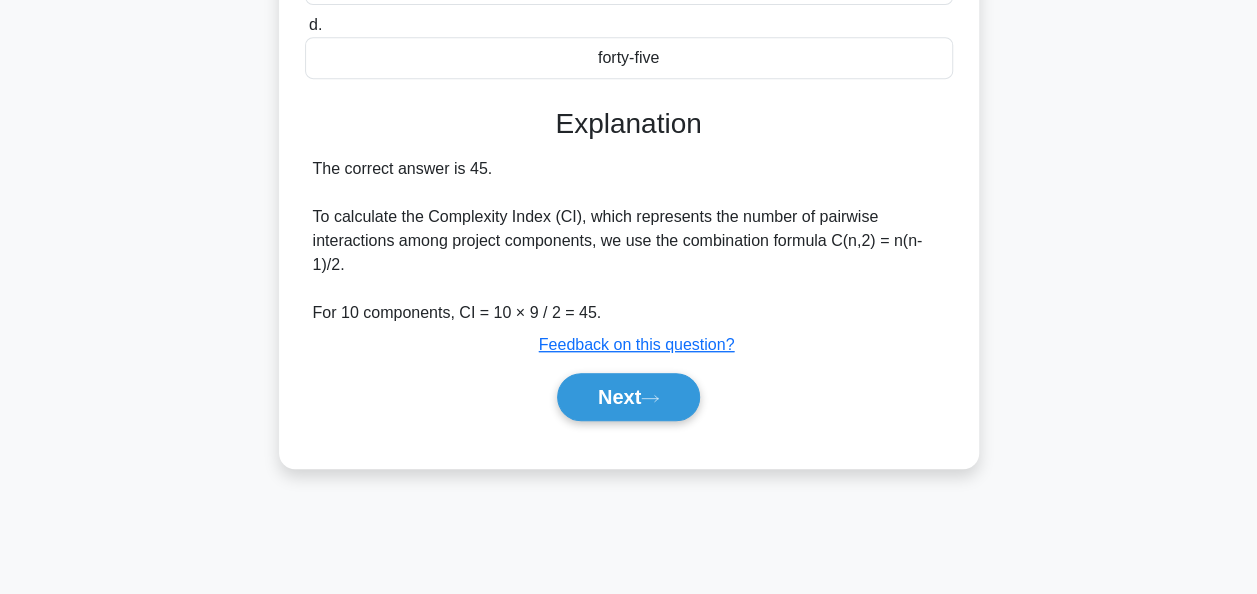 scroll, scrollTop: 486, scrollLeft: 0, axis: vertical 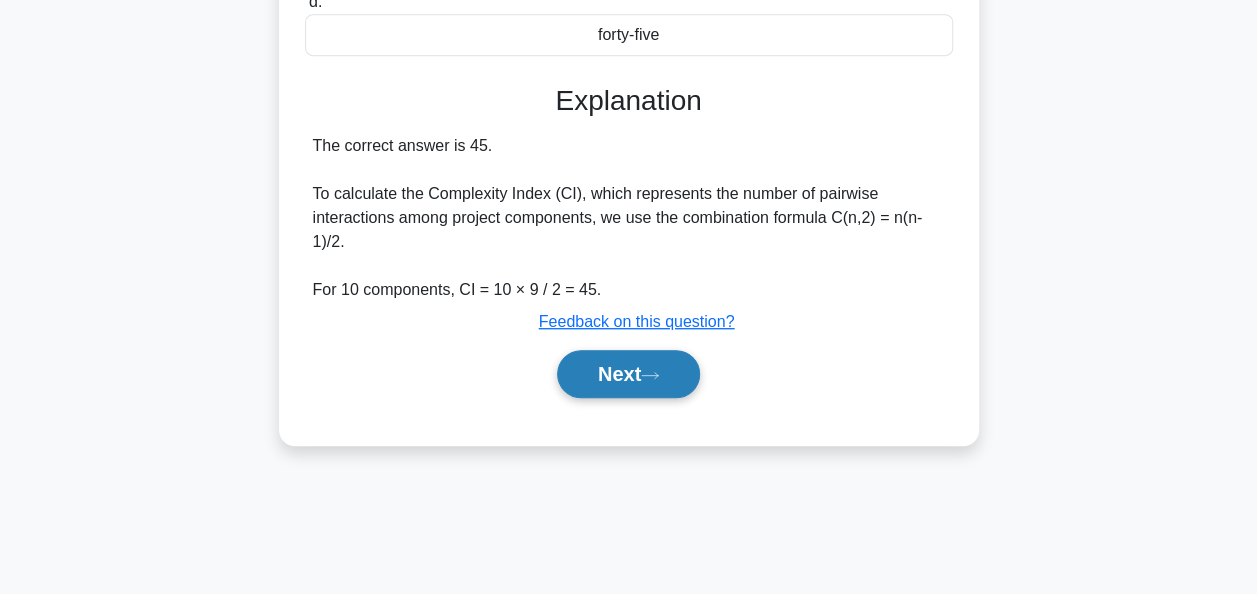 click on "Next" at bounding box center [628, 374] 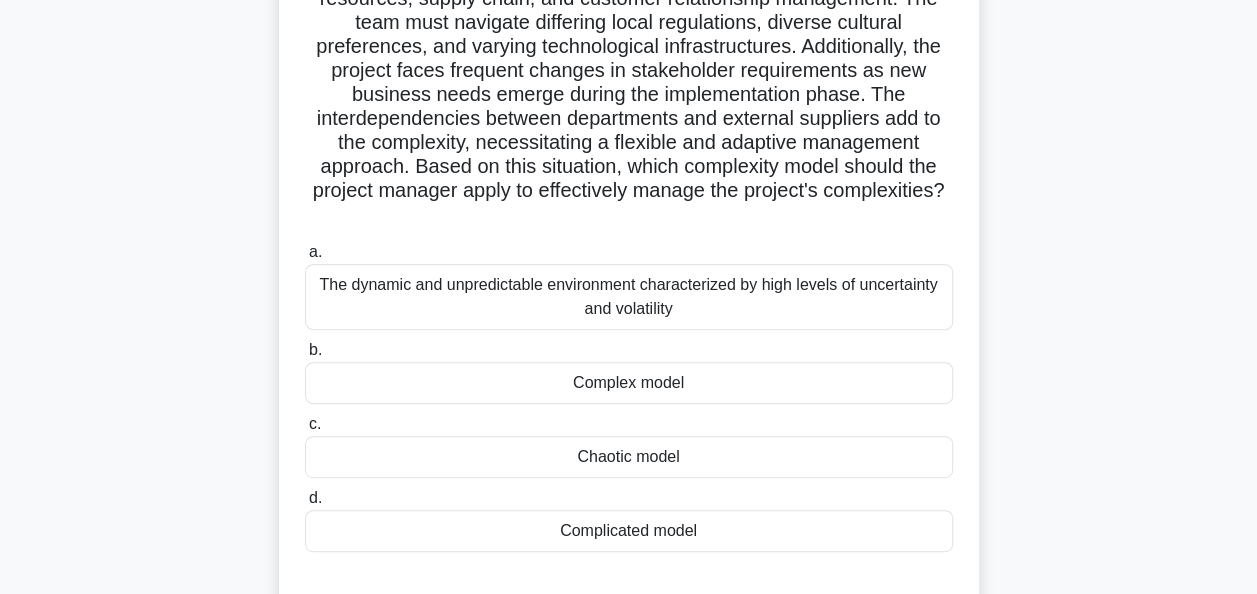 scroll, scrollTop: 300, scrollLeft: 0, axis: vertical 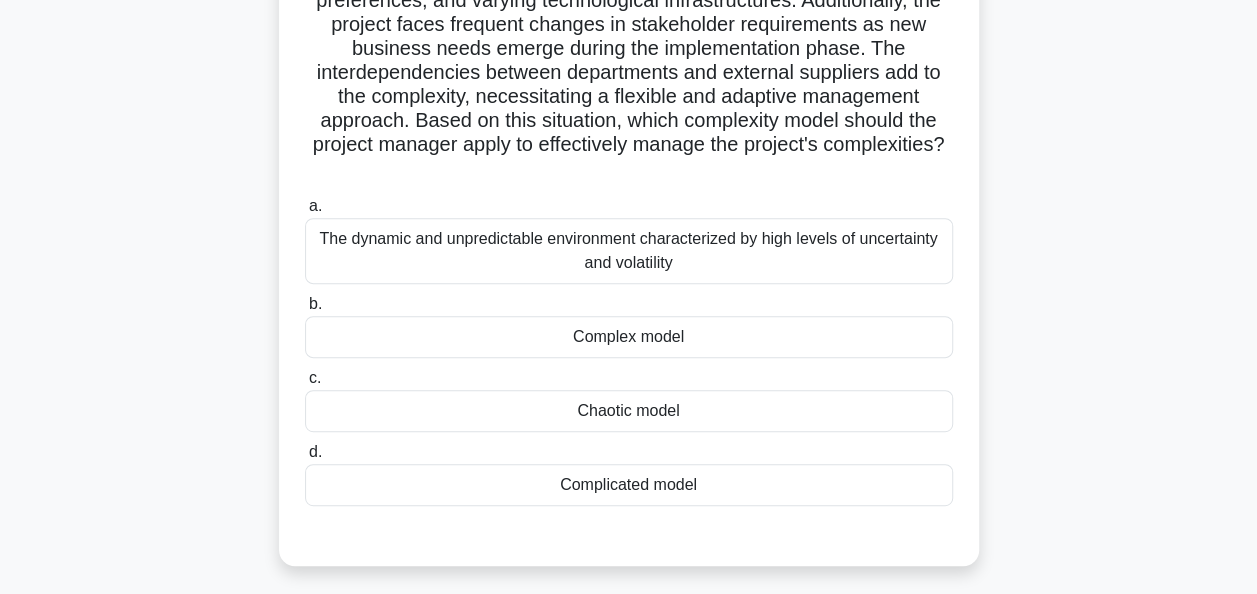 click on "Complex model" at bounding box center [629, 337] 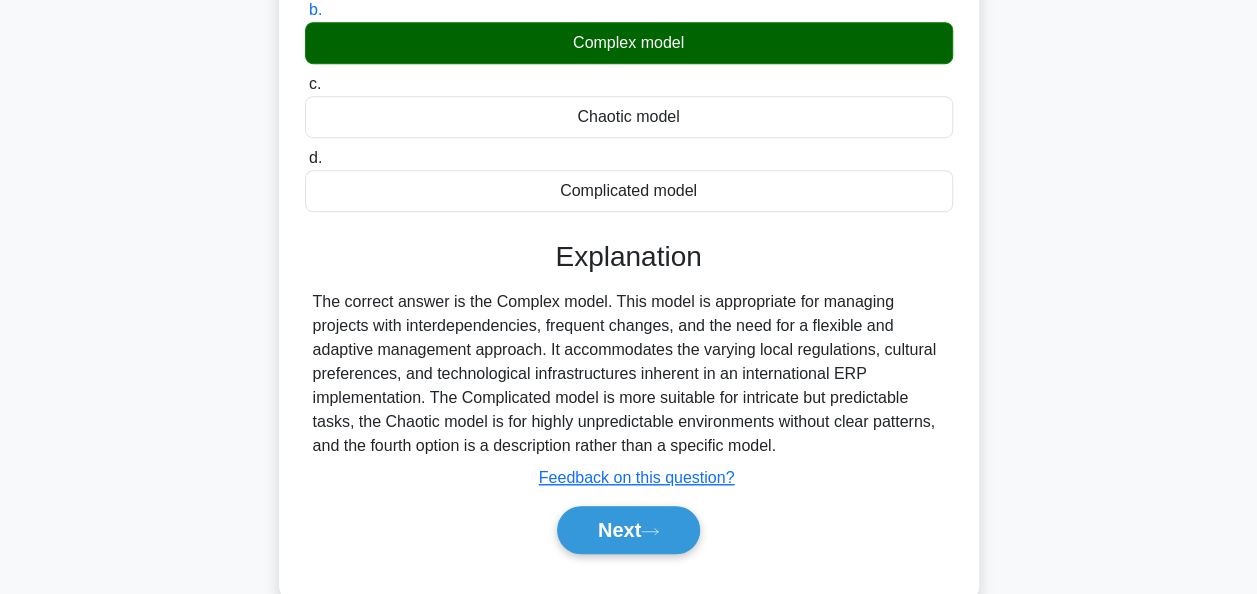 scroll, scrollTop: 636, scrollLeft: 0, axis: vertical 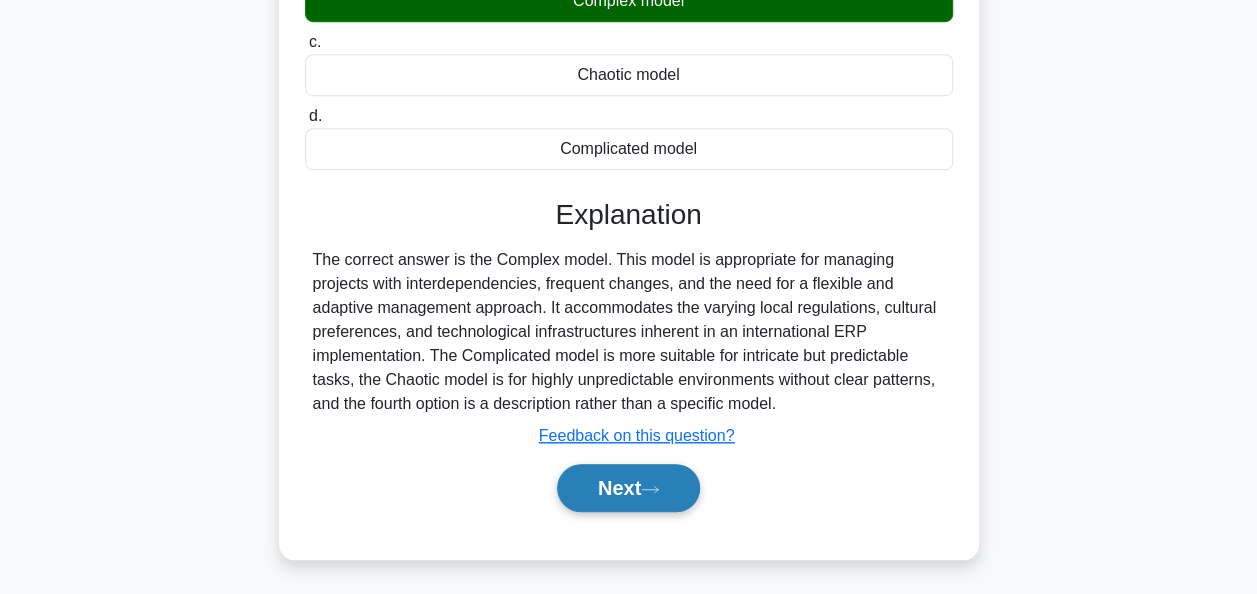 click on "Next" at bounding box center (628, 488) 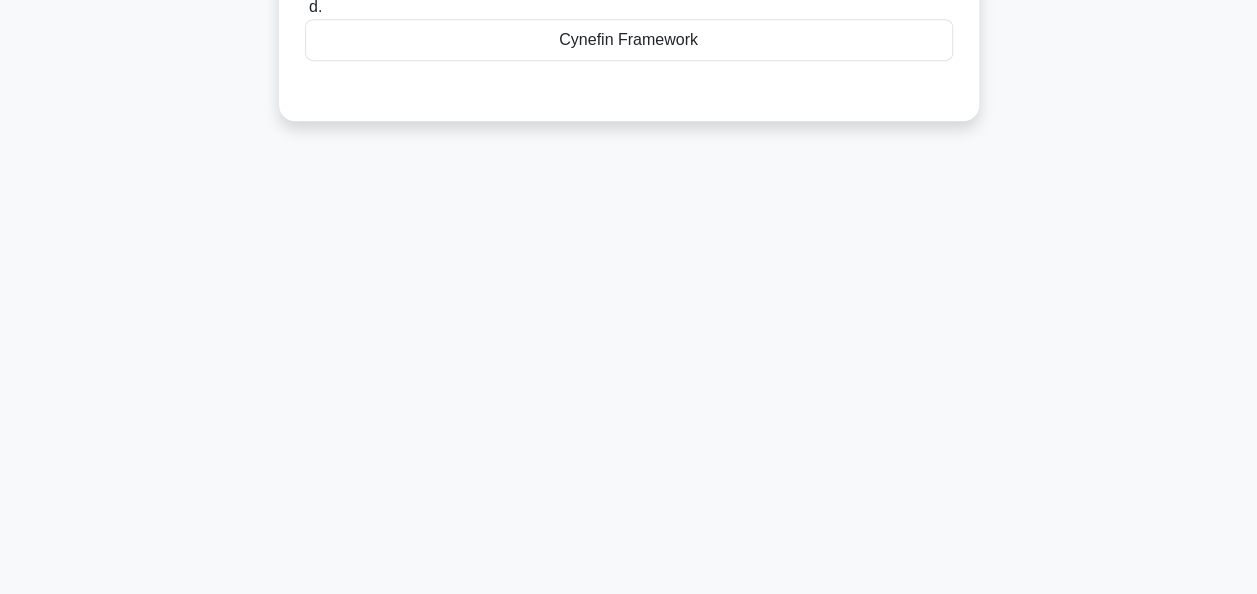 scroll, scrollTop: 86, scrollLeft: 0, axis: vertical 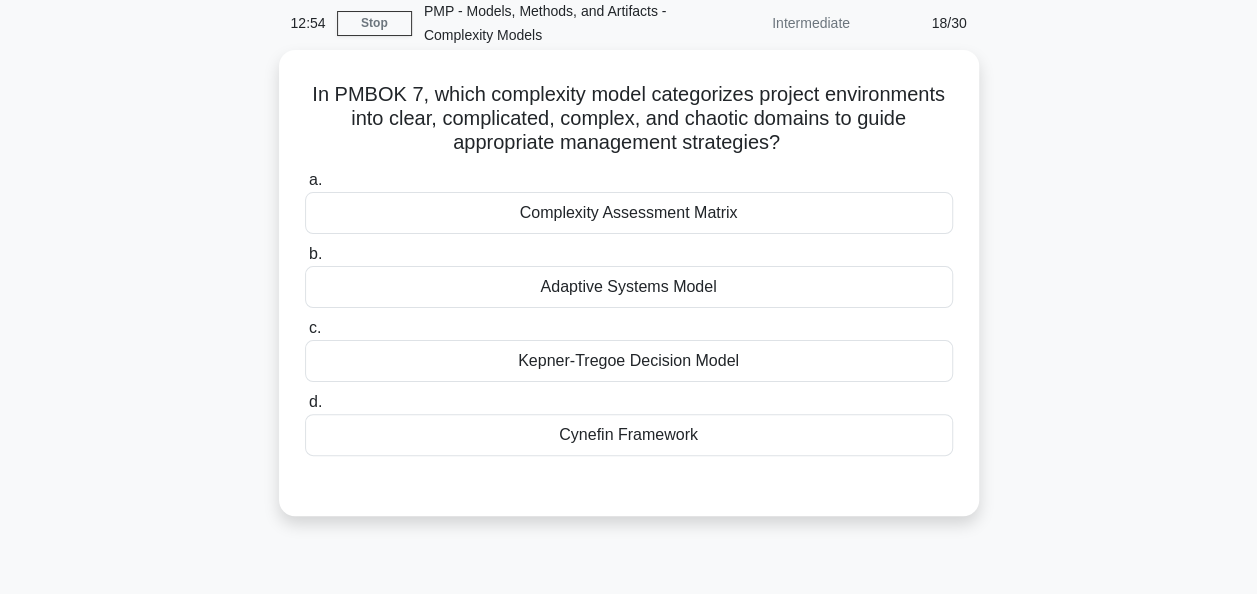 drag, startPoint x: 450, startPoint y: 114, endPoint x: 866, endPoint y: 140, distance: 416.8117 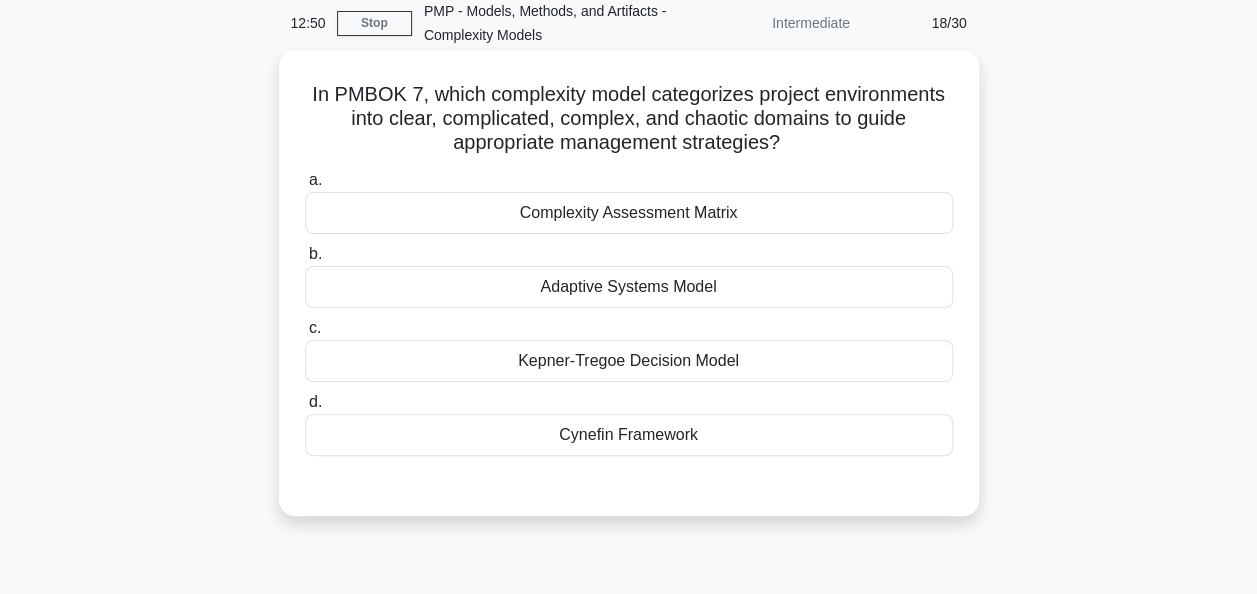click on "Cynefin Framework" at bounding box center [629, 435] 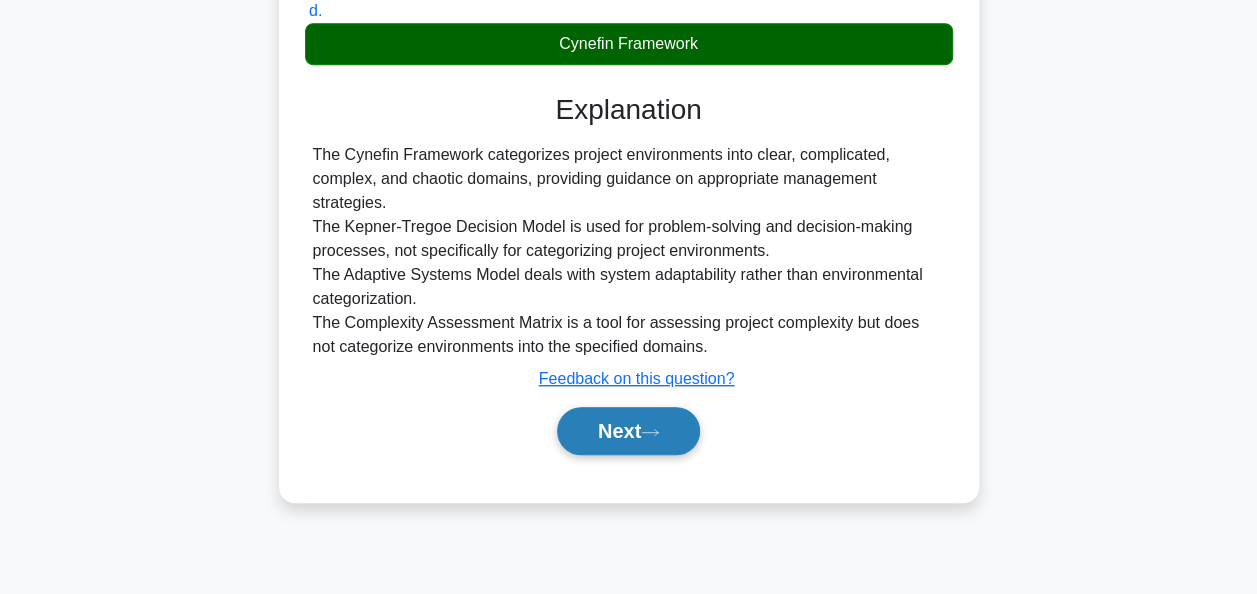 scroll, scrollTop: 486, scrollLeft: 0, axis: vertical 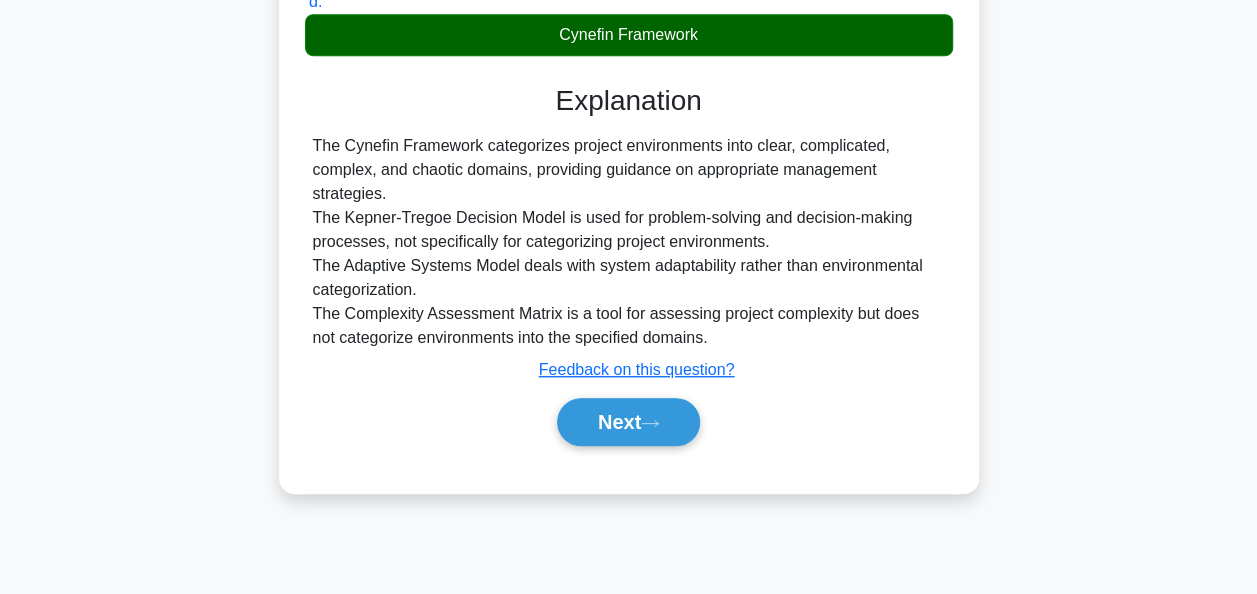click on "Next" at bounding box center [629, 422] 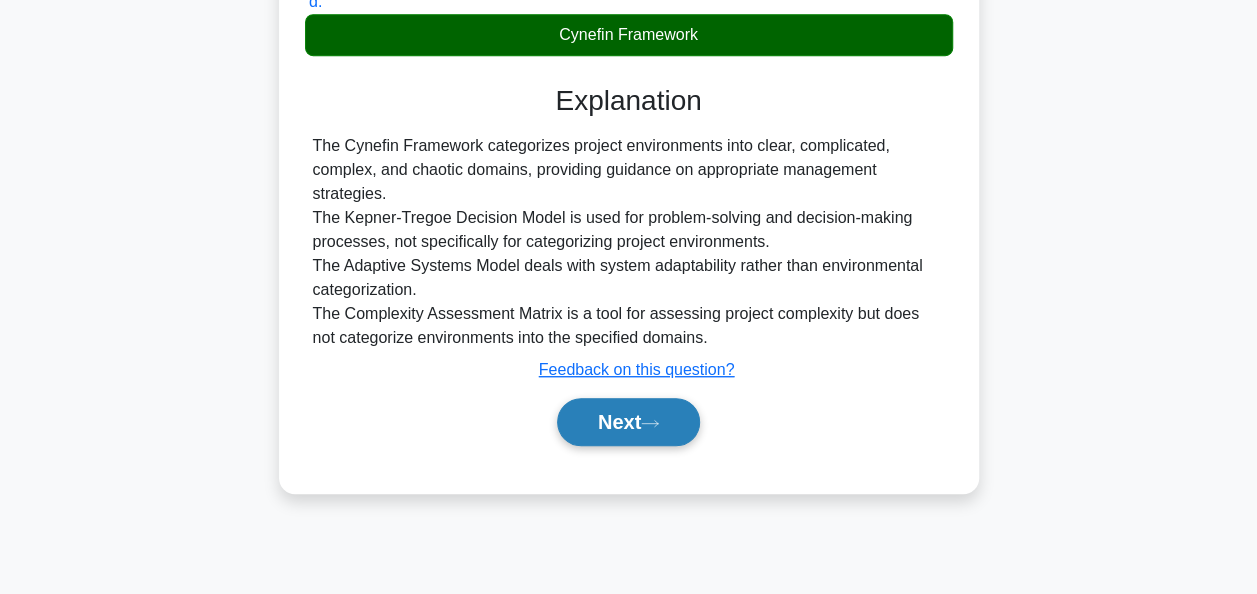 click on "Next" at bounding box center (628, 422) 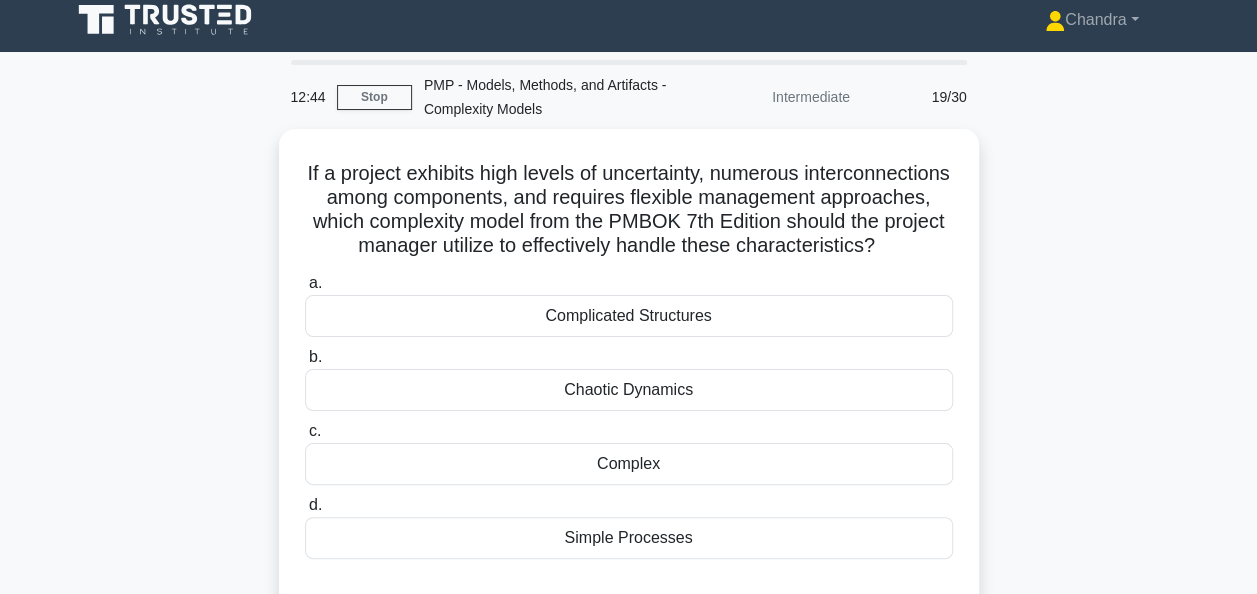 scroll, scrollTop: 0, scrollLeft: 0, axis: both 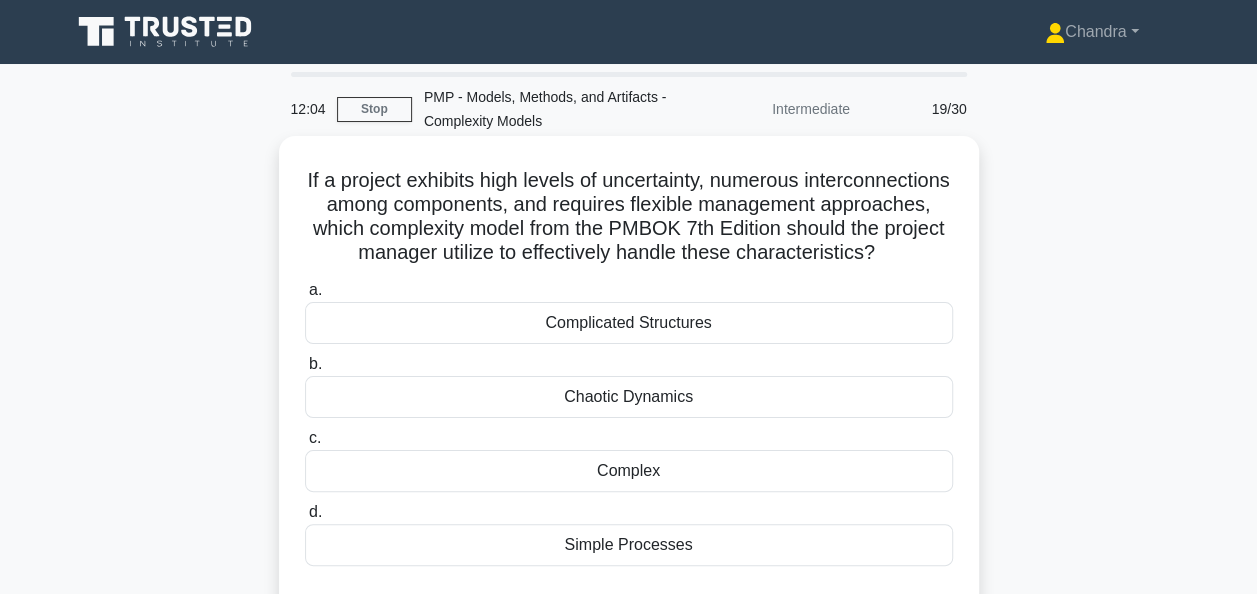 click on "Complex" at bounding box center (629, 471) 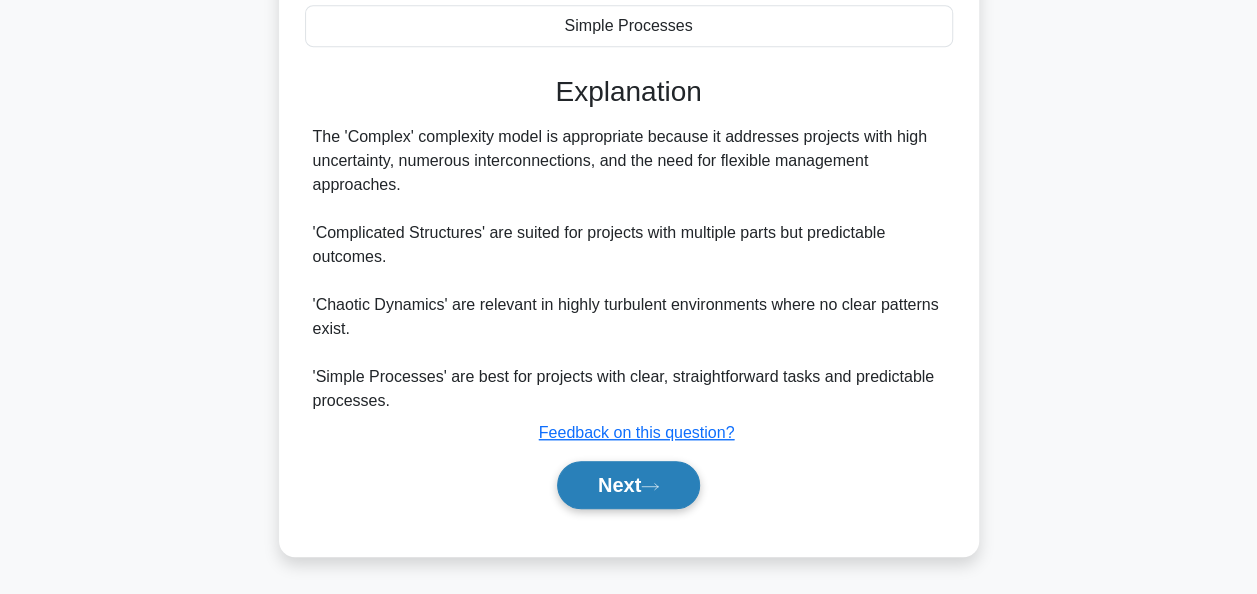click on "Next" at bounding box center [628, 485] 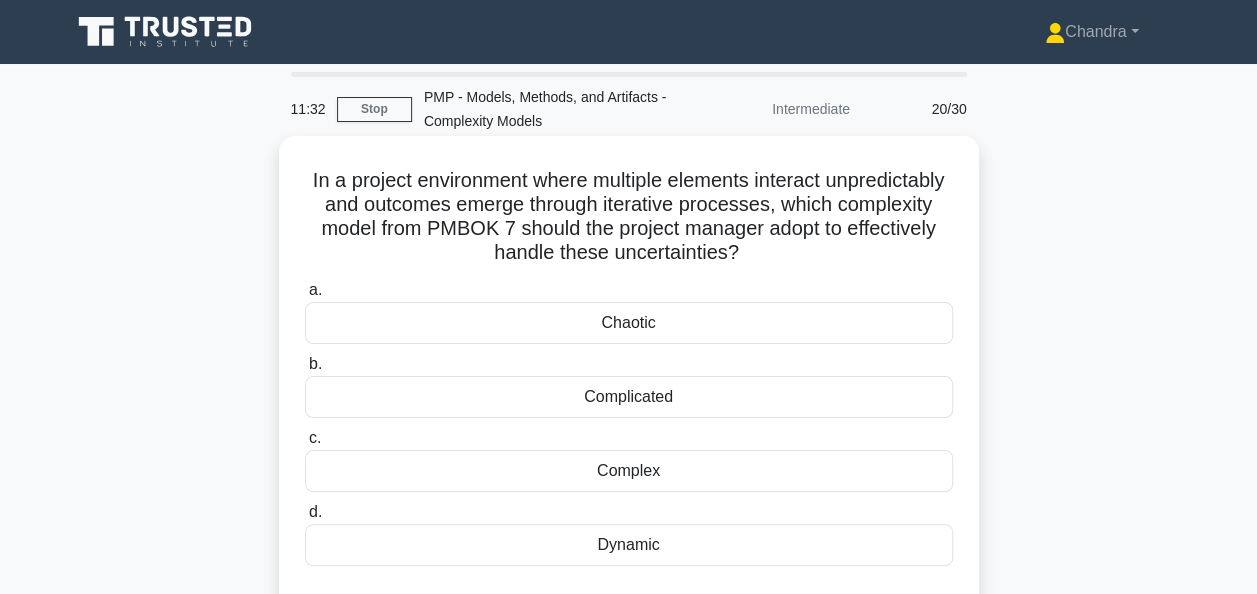 scroll, scrollTop: 100, scrollLeft: 0, axis: vertical 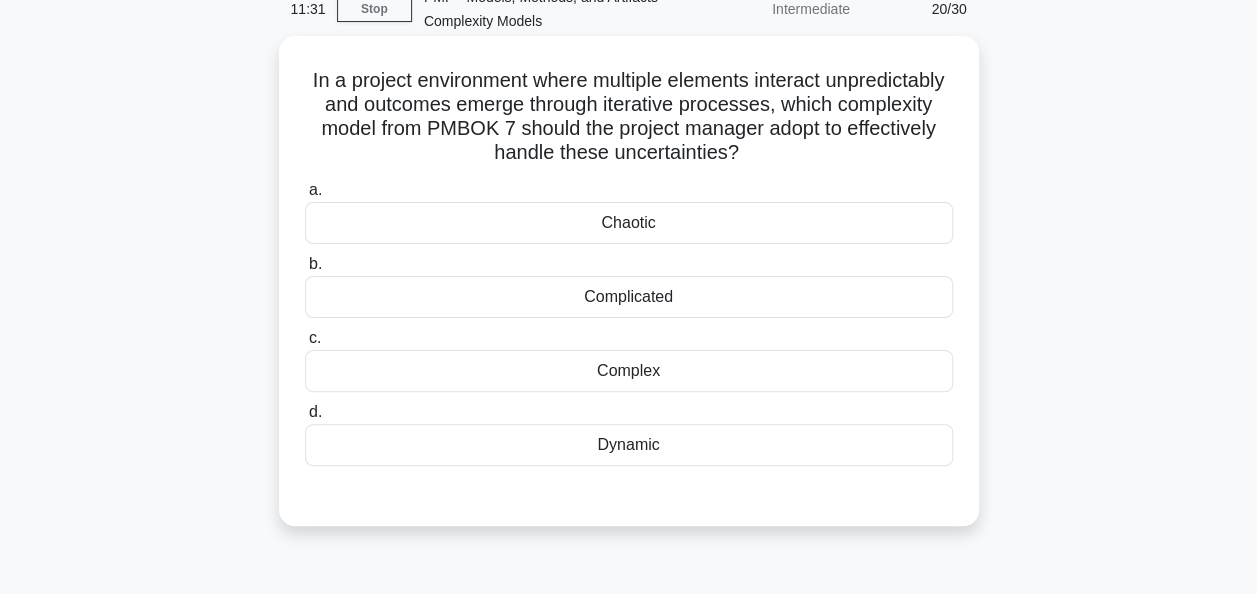 click on "Complex" at bounding box center (629, 371) 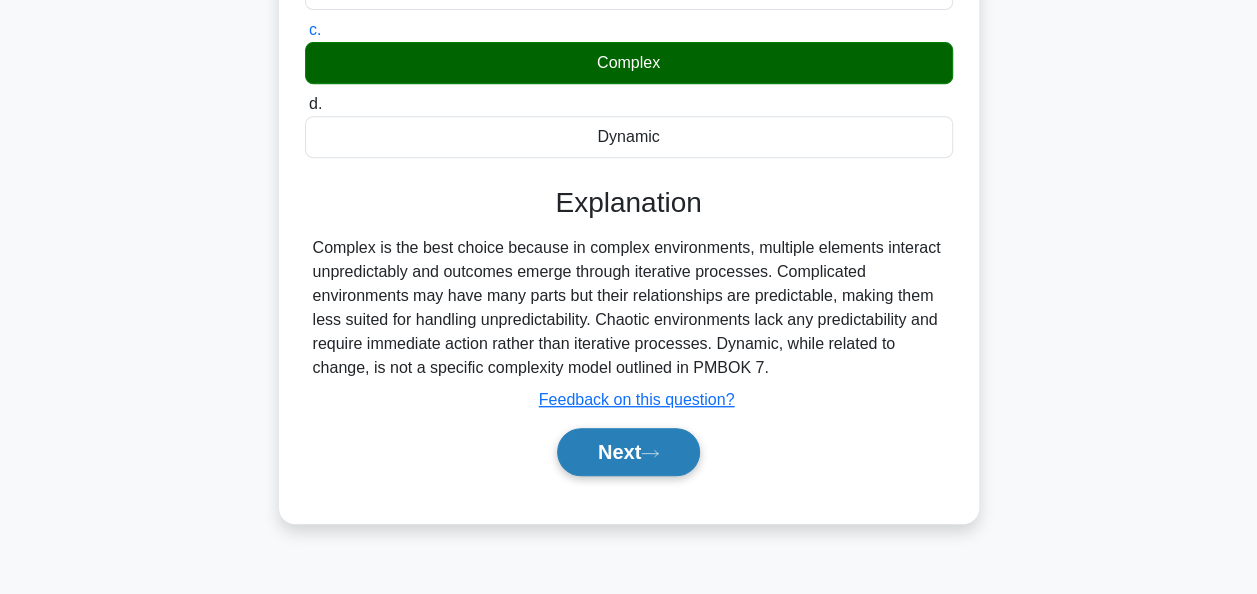 scroll, scrollTop: 486, scrollLeft: 0, axis: vertical 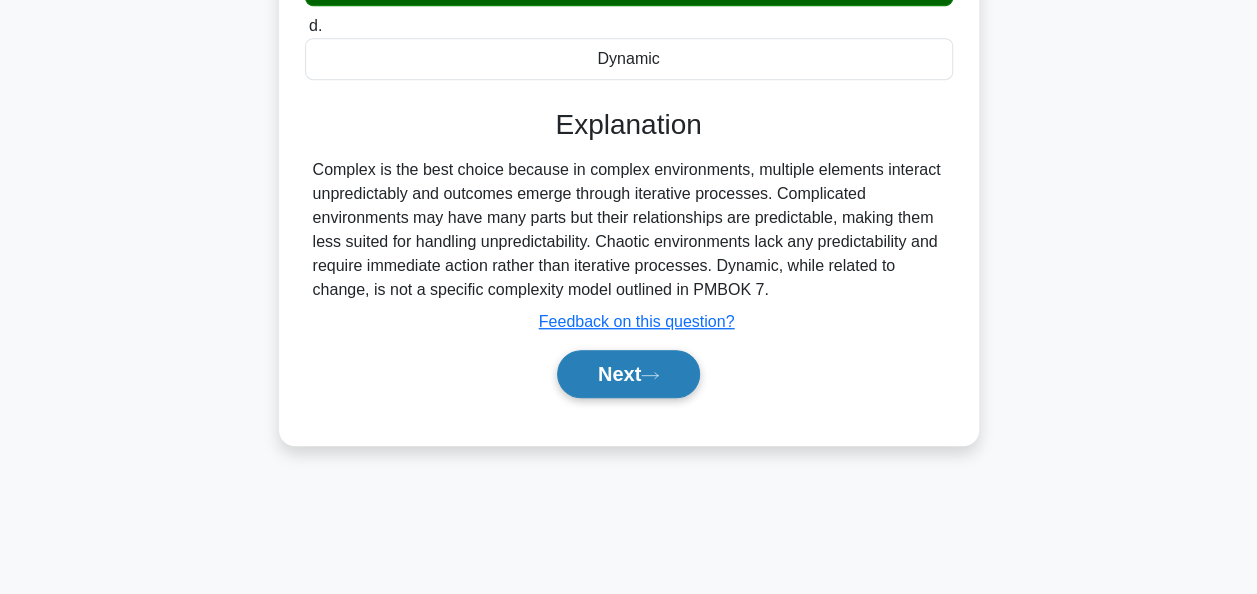 click on "Next" at bounding box center (628, 374) 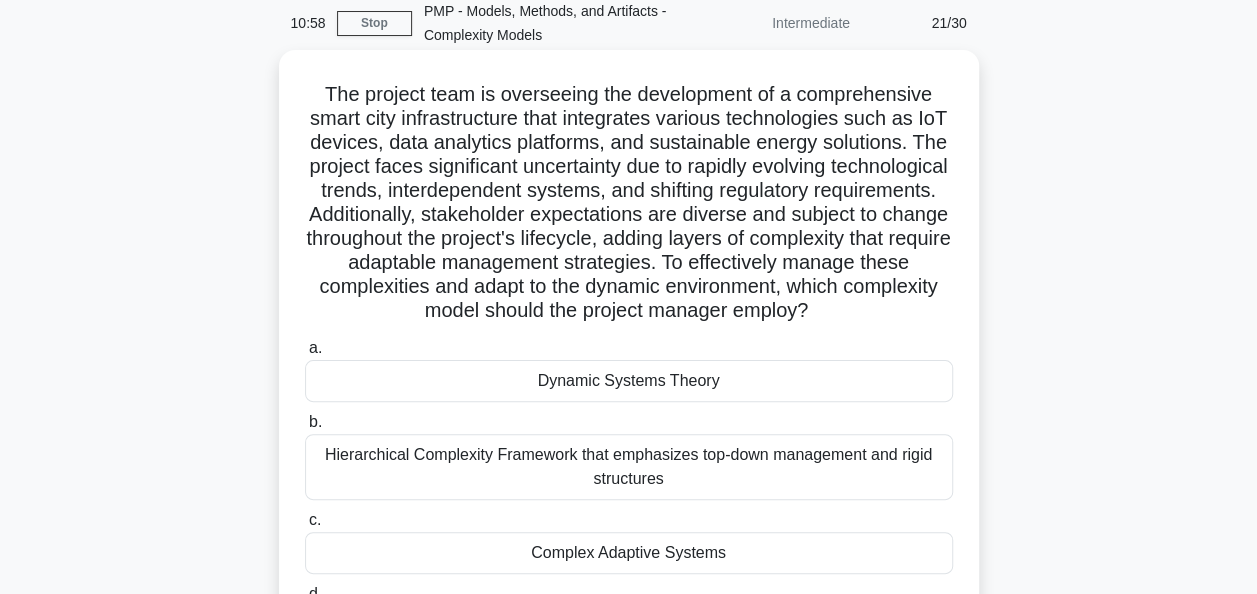 scroll, scrollTop: 286, scrollLeft: 0, axis: vertical 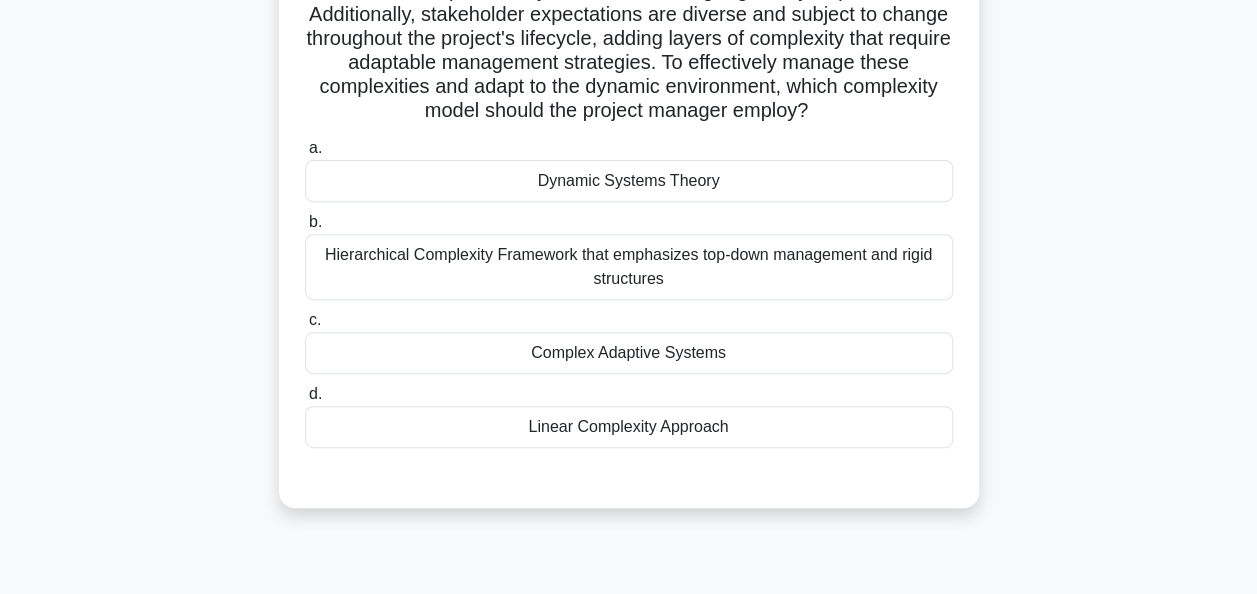 click on "Complex Adaptive Systems" at bounding box center [629, 353] 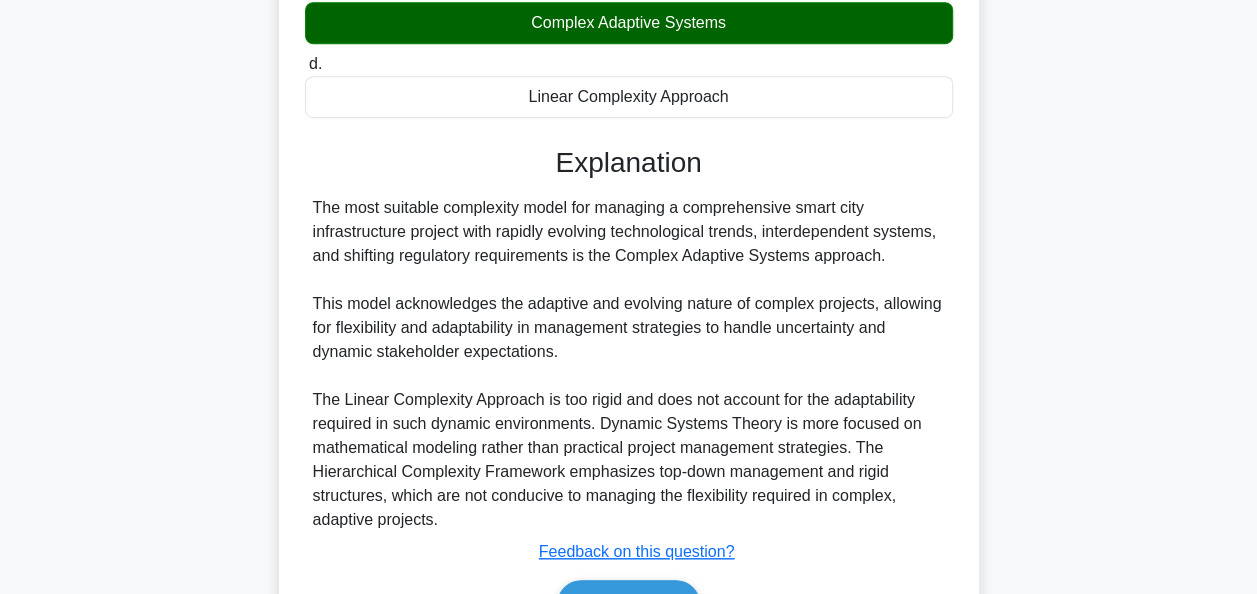 scroll, scrollTop: 756, scrollLeft: 0, axis: vertical 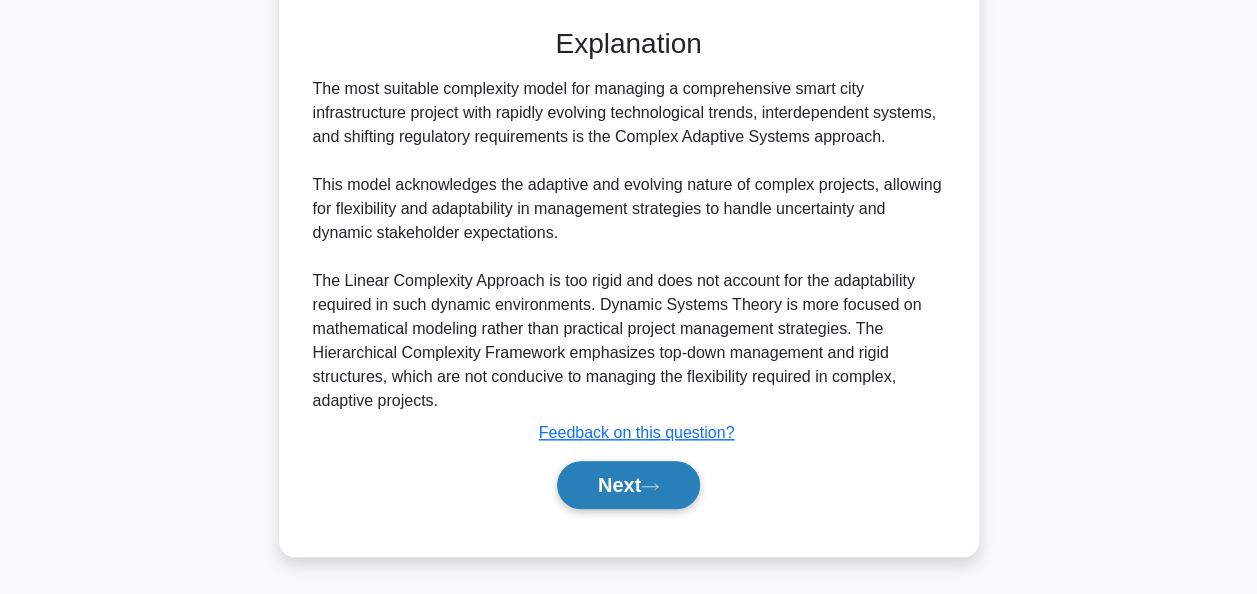 click on "Next" at bounding box center (628, 485) 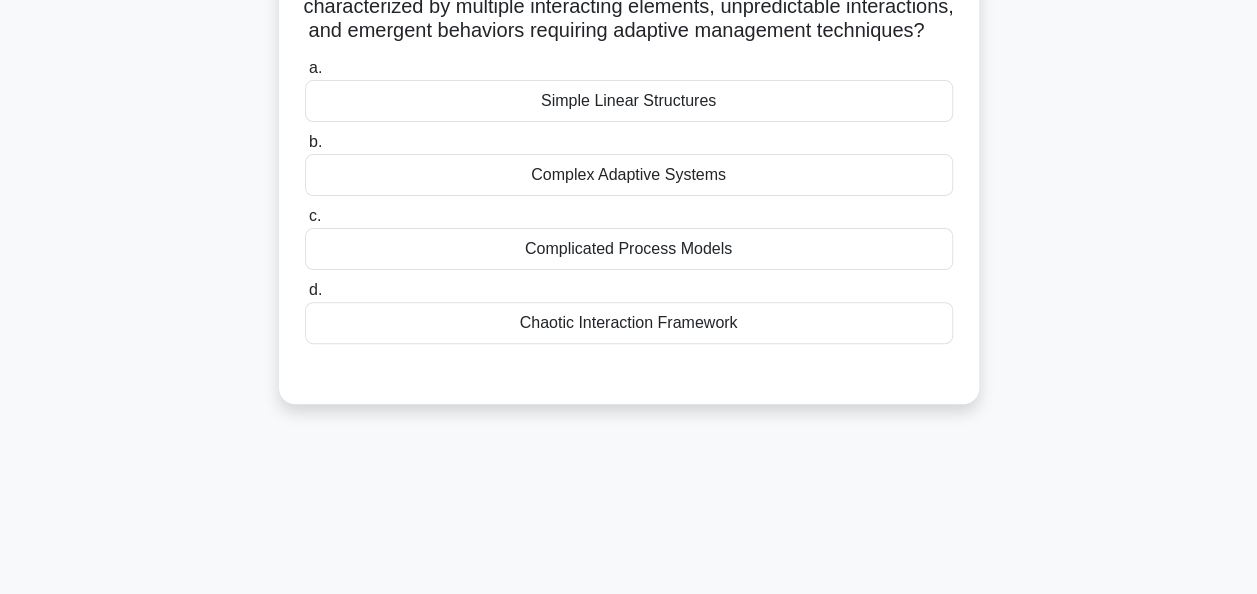 scroll, scrollTop: 200, scrollLeft: 0, axis: vertical 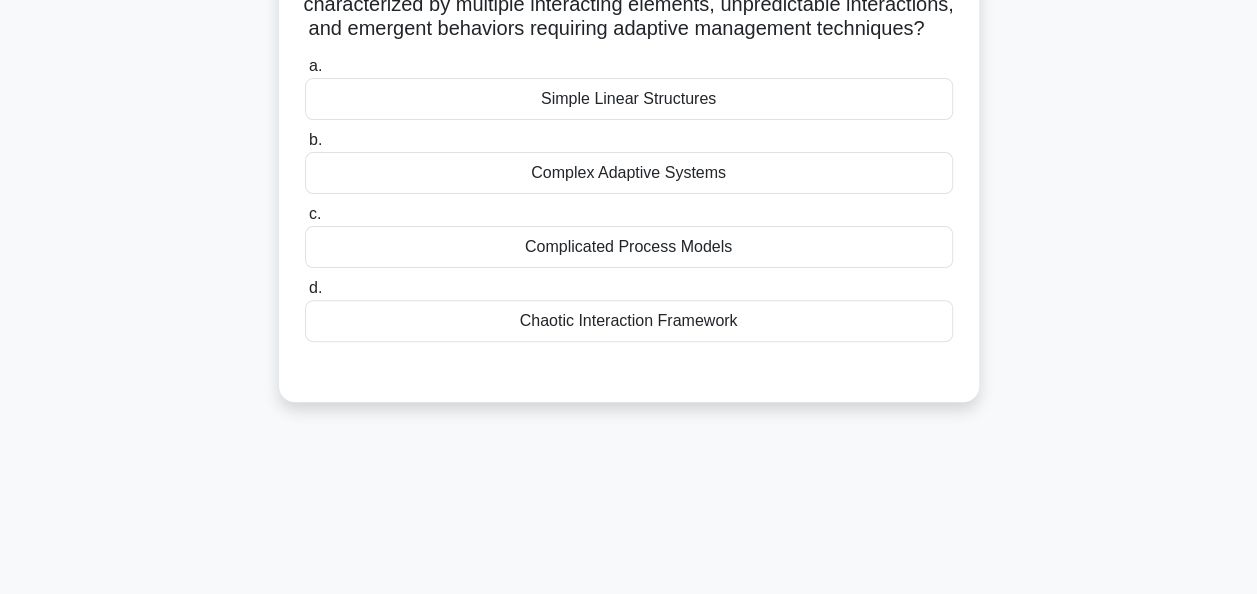 click on "Complex Adaptive Systems" at bounding box center (629, 173) 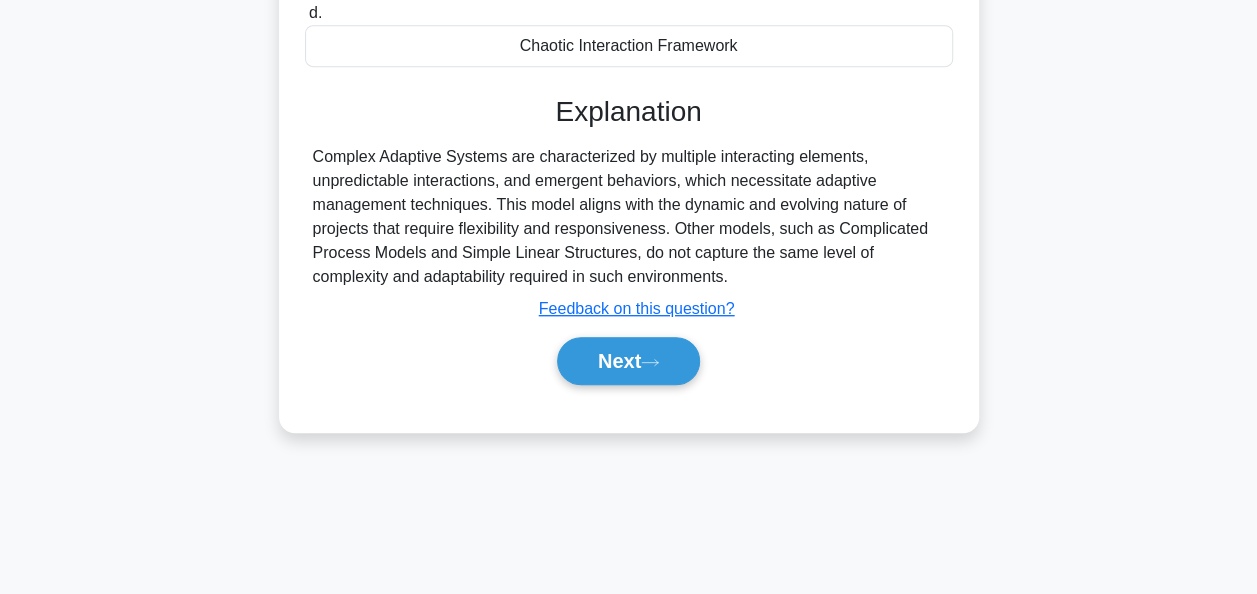 scroll, scrollTop: 486, scrollLeft: 0, axis: vertical 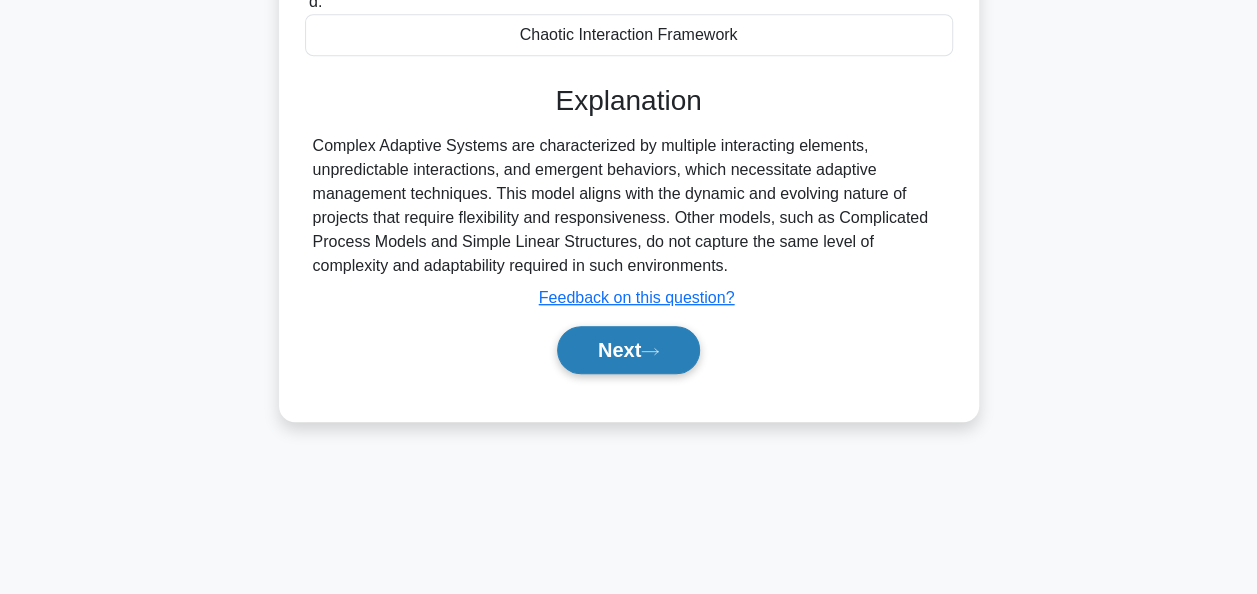 click on "Next" at bounding box center [628, 350] 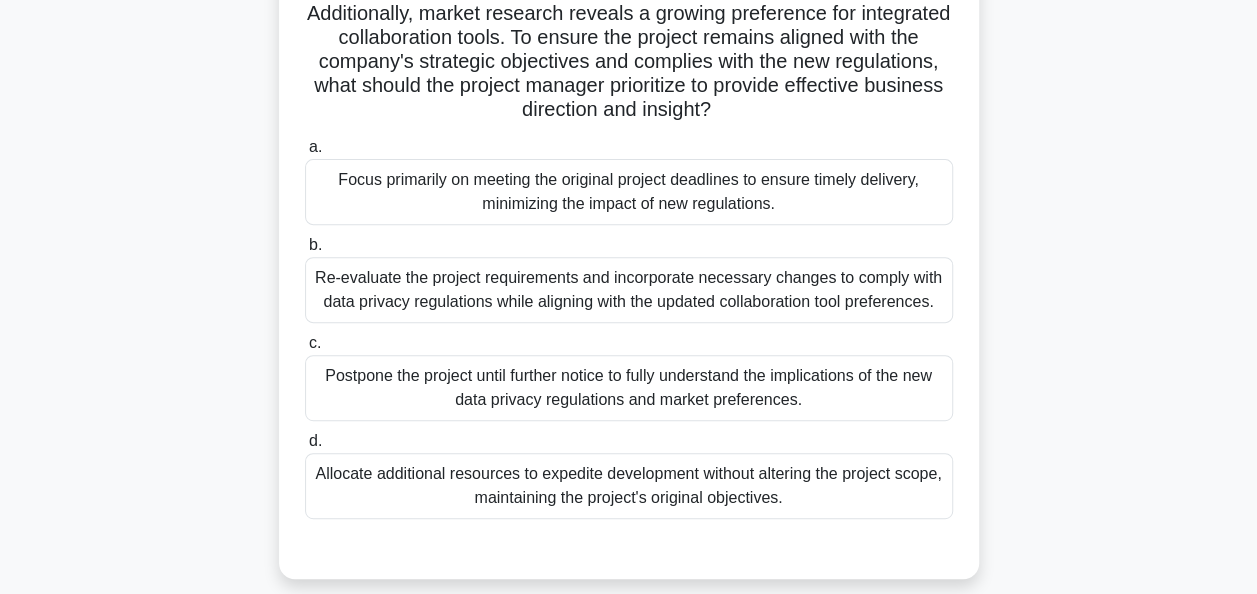 scroll, scrollTop: 286, scrollLeft: 0, axis: vertical 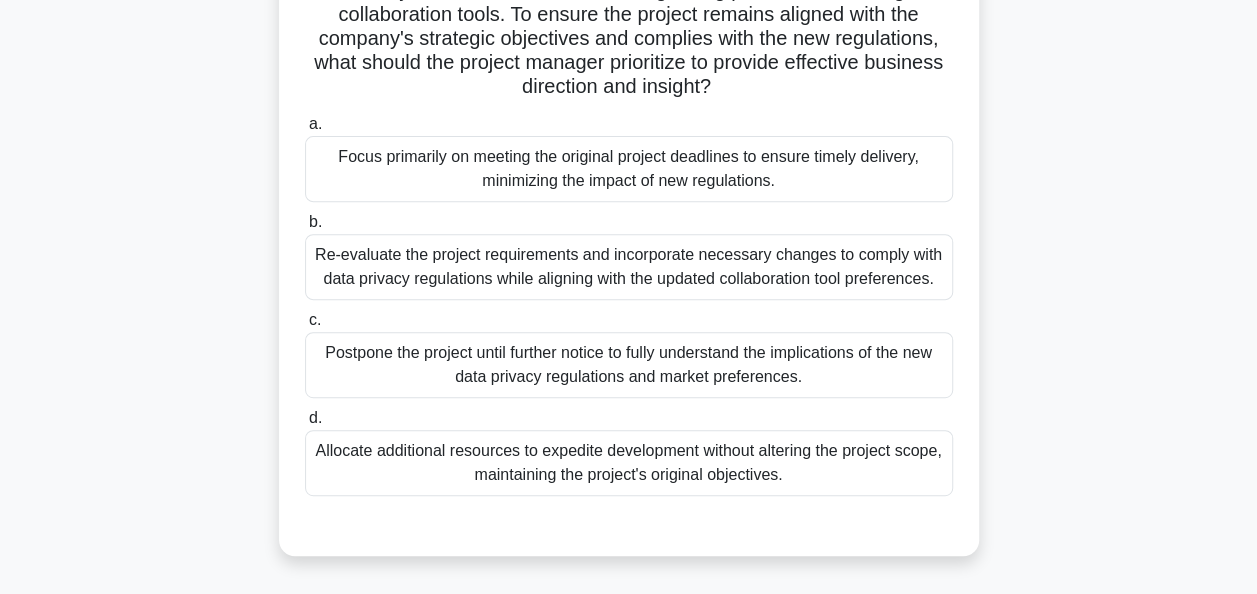 click on "Re-evaluate the project requirements and incorporate necessary changes to comply with data privacy regulations while aligning with the updated collaboration tool preferences." at bounding box center (629, 267) 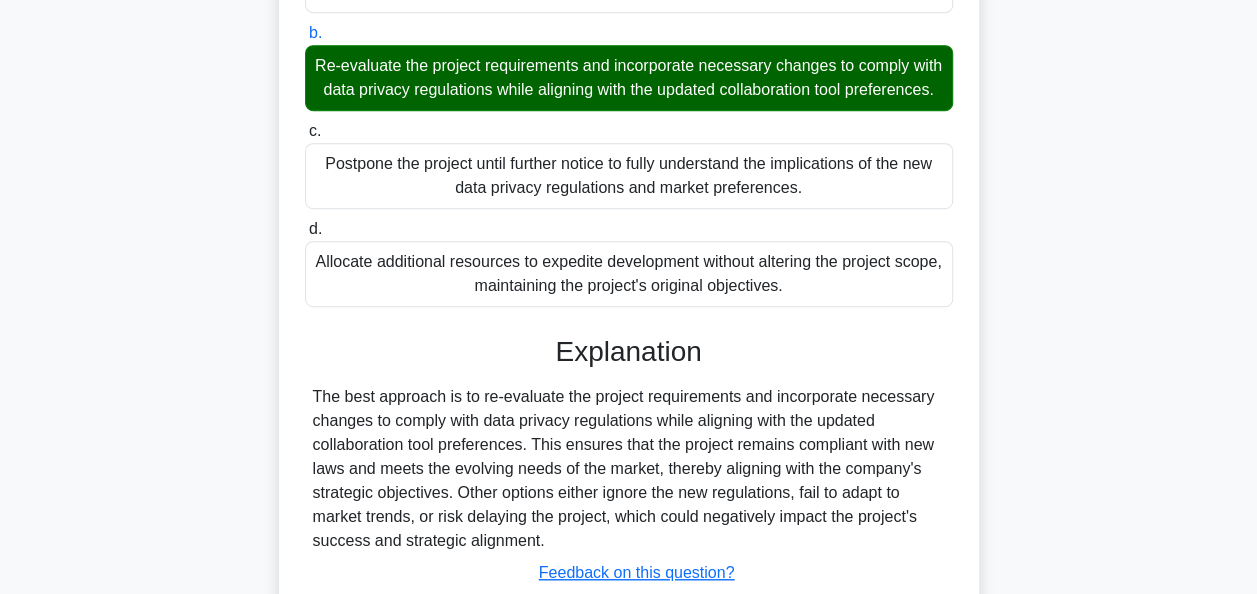 scroll, scrollTop: 636, scrollLeft: 0, axis: vertical 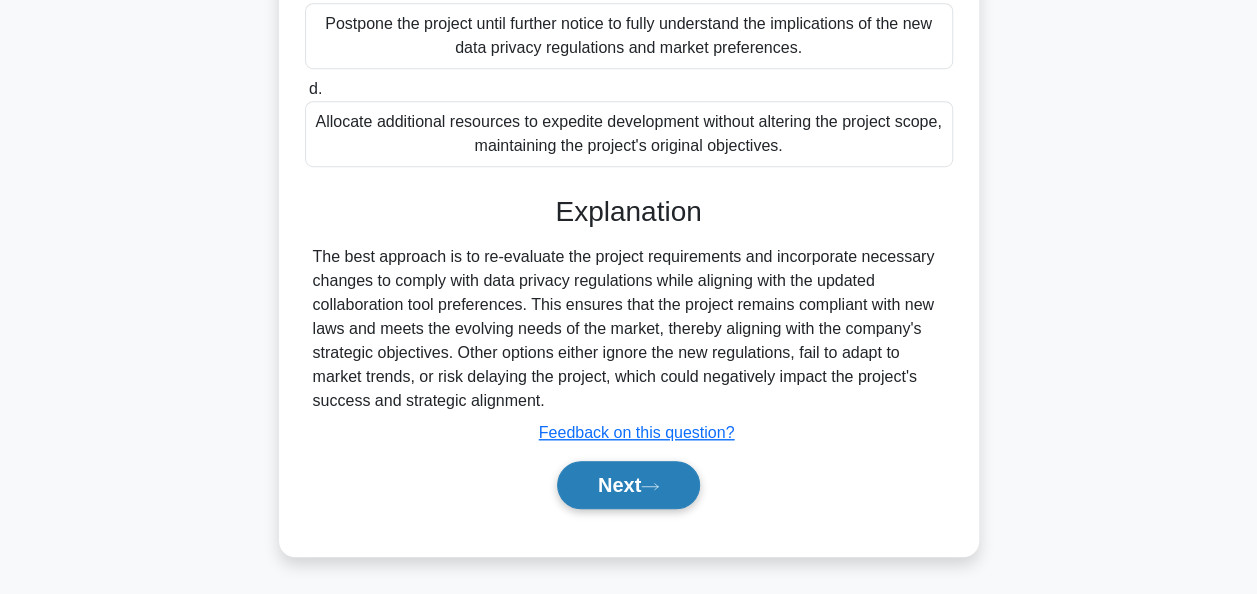 click on "Next" at bounding box center (628, 485) 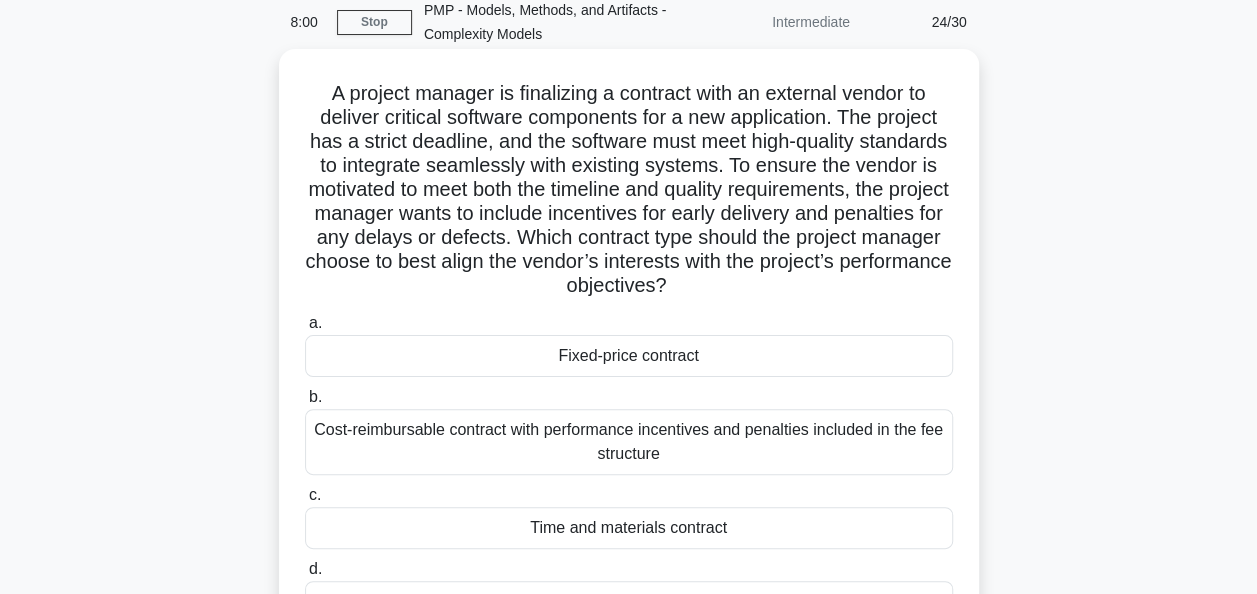 scroll, scrollTop: 200, scrollLeft: 0, axis: vertical 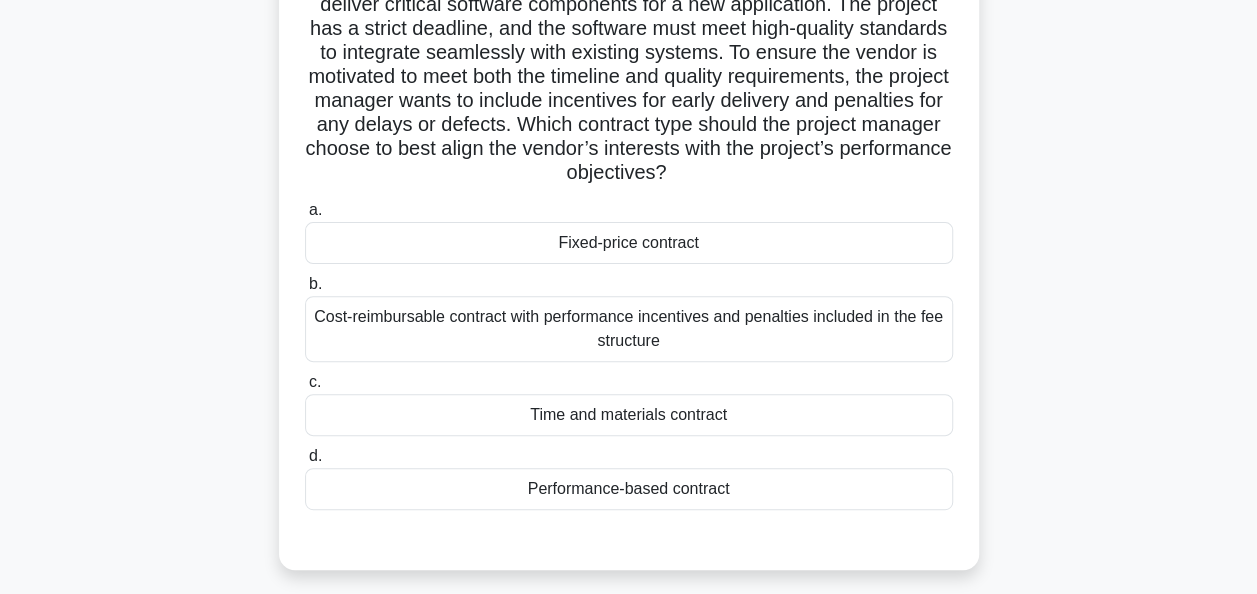 click on "Performance-based contract" at bounding box center [629, 489] 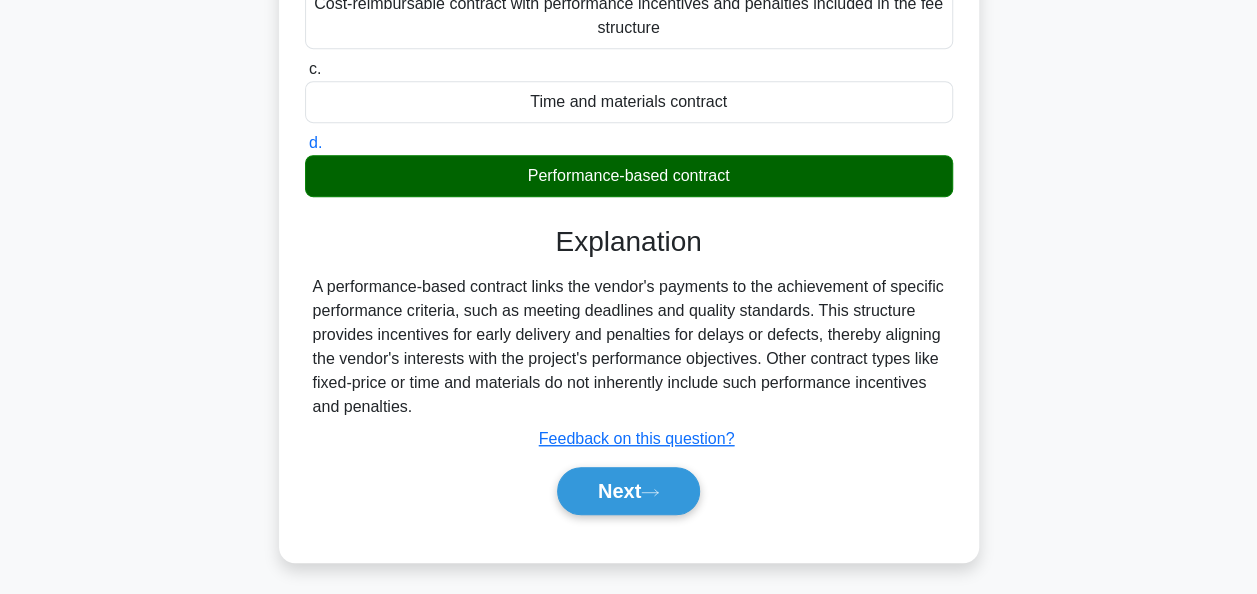 scroll, scrollTop: 516, scrollLeft: 0, axis: vertical 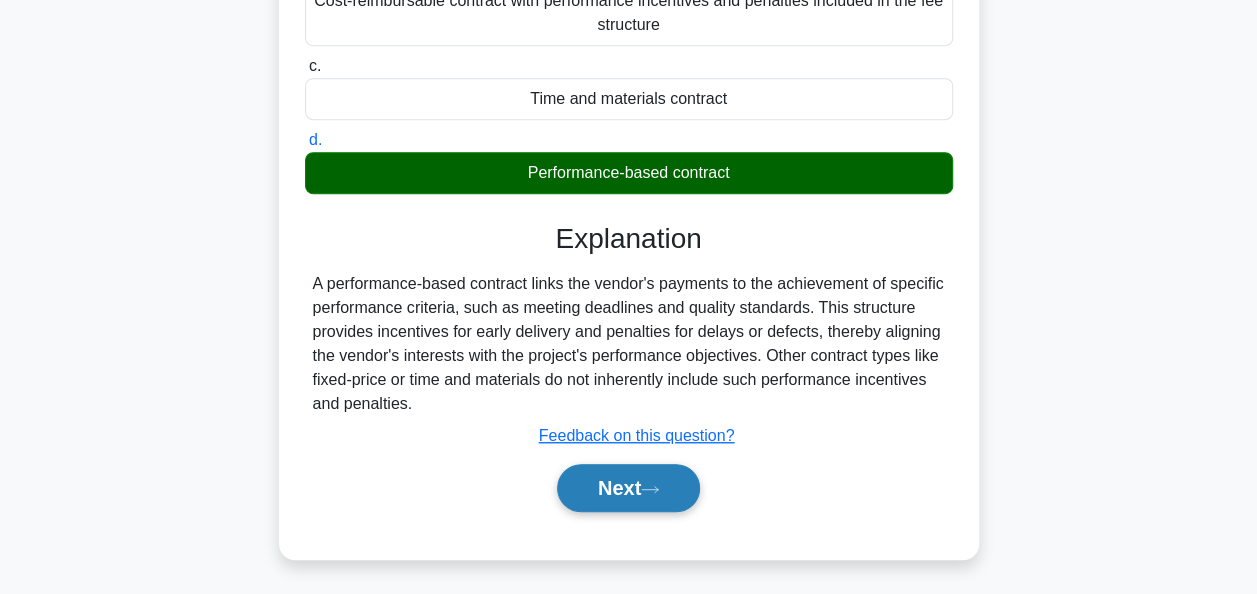 click on "Next" at bounding box center [628, 488] 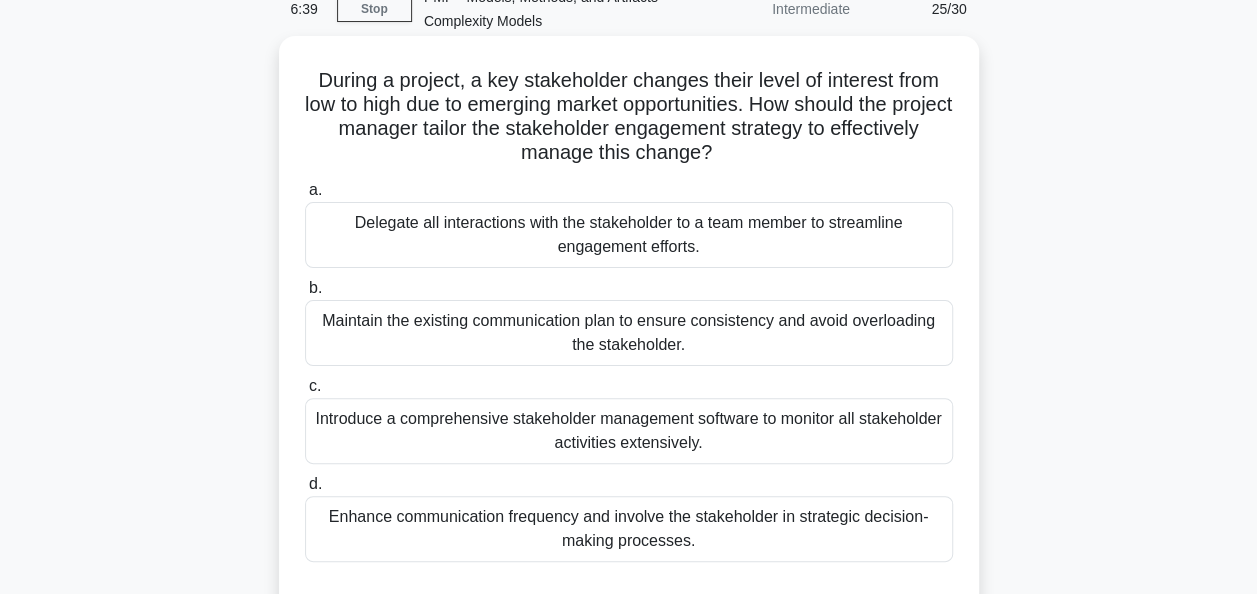 scroll, scrollTop: 200, scrollLeft: 0, axis: vertical 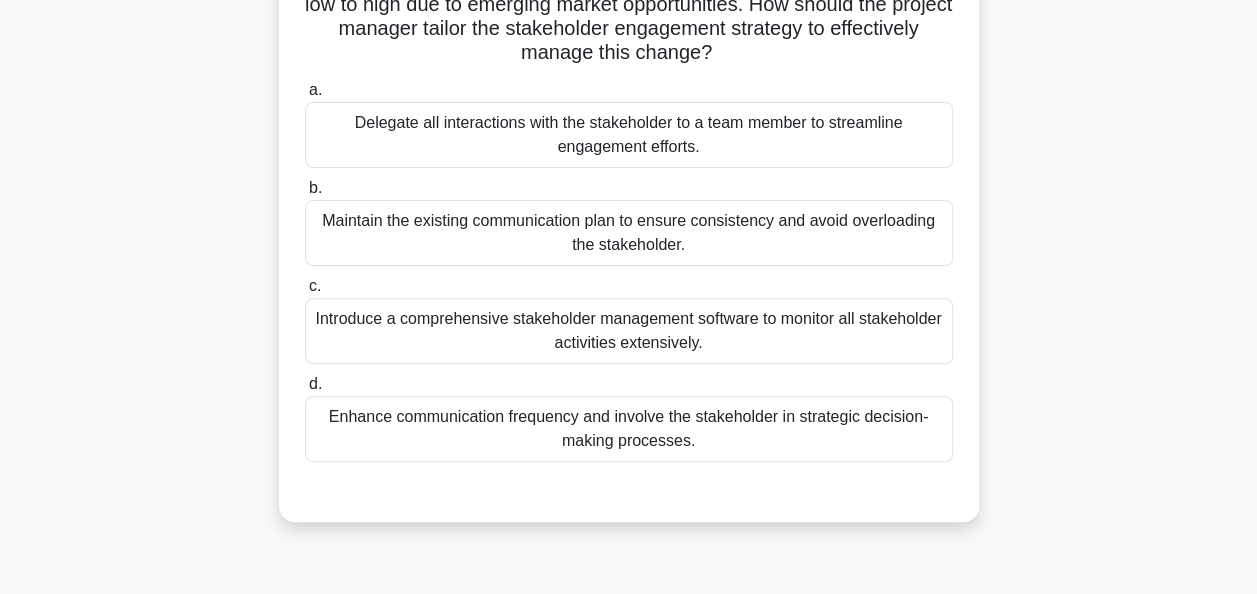 click on "Enhance communication frequency and involve the stakeholder in strategic decision-making processes." at bounding box center [629, 429] 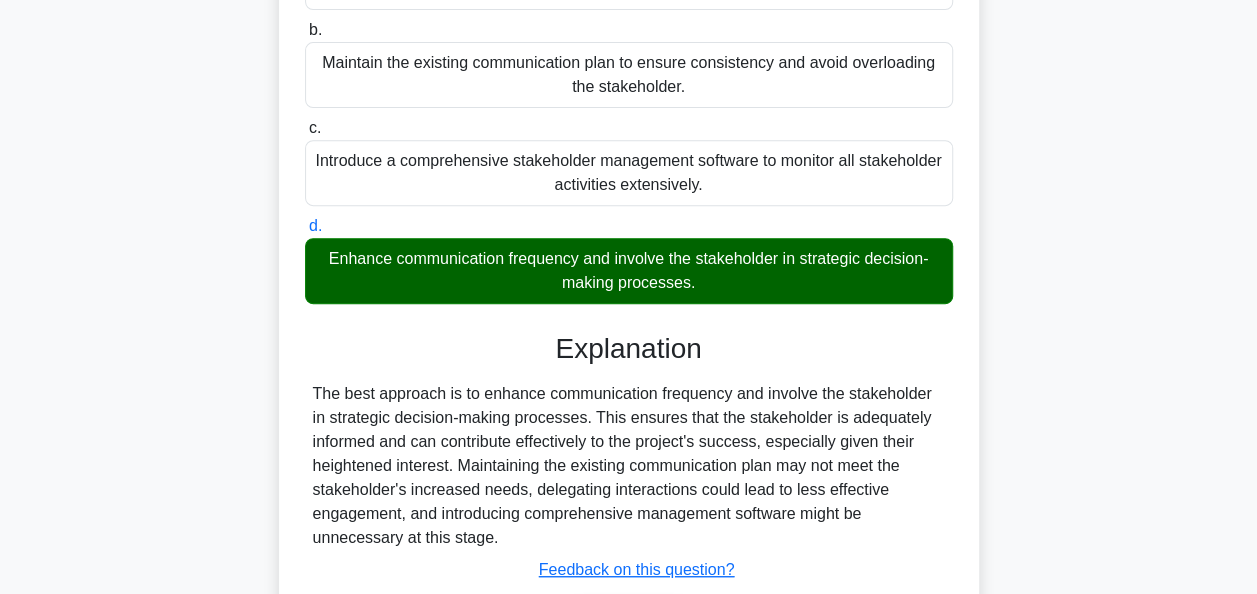 scroll, scrollTop: 492, scrollLeft: 0, axis: vertical 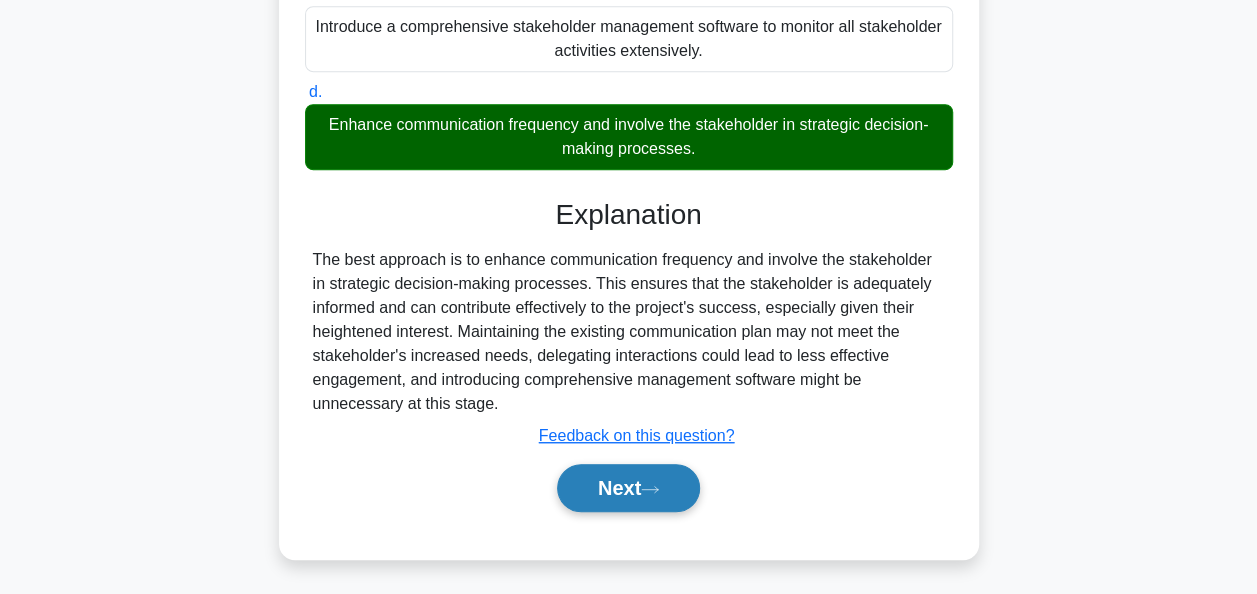 click 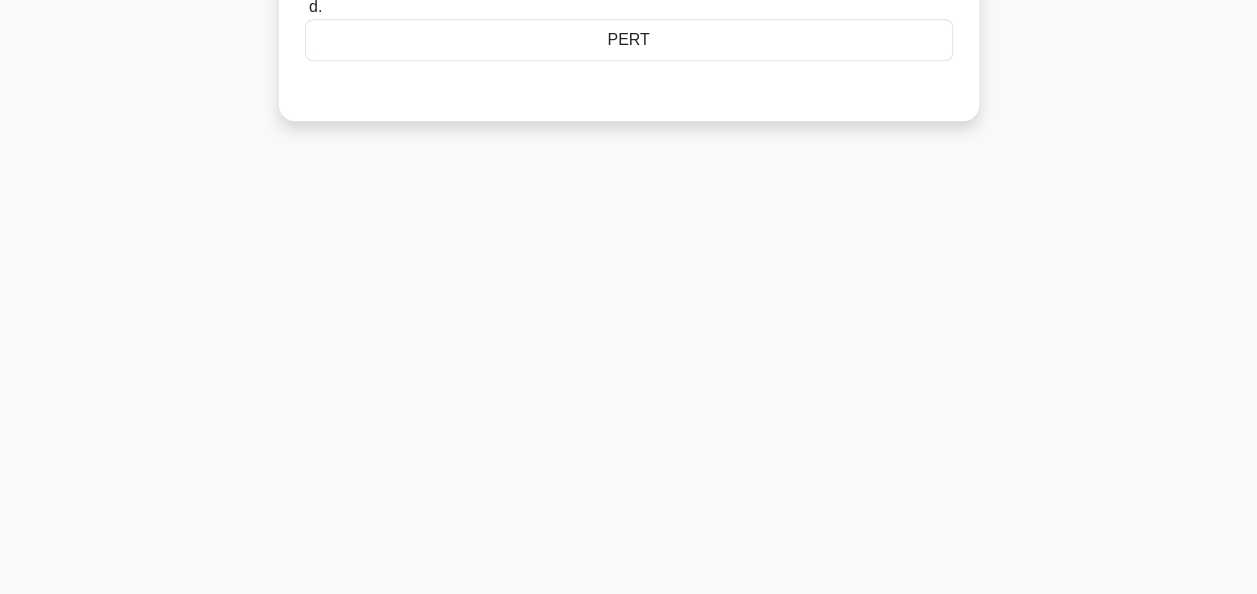scroll, scrollTop: 0, scrollLeft: 0, axis: both 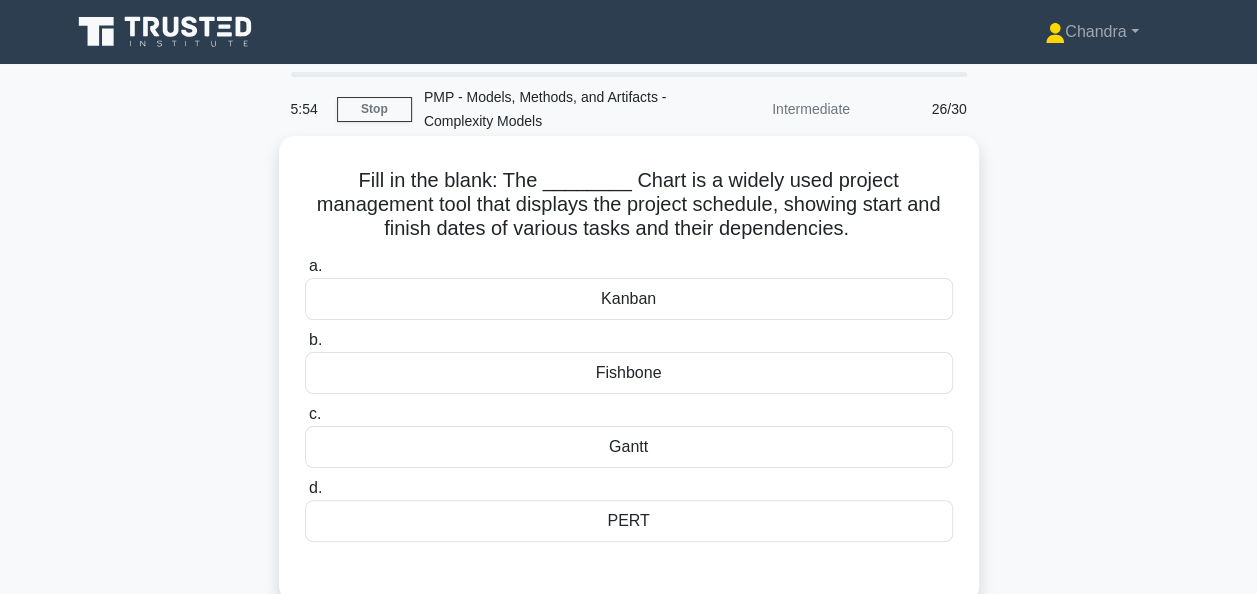 click on "Gantt" at bounding box center (629, 447) 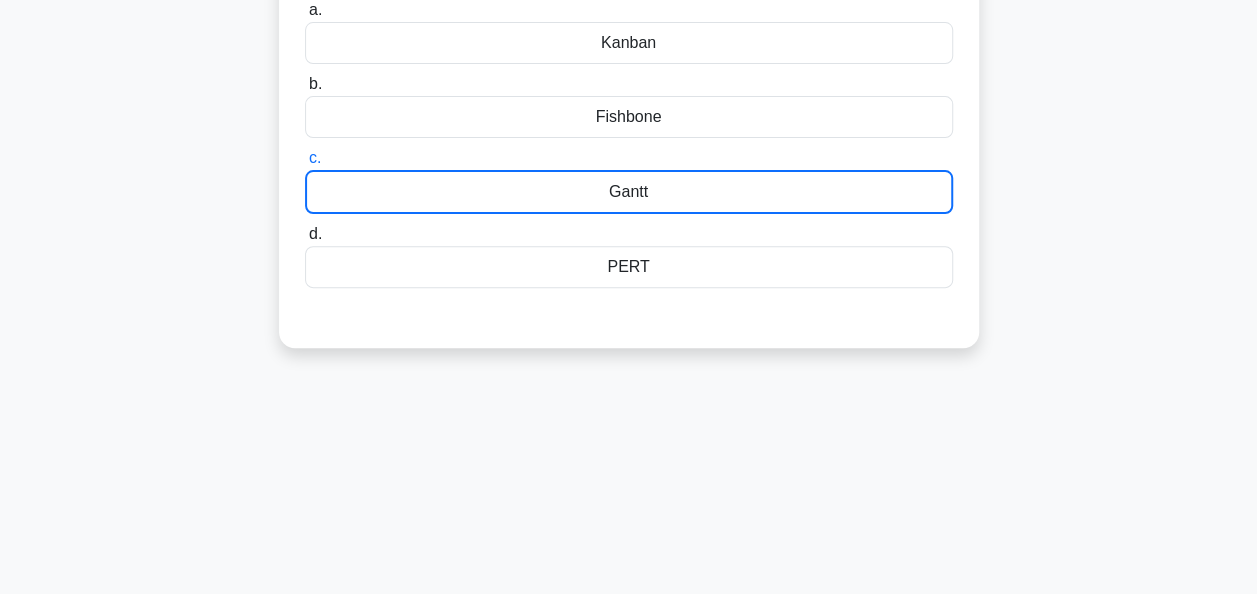 scroll, scrollTop: 300, scrollLeft: 0, axis: vertical 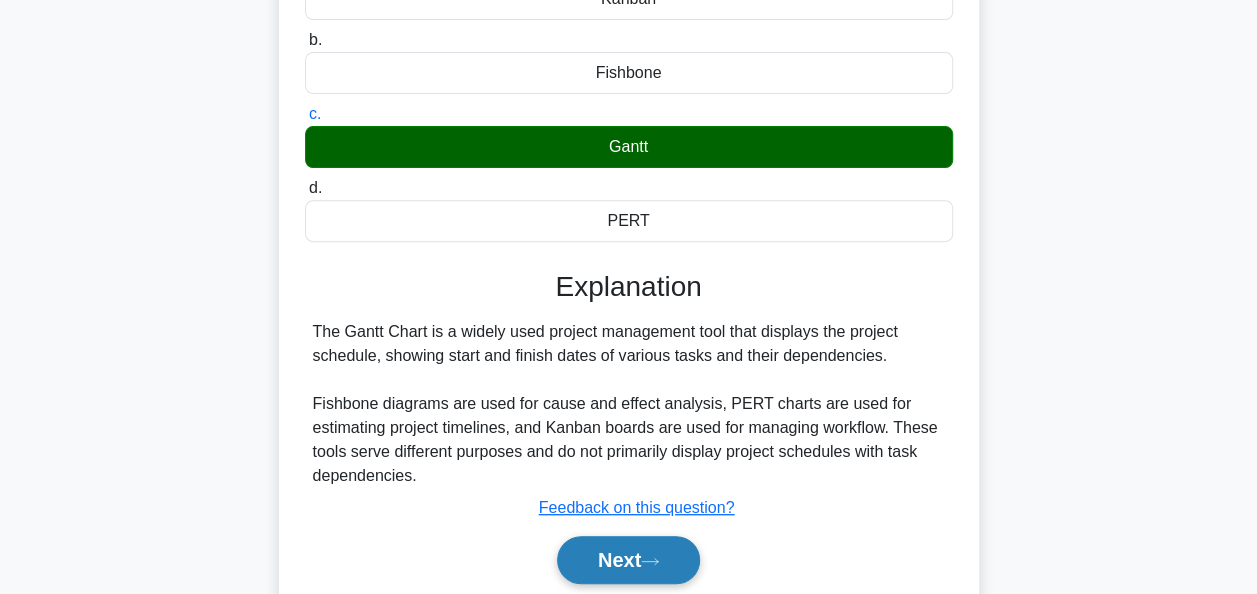 click on "Next" at bounding box center (628, 560) 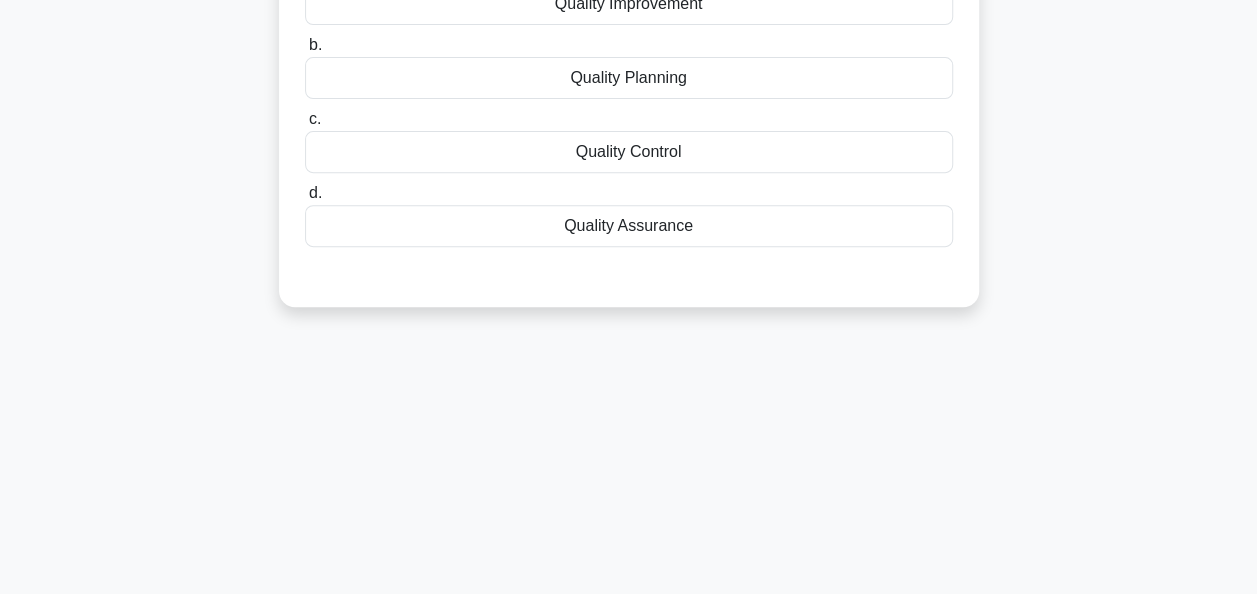 scroll, scrollTop: 0, scrollLeft: 0, axis: both 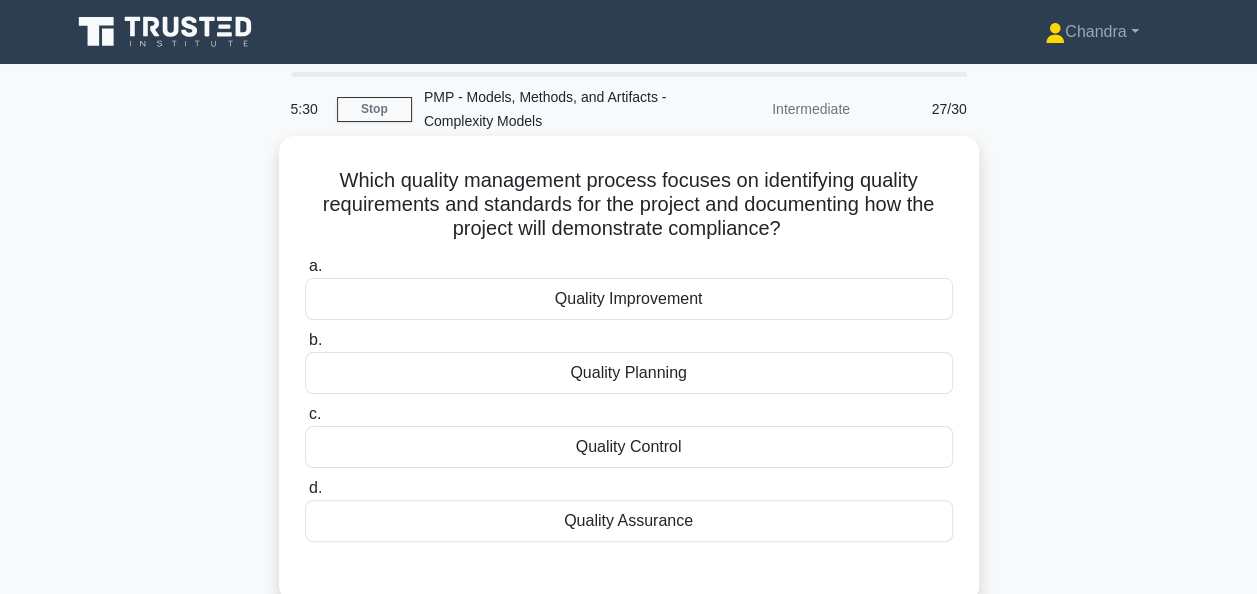 click on "Quality Assurance" at bounding box center [629, 521] 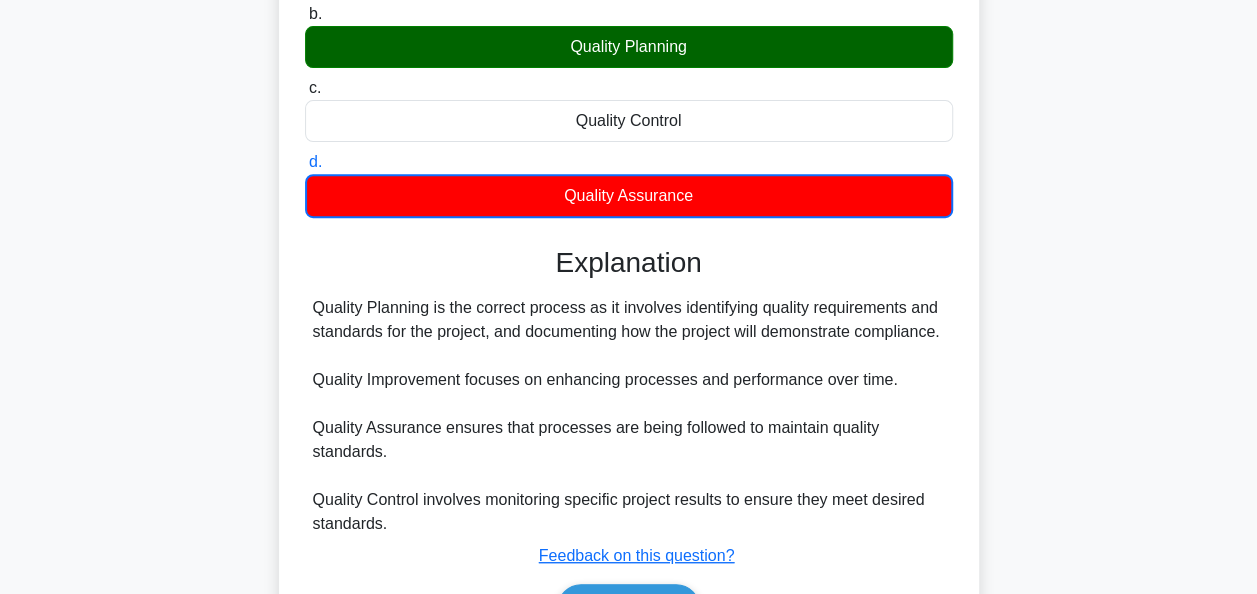 scroll, scrollTop: 400, scrollLeft: 0, axis: vertical 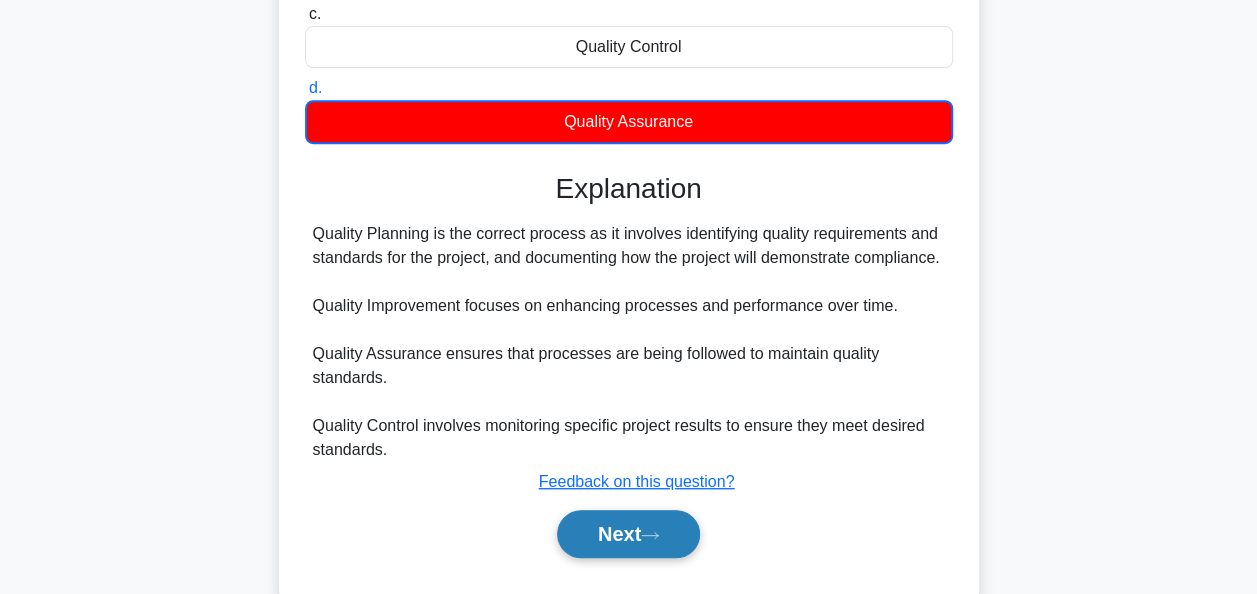 click on "Next" at bounding box center (628, 534) 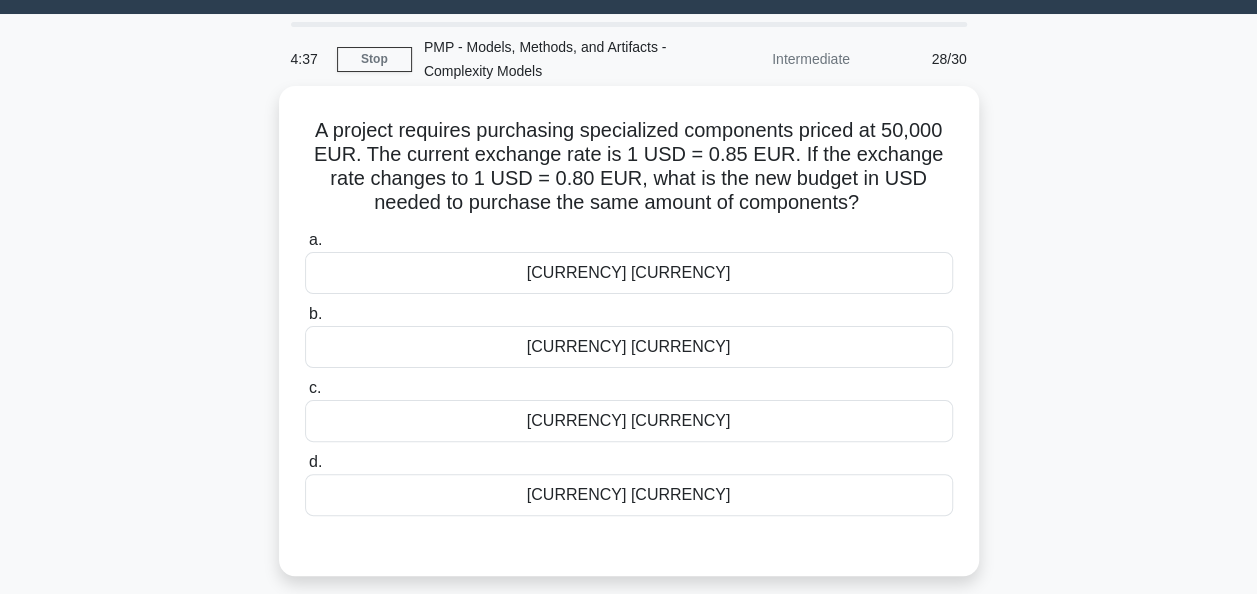 scroll, scrollTop: 0, scrollLeft: 0, axis: both 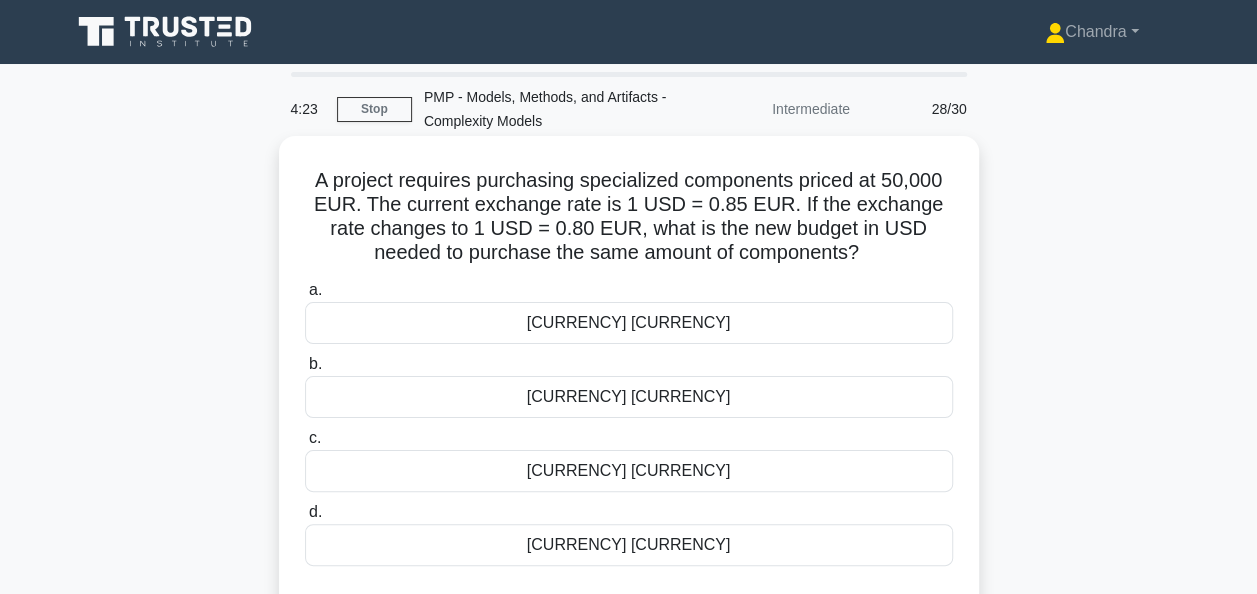 click on "62,500 USD" at bounding box center (629, 397) 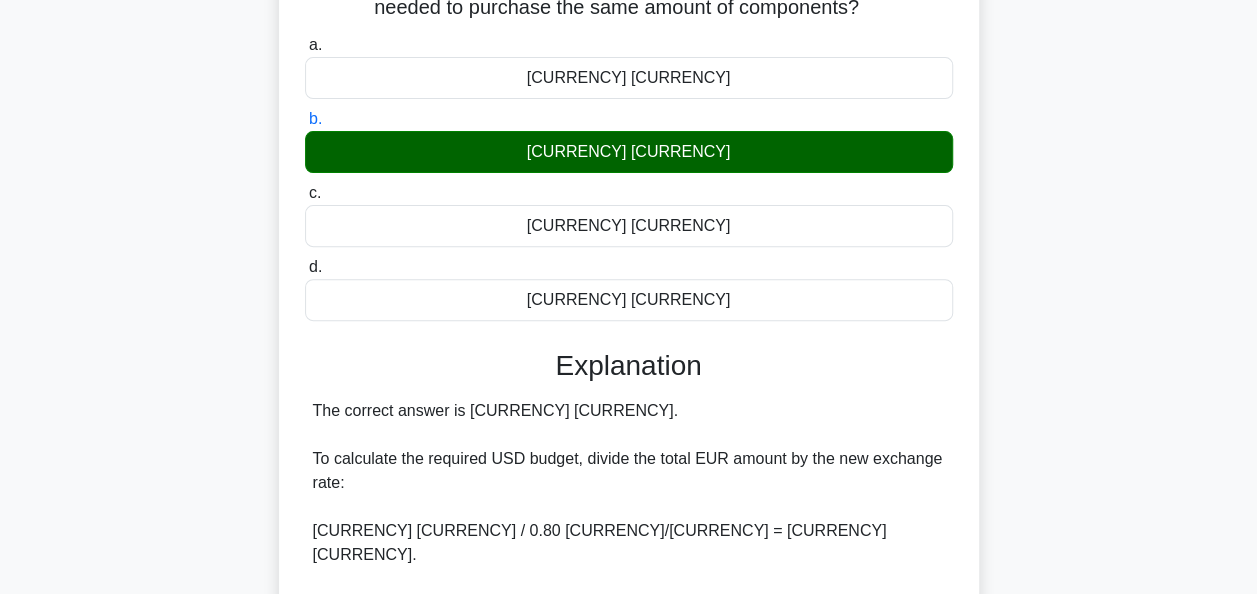 scroll, scrollTop: 486, scrollLeft: 0, axis: vertical 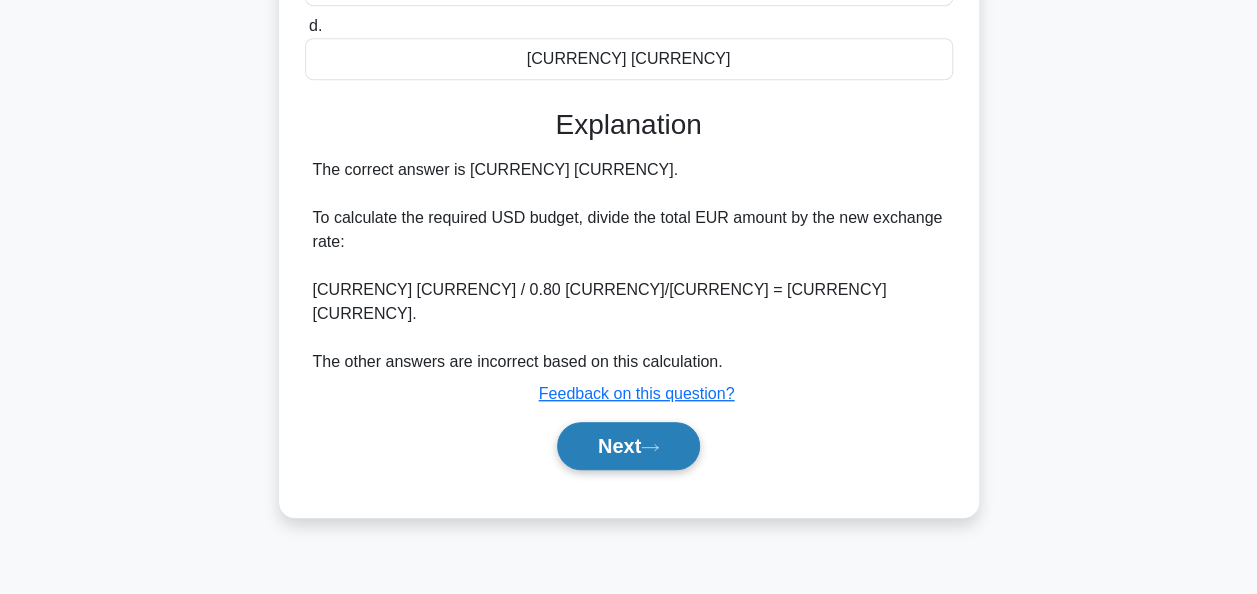 click on "Next" at bounding box center (628, 446) 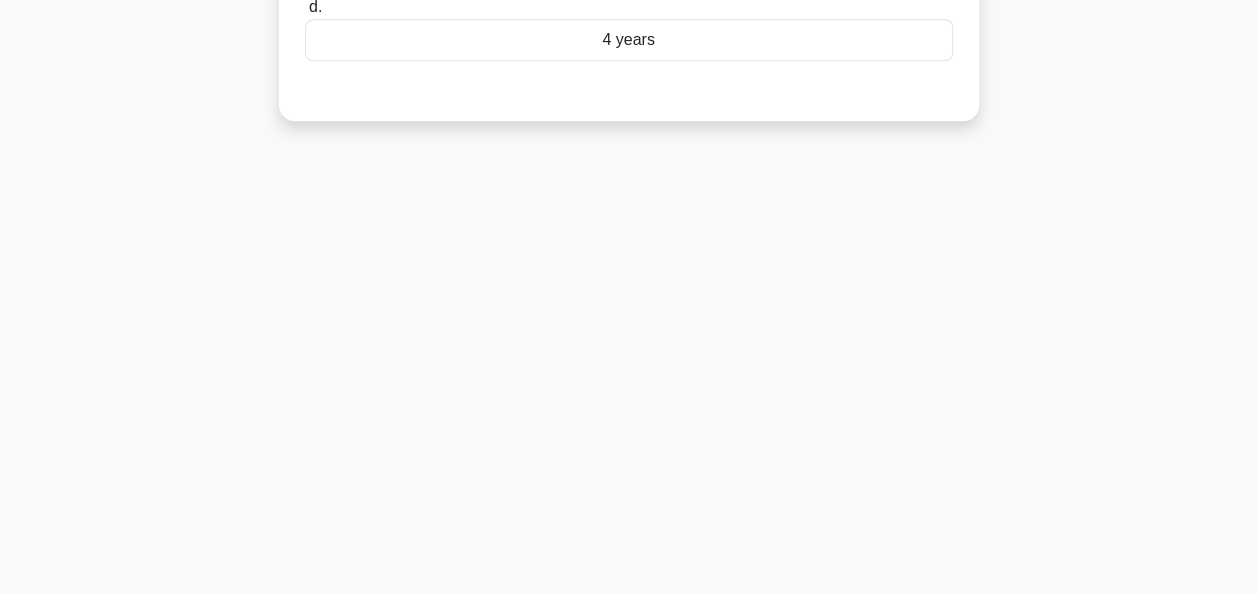 scroll, scrollTop: 86, scrollLeft: 0, axis: vertical 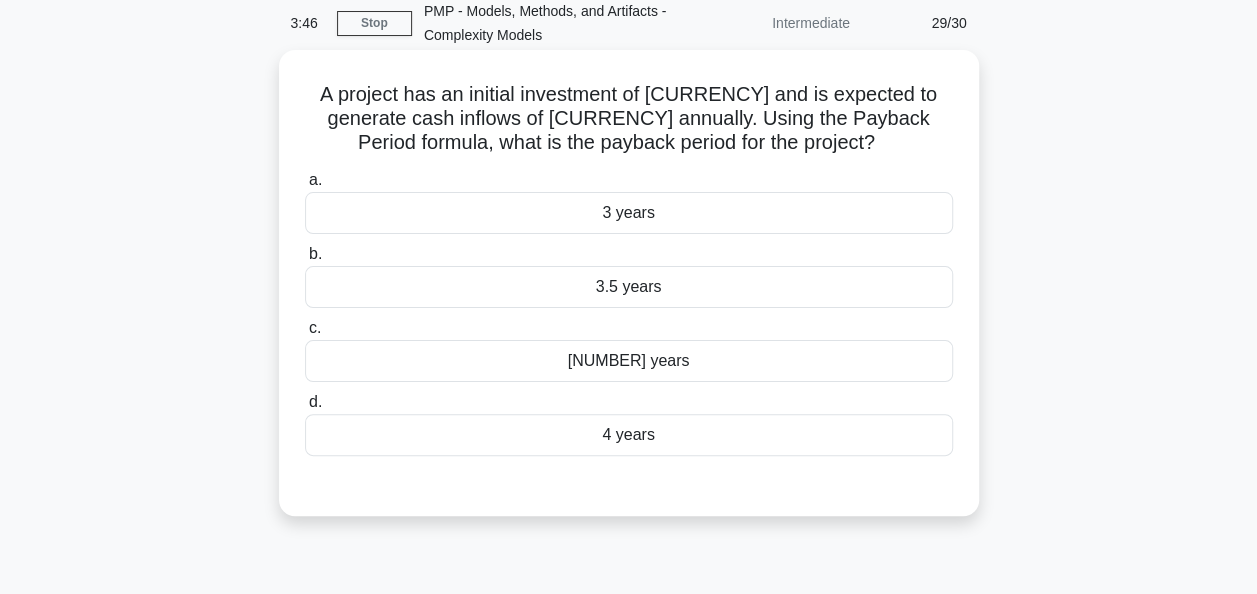 click on "3 years" at bounding box center (629, 213) 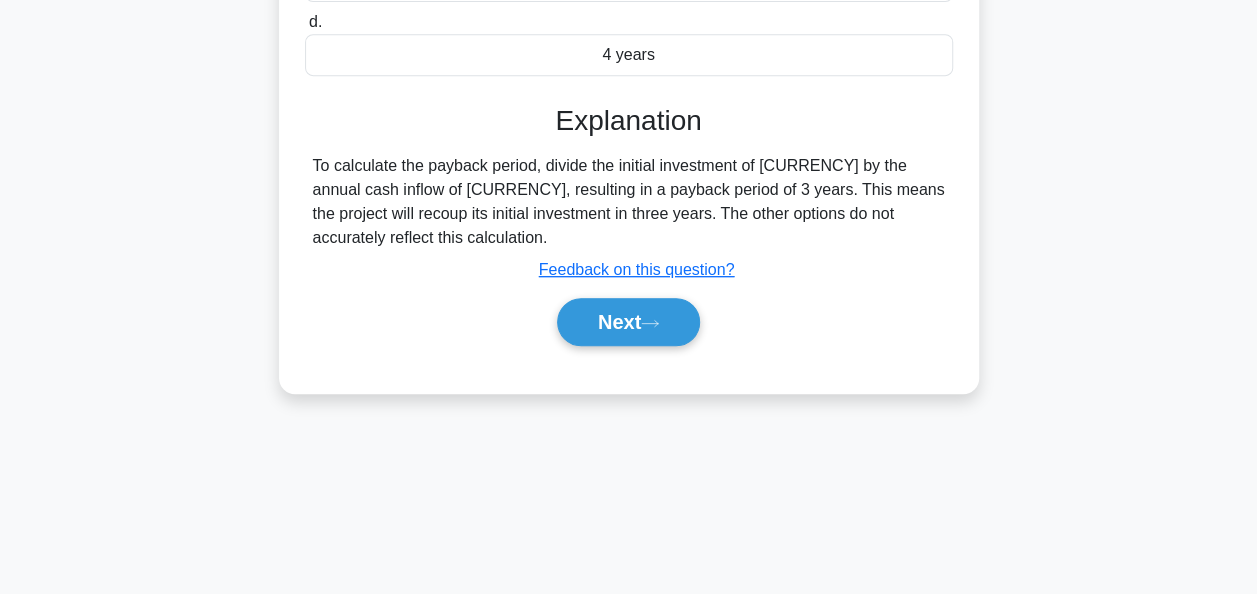 scroll, scrollTop: 486, scrollLeft: 0, axis: vertical 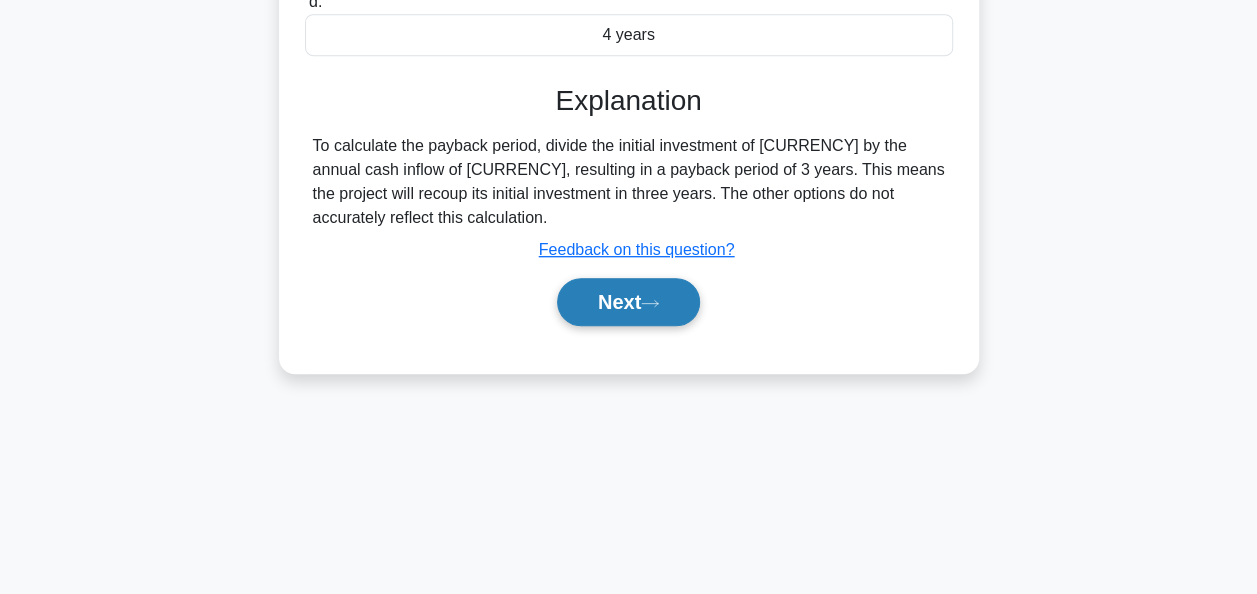 click on "Next" at bounding box center (628, 302) 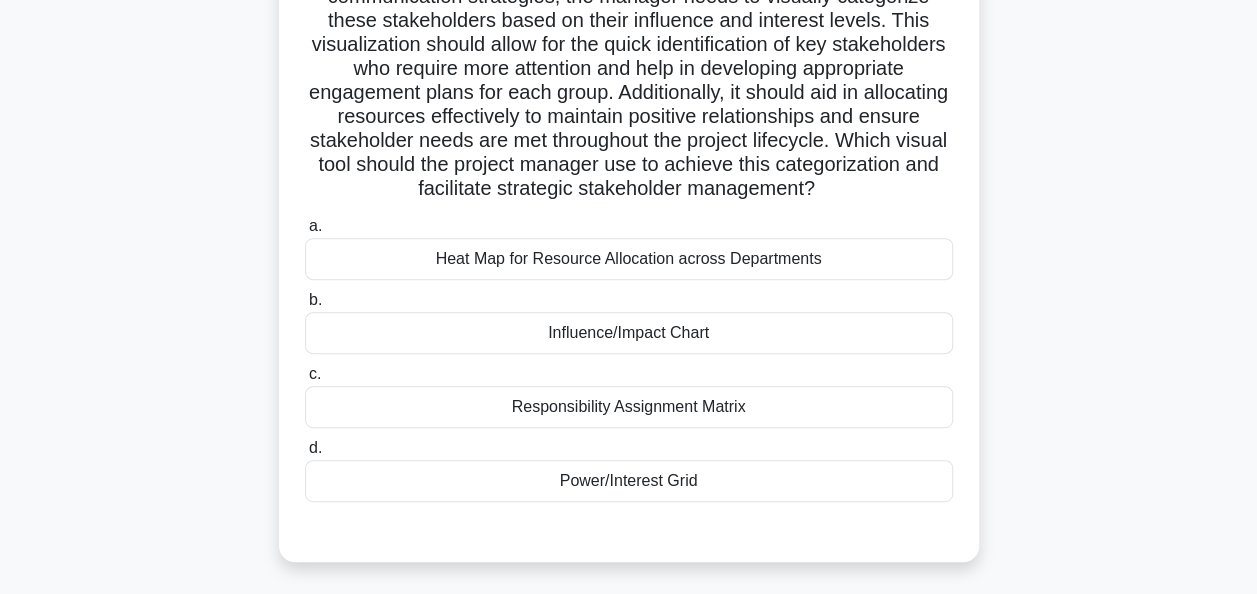 scroll, scrollTop: 286, scrollLeft: 0, axis: vertical 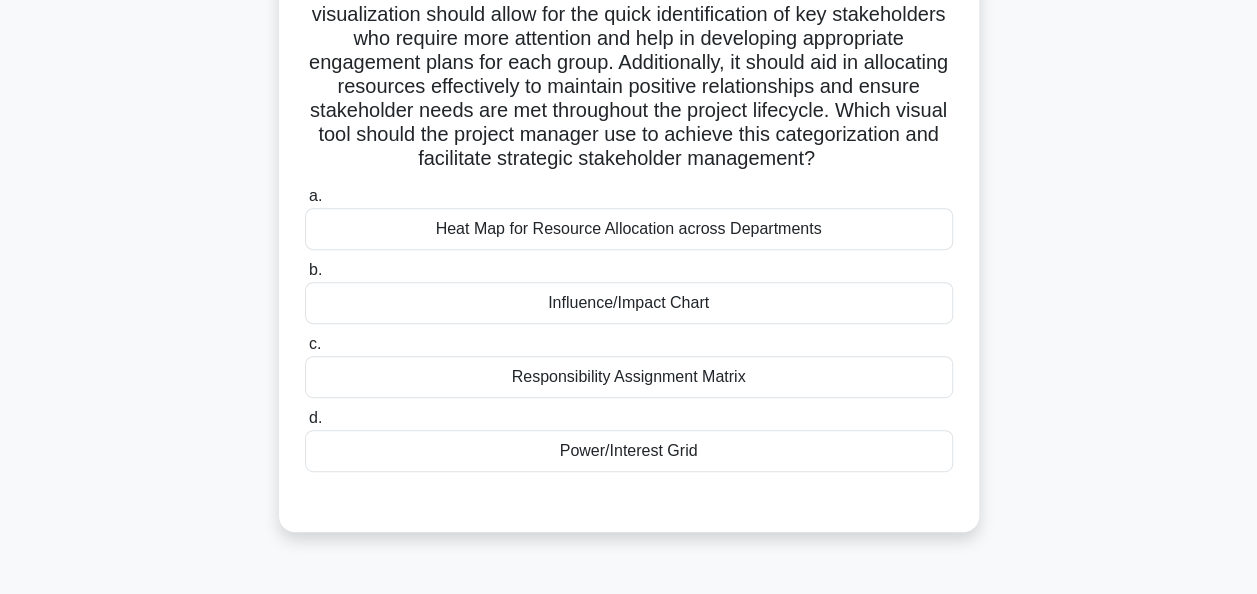 click on "Influence/Impact Chart" at bounding box center (629, 303) 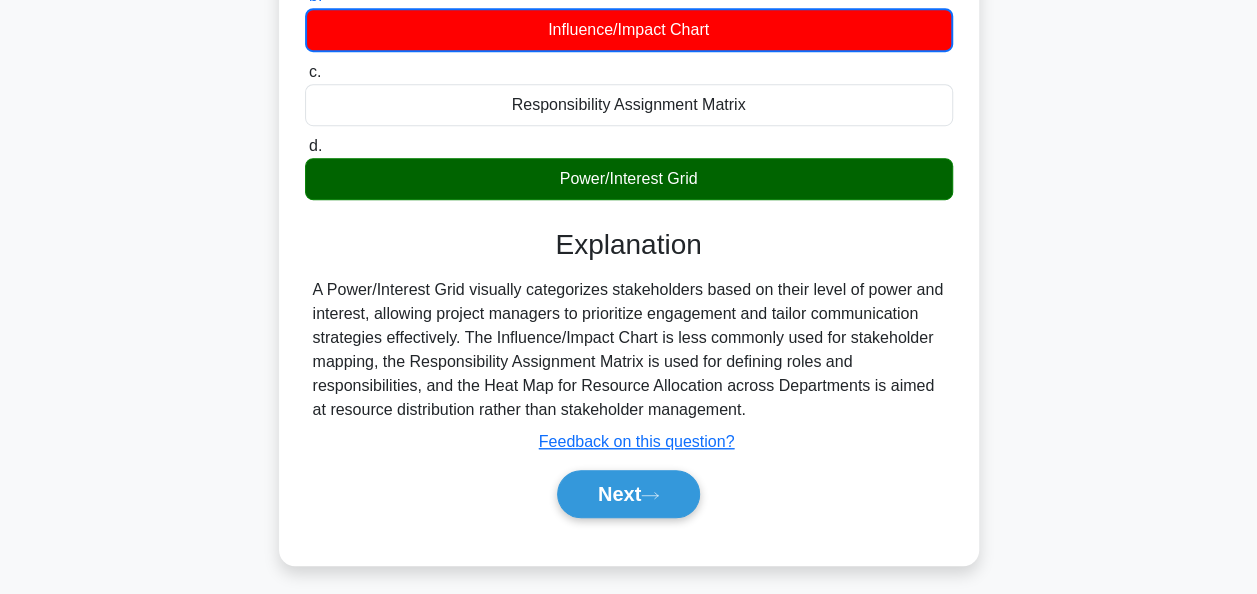 scroll, scrollTop: 567, scrollLeft: 0, axis: vertical 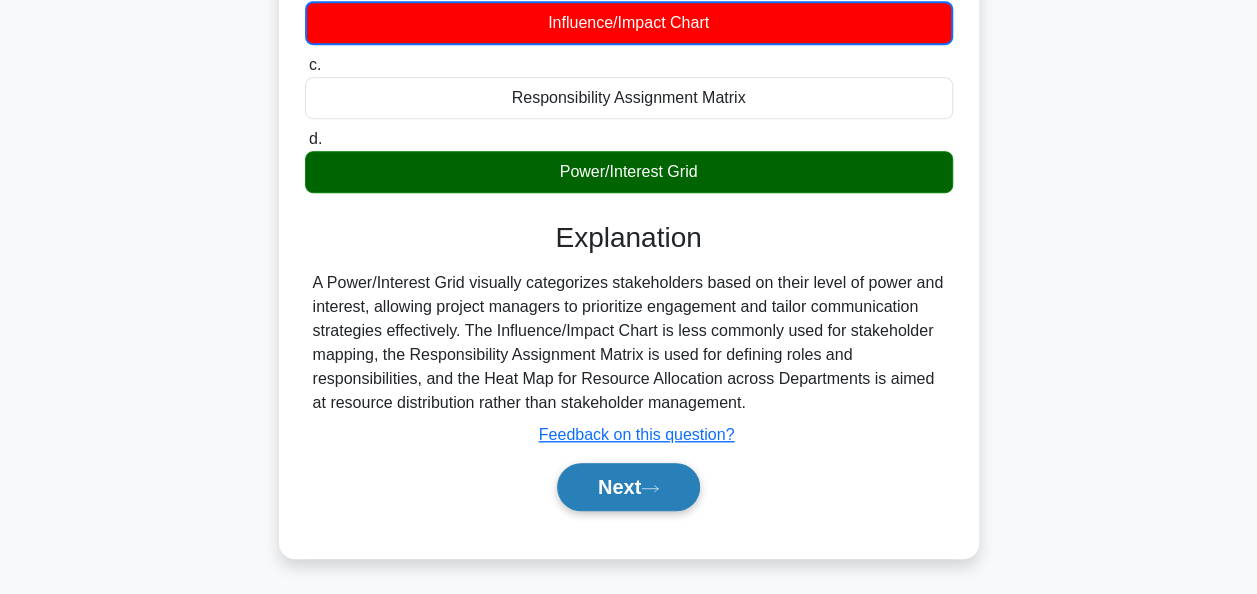 click on "Next" at bounding box center (628, 487) 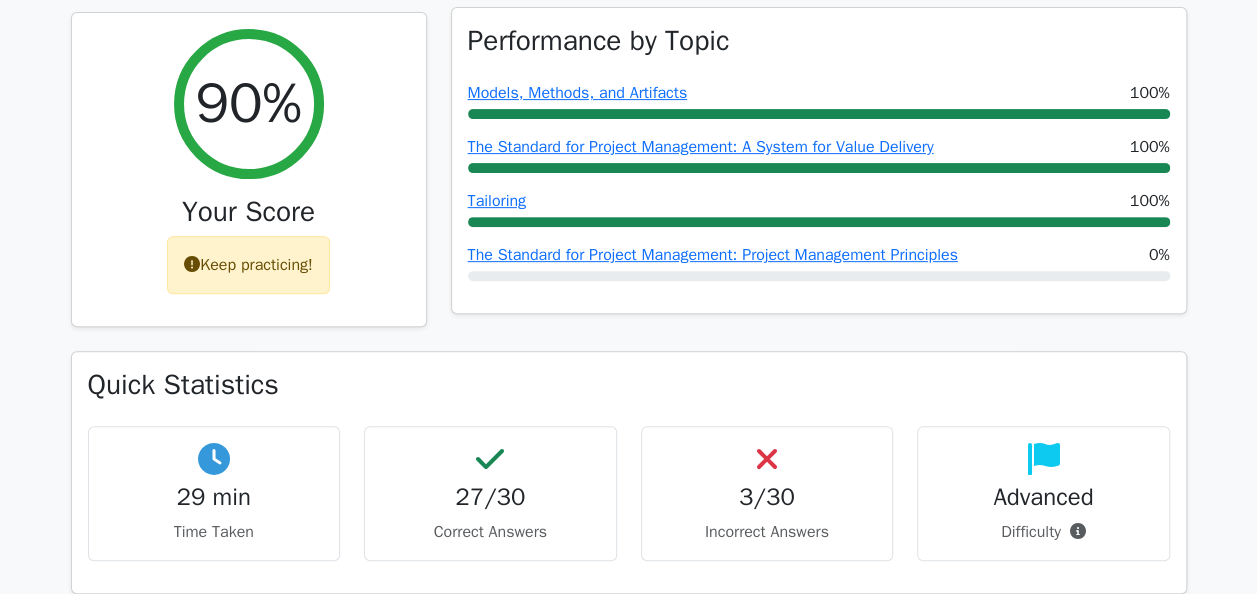 scroll, scrollTop: 0, scrollLeft: 0, axis: both 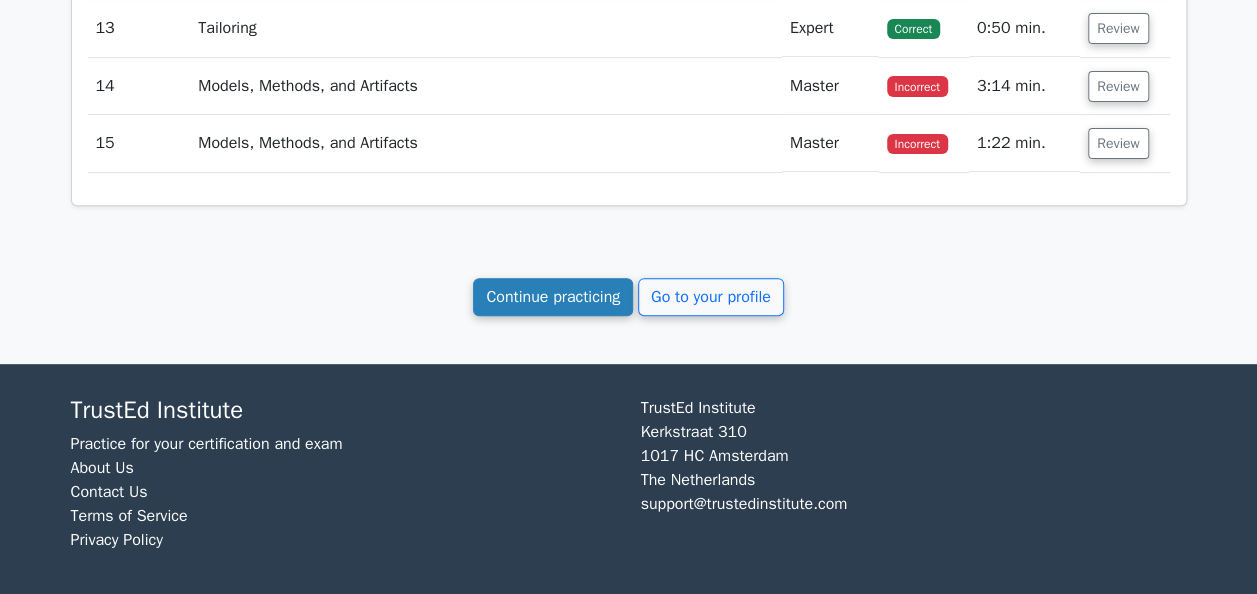 click on "Continue practicing" at bounding box center [553, 297] 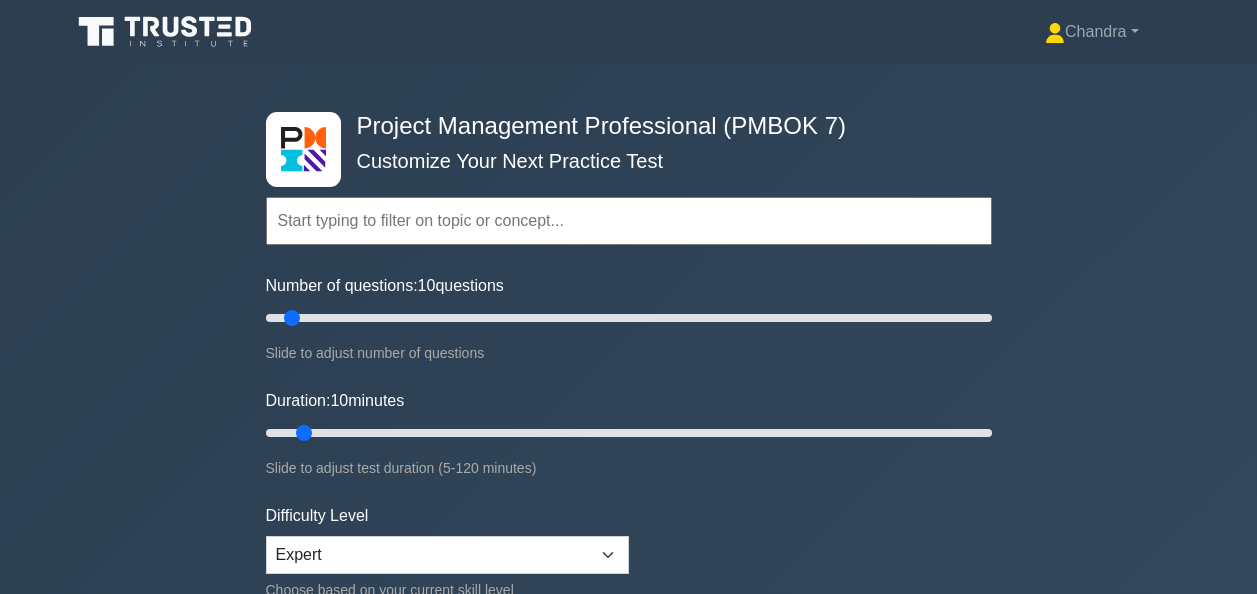 scroll, scrollTop: 0, scrollLeft: 0, axis: both 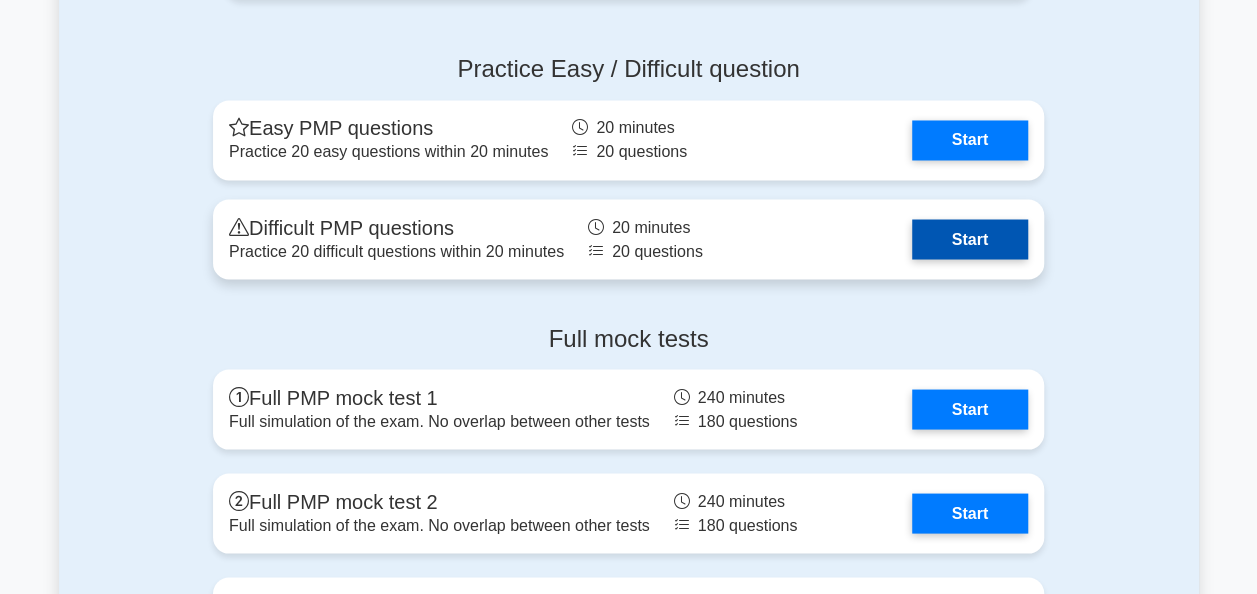 click on "Start" at bounding box center (970, 239) 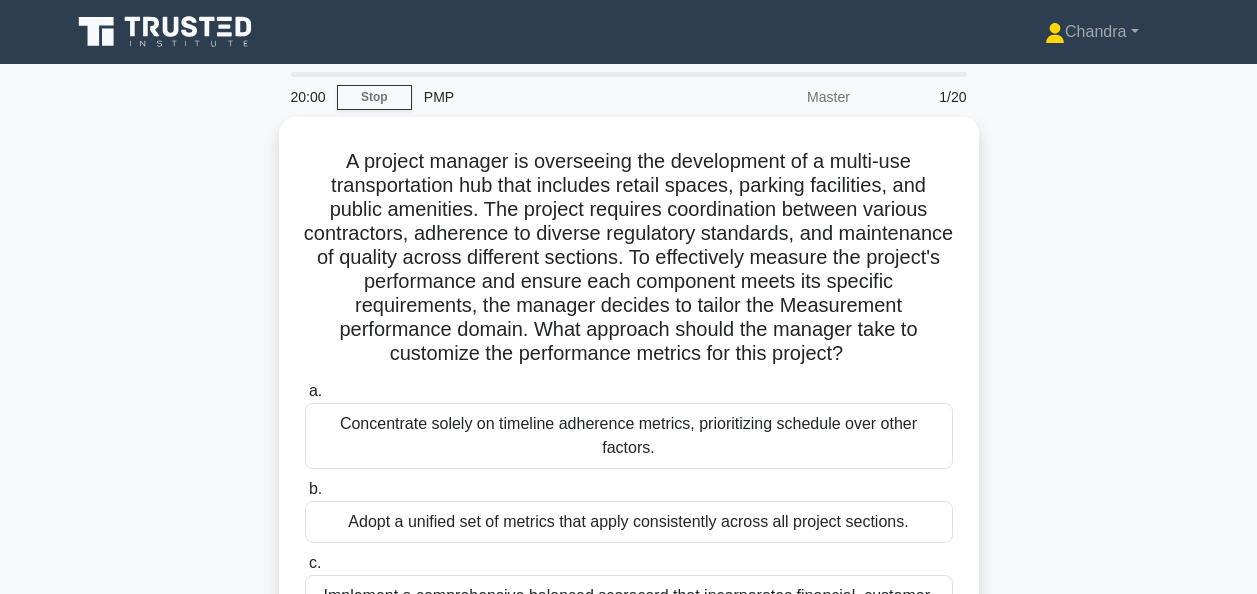 scroll, scrollTop: 0, scrollLeft: 0, axis: both 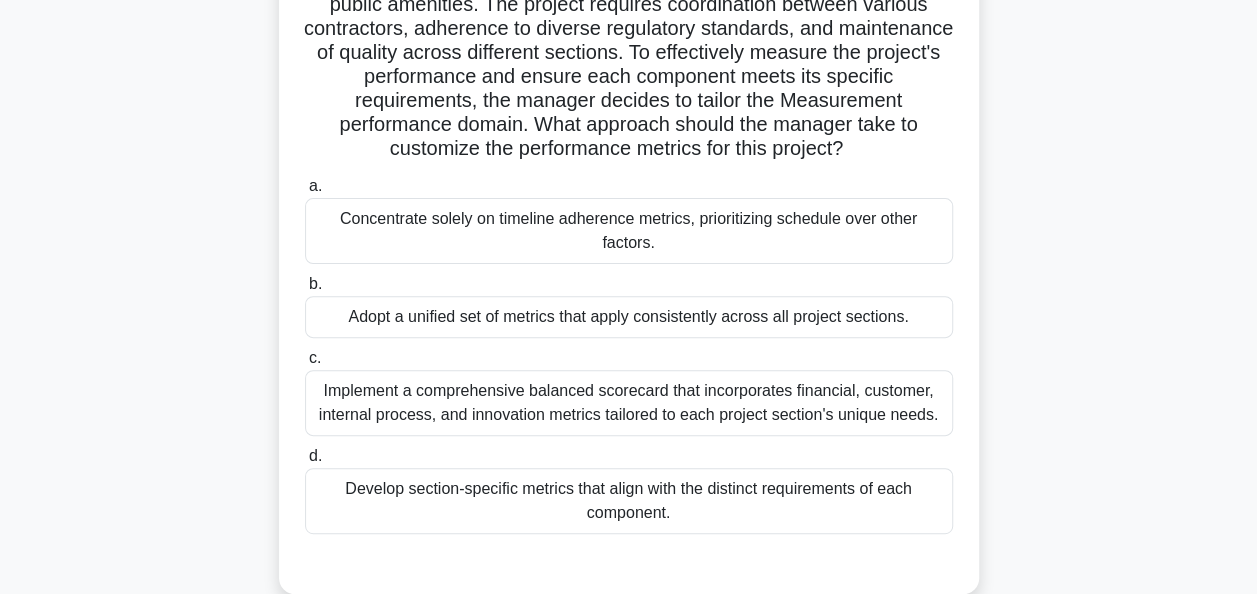 click on "Implement a comprehensive balanced scorecard that incorporates financial, customer, internal process, and innovation metrics tailored to each project section's unique needs." at bounding box center (629, 403) 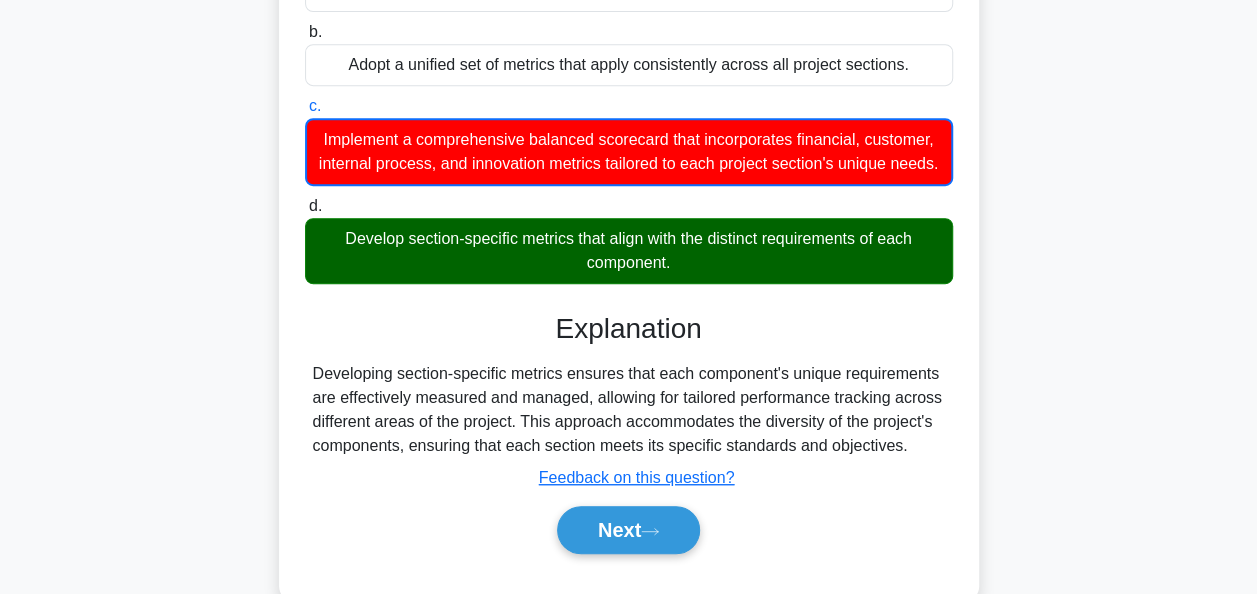scroll, scrollTop: 519, scrollLeft: 0, axis: vertical 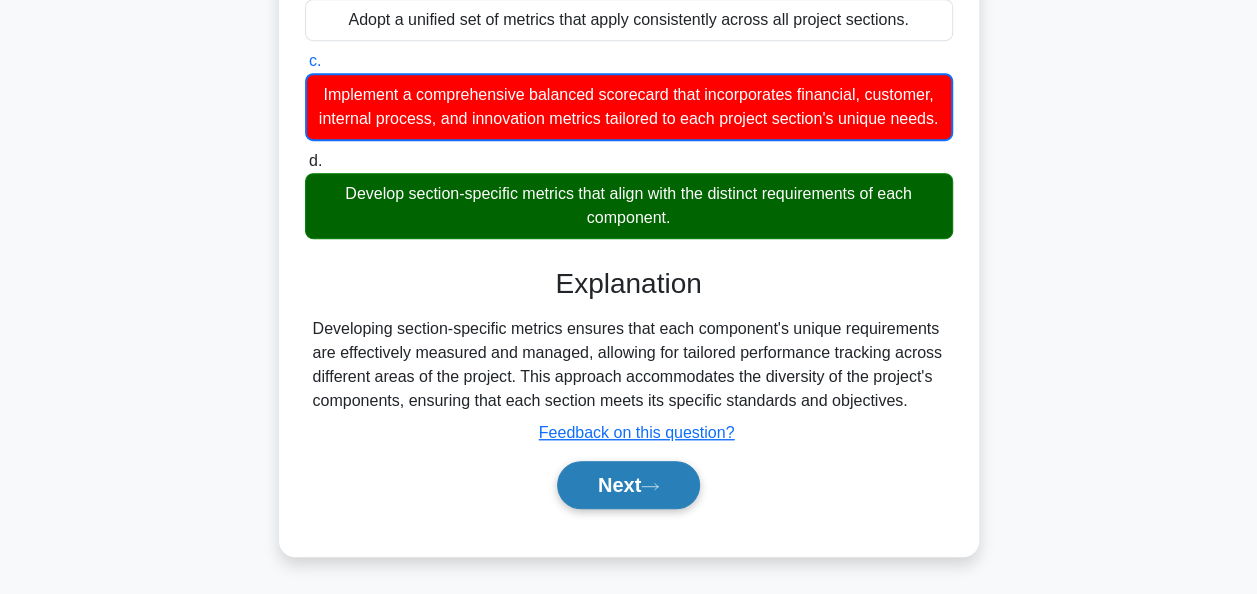 click on "Next" at bounding box center (628, 485) 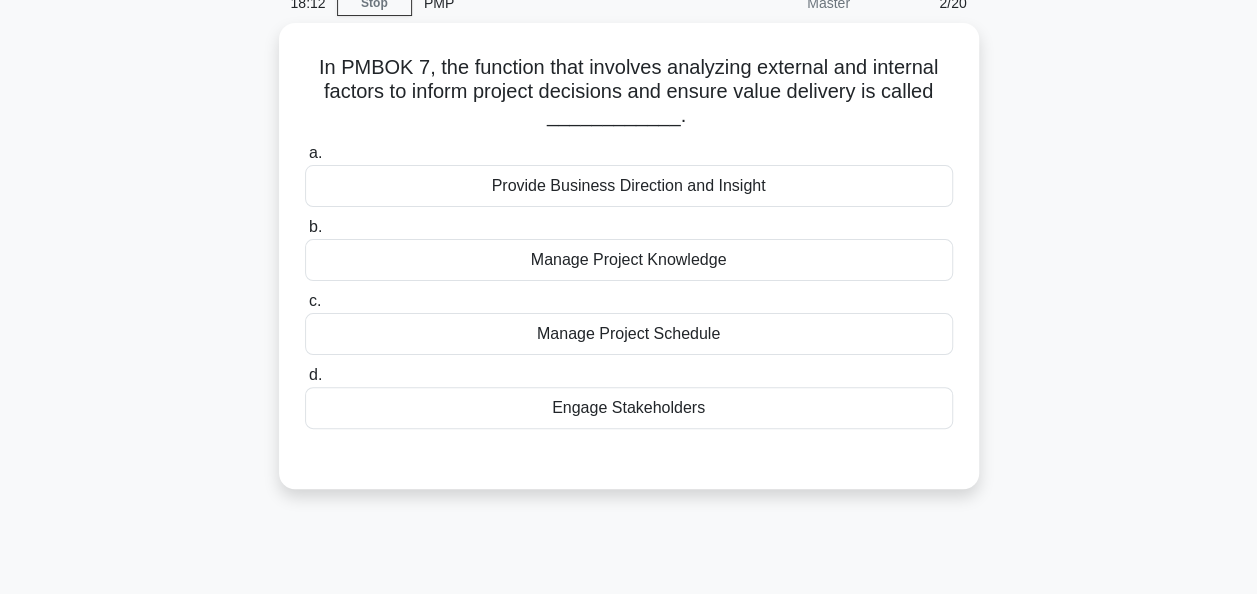 scroll, scrollTop: 0, scrollLeft: 0, axis: both 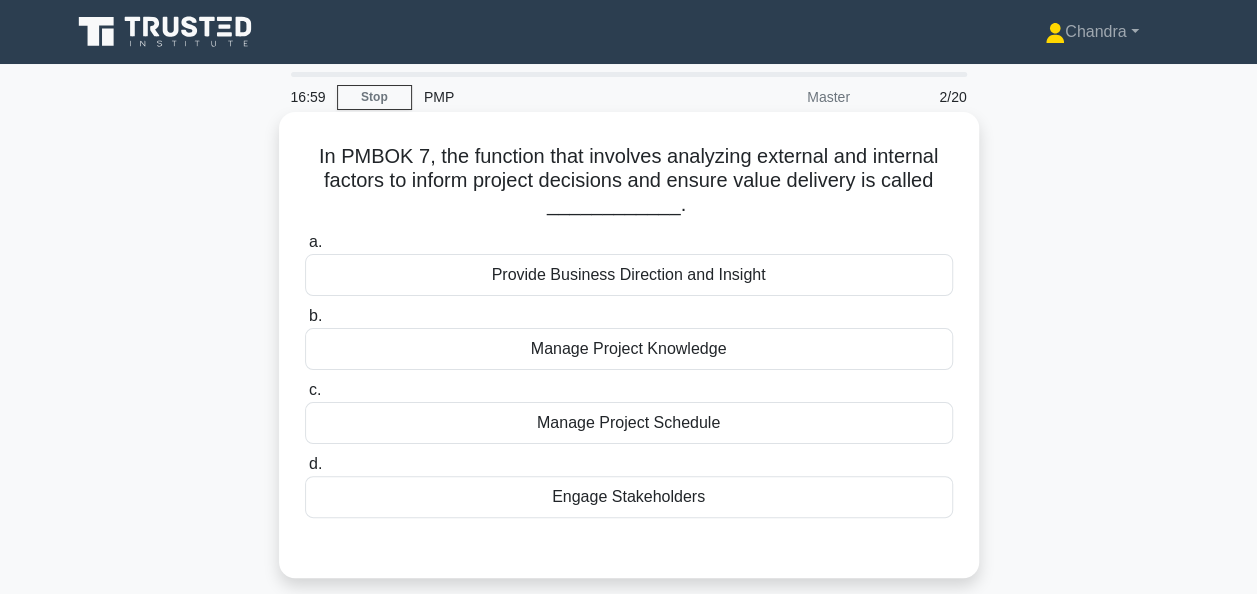click on "Provide Business Direction and Insight" at bounding box center (629, 275) 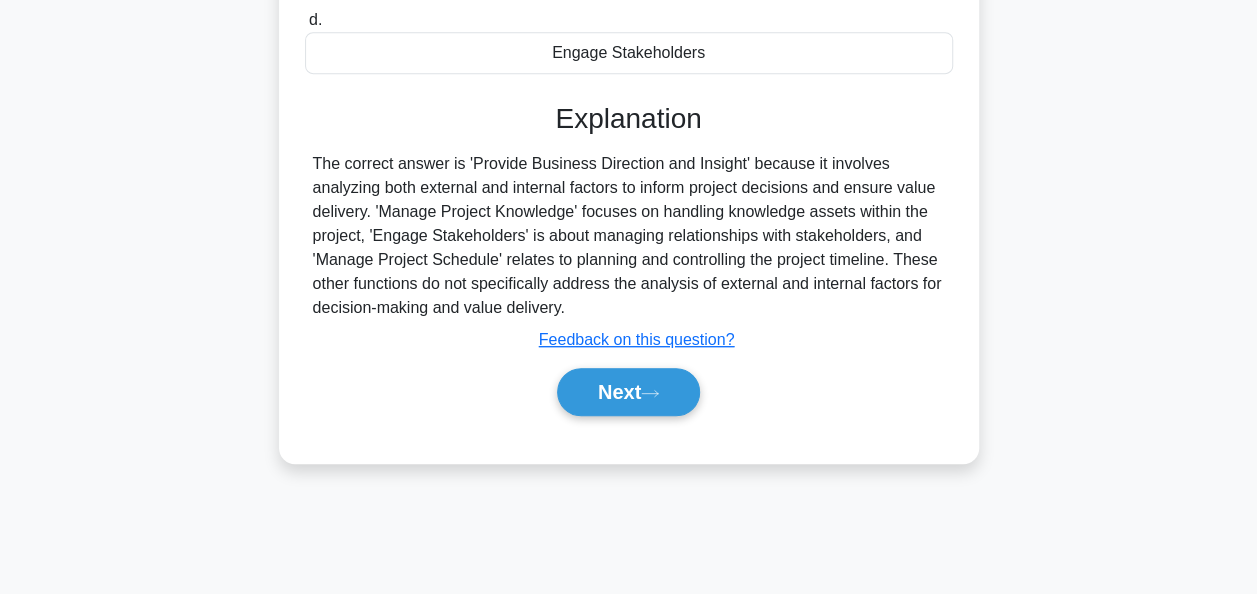 scroll, scrollTop: 486, scrollLeft: 0, axis: vertical 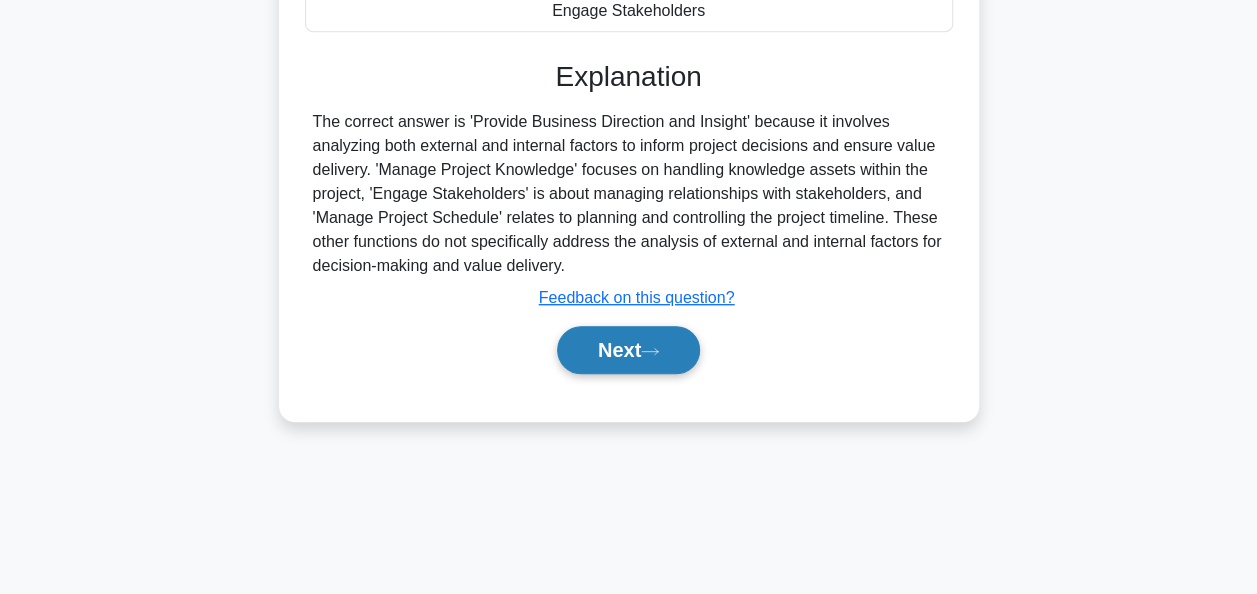 click on "Next" at bounding box center (628, 350) 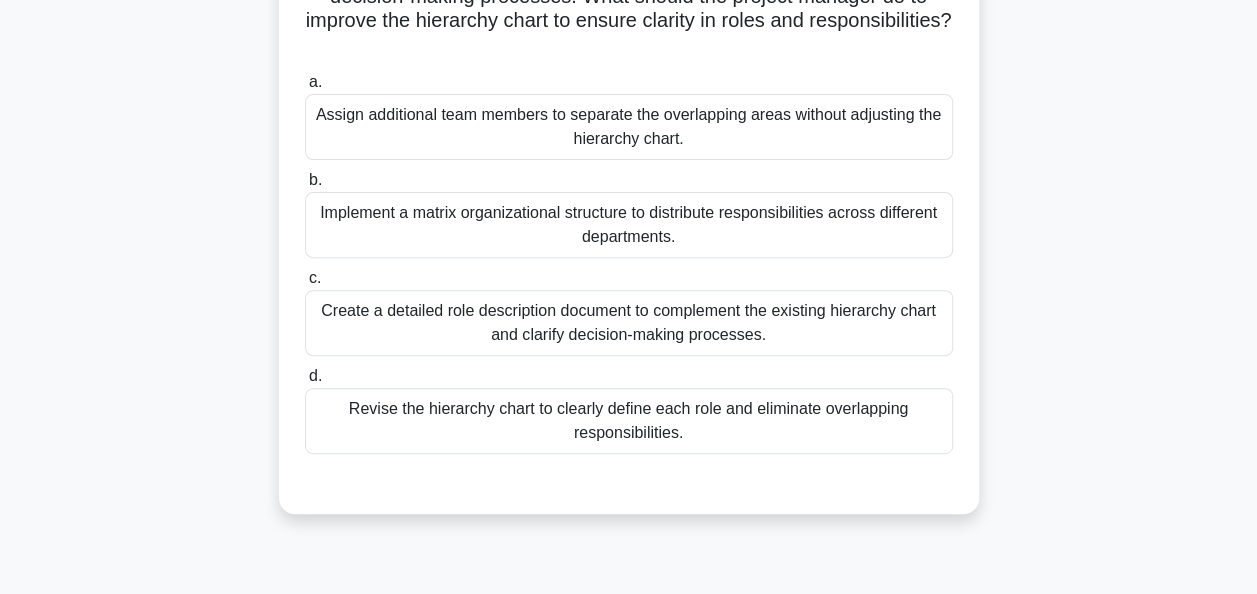 scroll, scrollTop: 300, scrollLeft: 0, axis: vertical 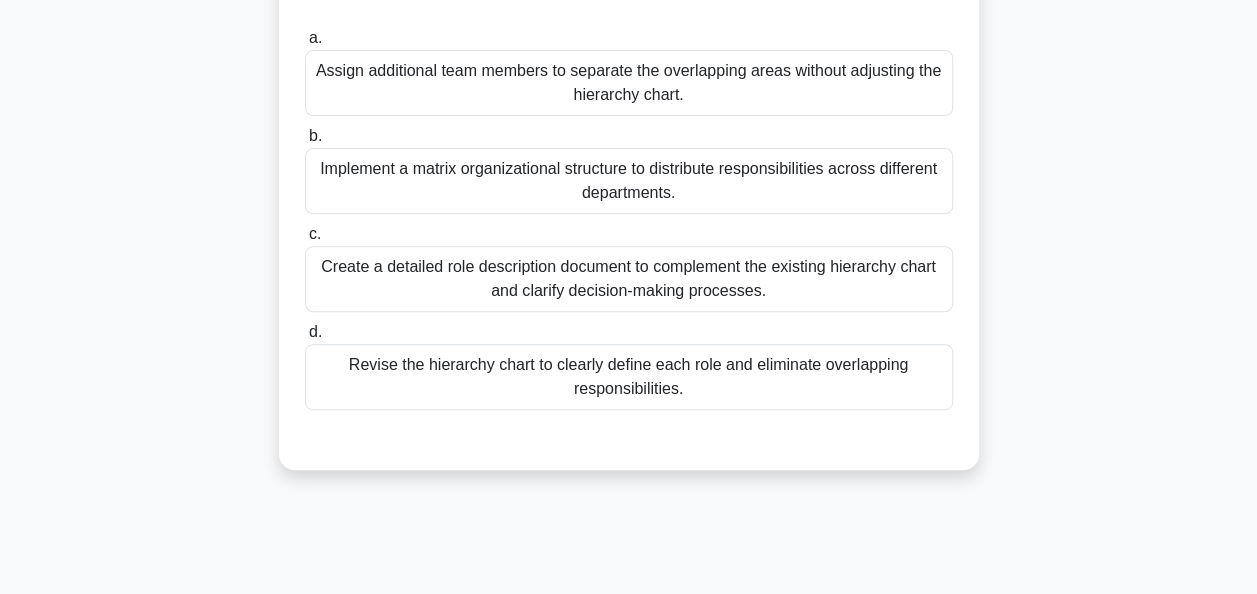 click on "Revise the hierarchy chart to clearly define each role and eliminate overlapping responsibilities." at bounding box center (629, 377) 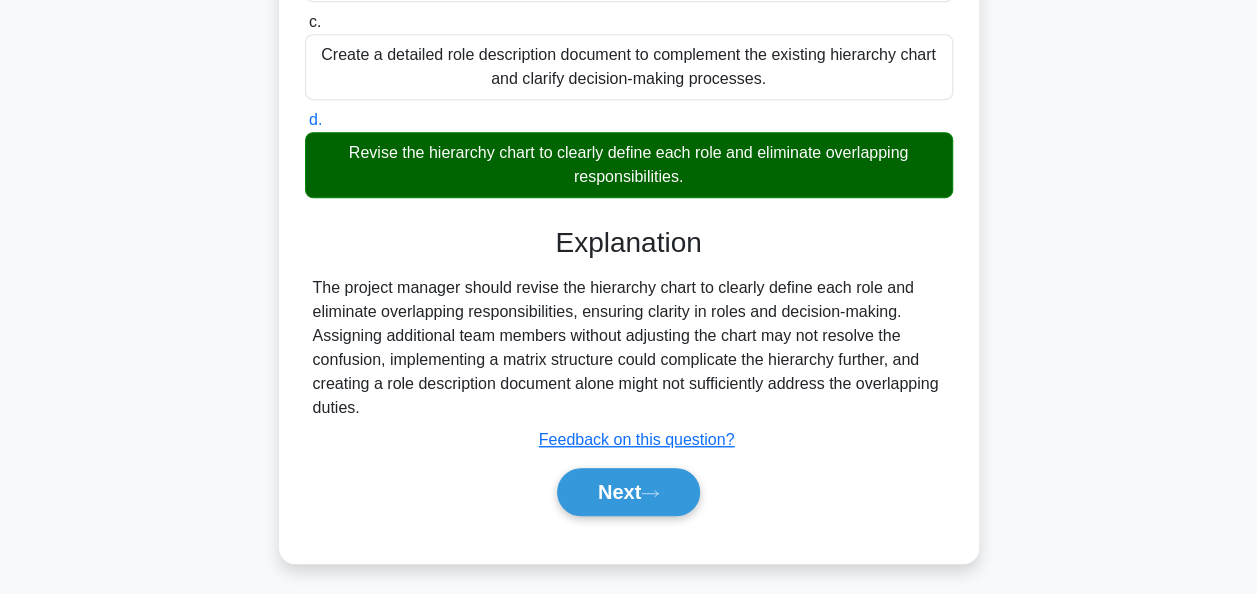 scroll, scrollTop: 516, scrollLeft: 0, axis: vertical 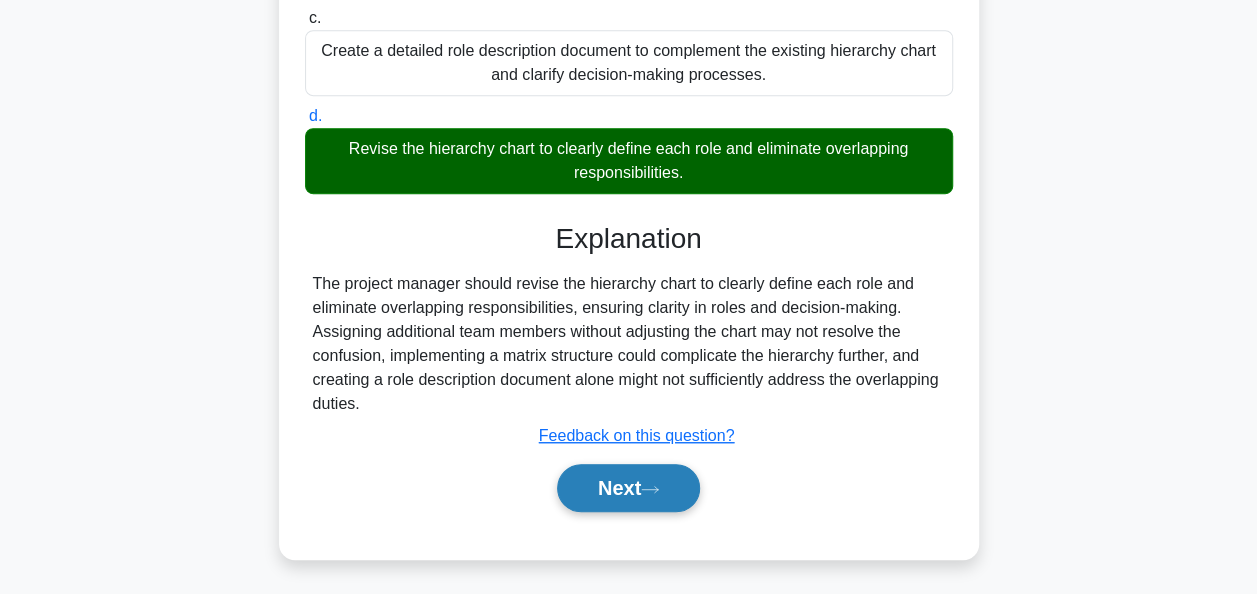 click on "Next" at bounding box center [628, 488] 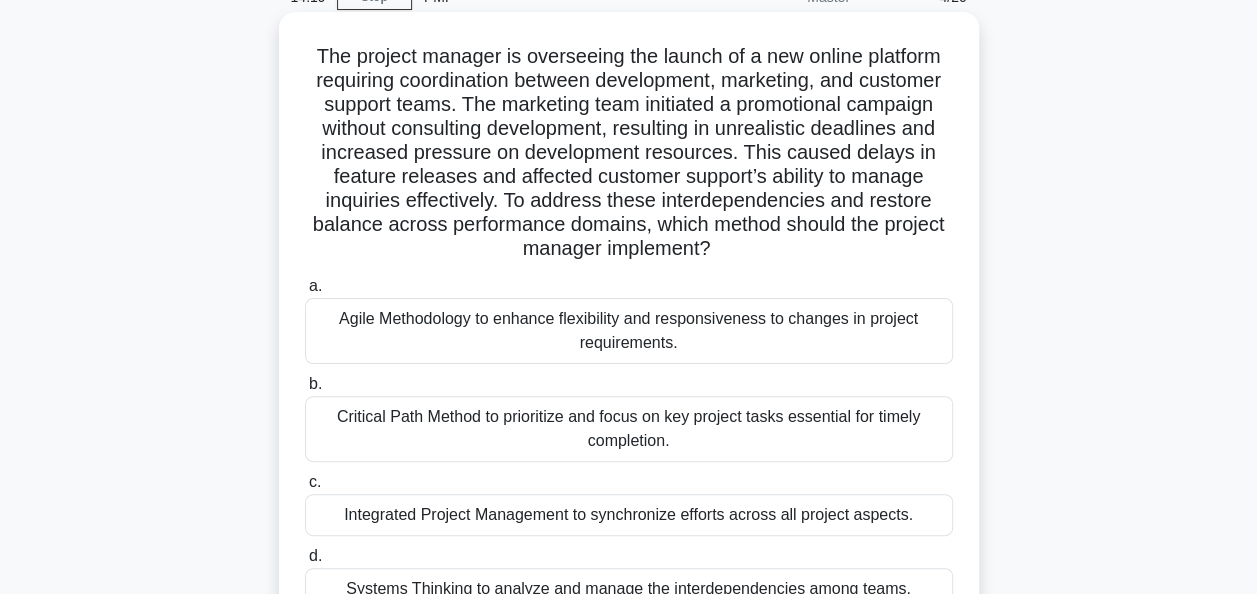 scroll, scrollTop: 200, scrollLeft: 0, axis: vertical 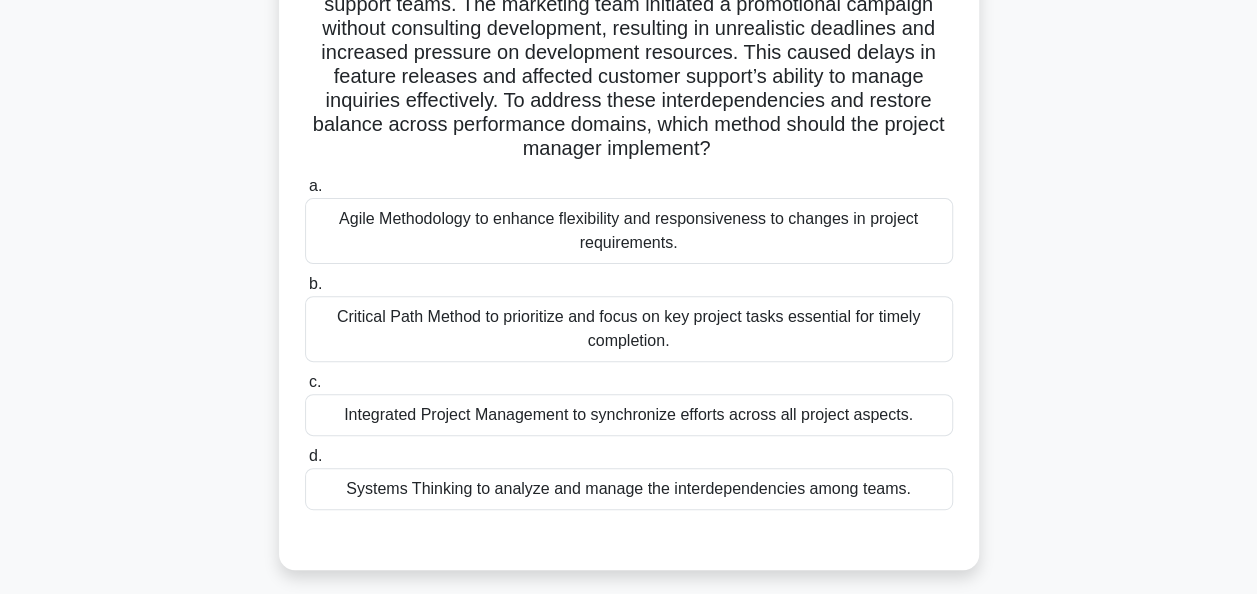click on "Systems Thinking to analyze and manage the interdependencies among teams." at bounding box center [629, 489] 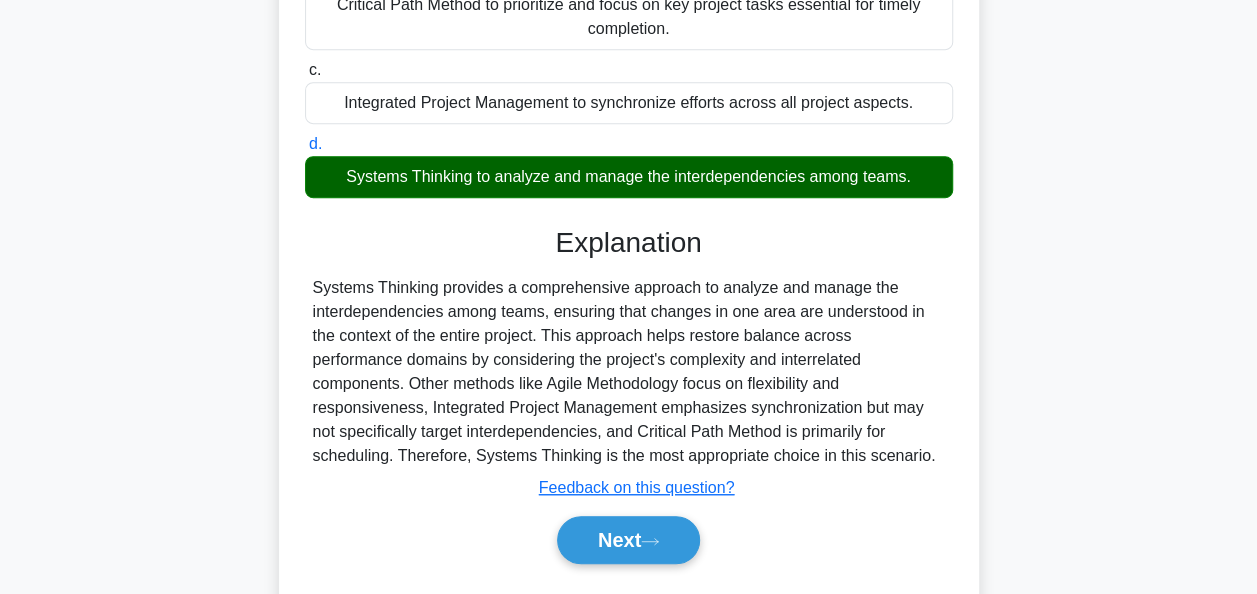 scroll, scrollTop: 564, scrollLeft: 0, axis: vertical 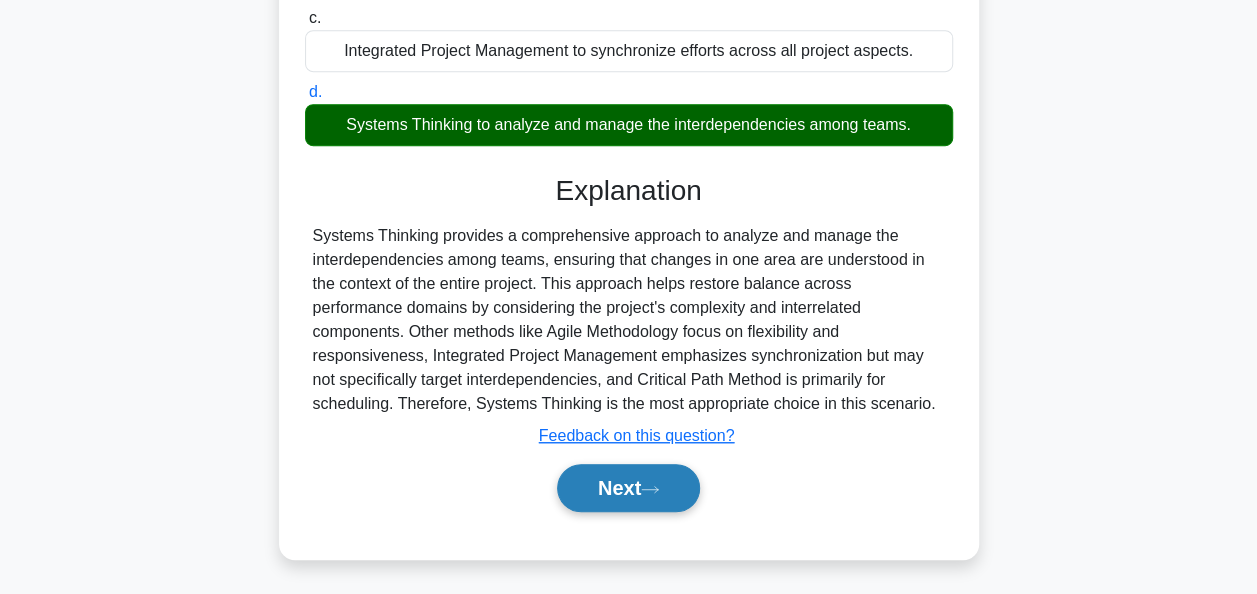 click on "Next" at bounding box center [628, 488] 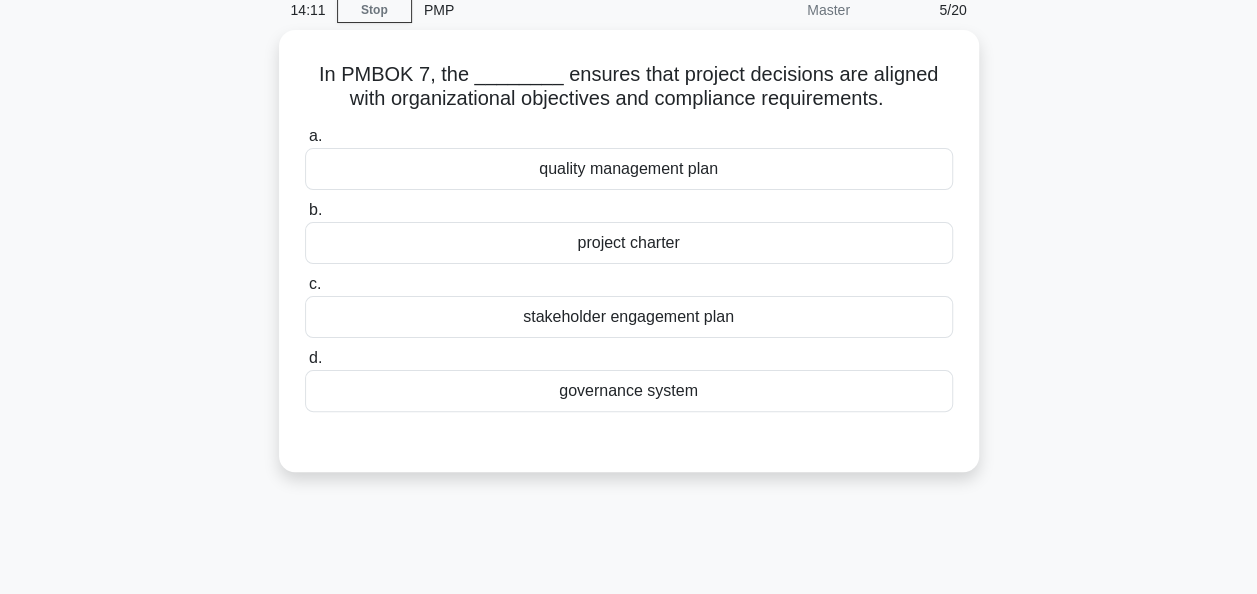 scroll, scrollTop: 86, scrollLeft: 0, axis: vertical 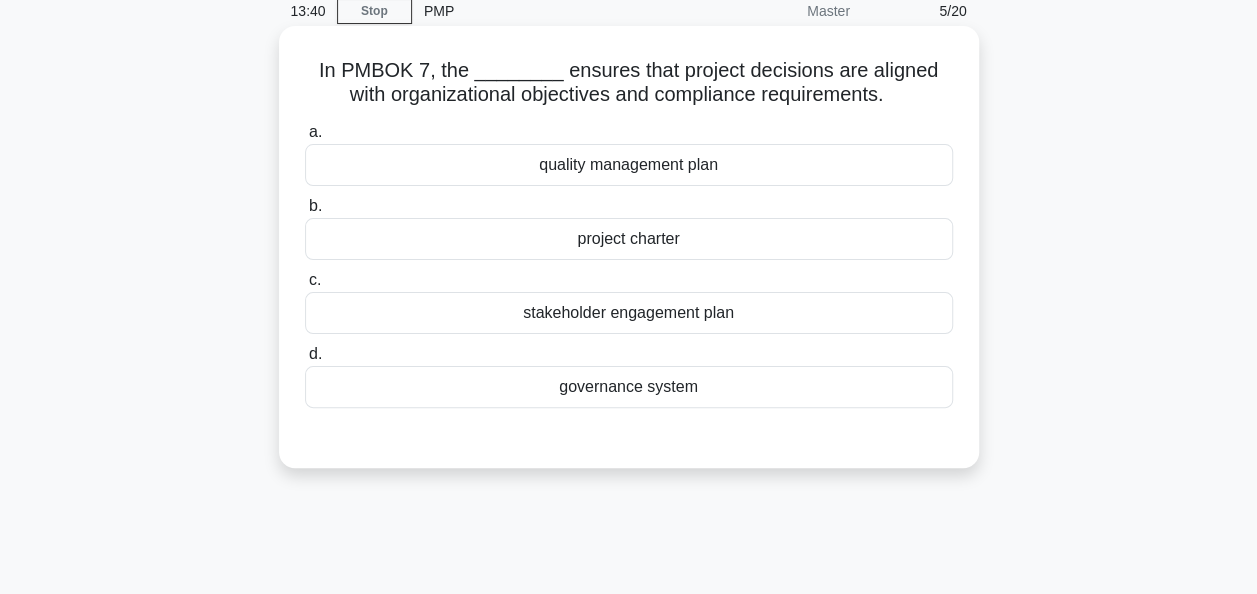 click on "governance system" at bounding box center (629, 387) 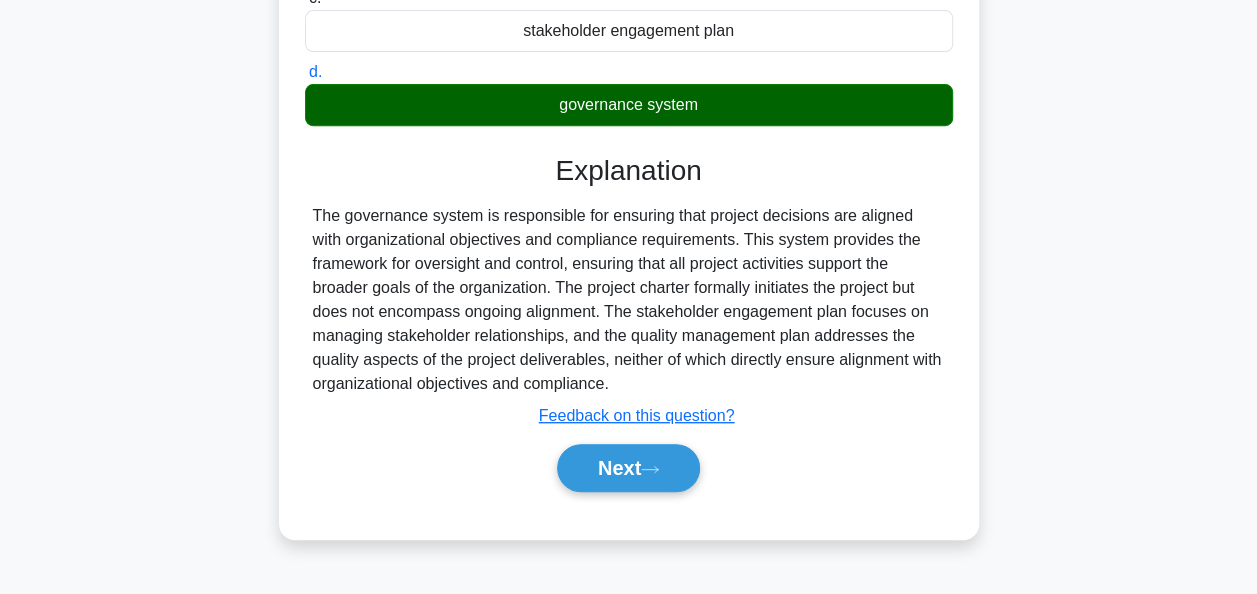 scroll, scrollTop: 486, scrollLeft: 0, axis: vertical 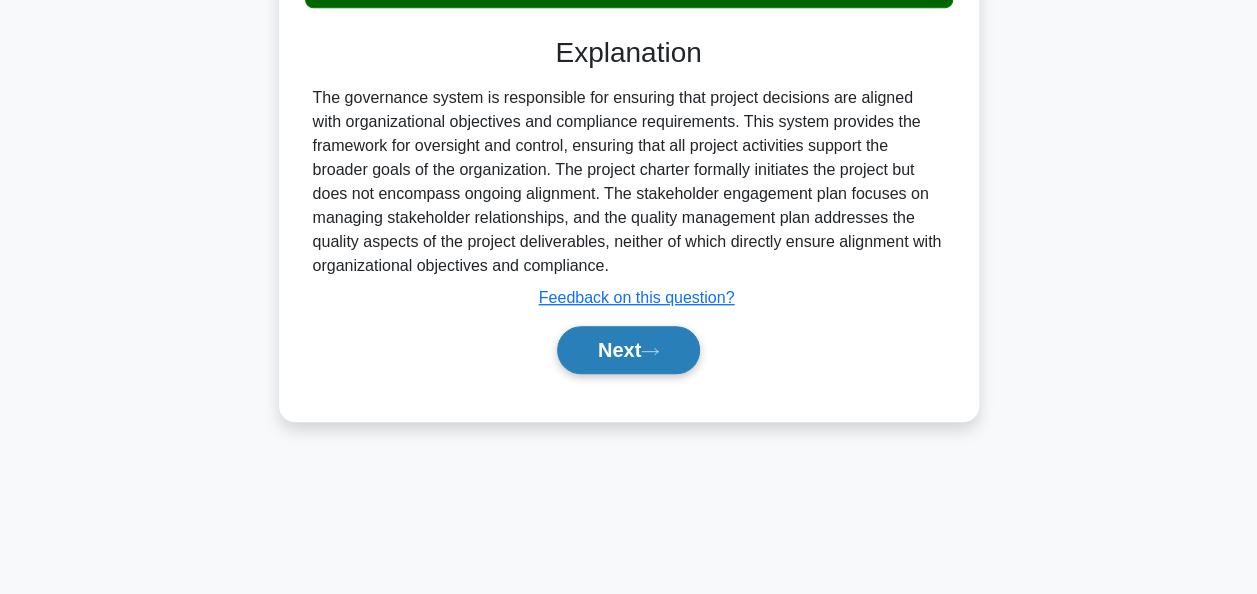 click on "Next" at bounding box center (628, 350) 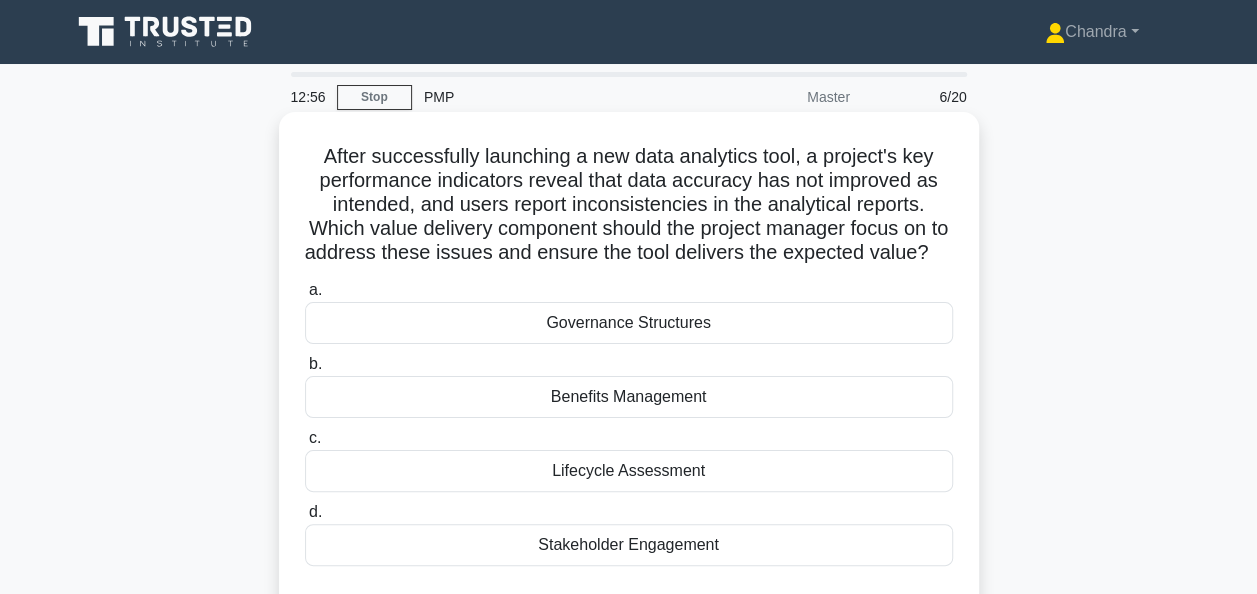 scroll, scrollTop: 100, scrollLeft: 0, axis: vertical 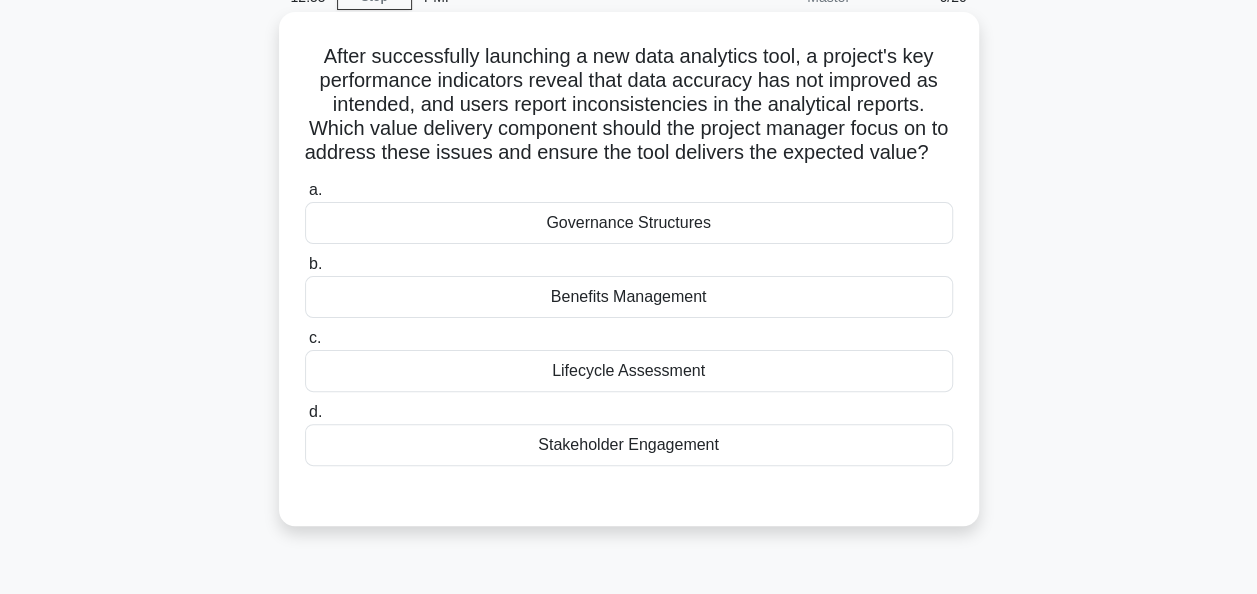 click on "Benefits Management" at bounding box center [629, 297] 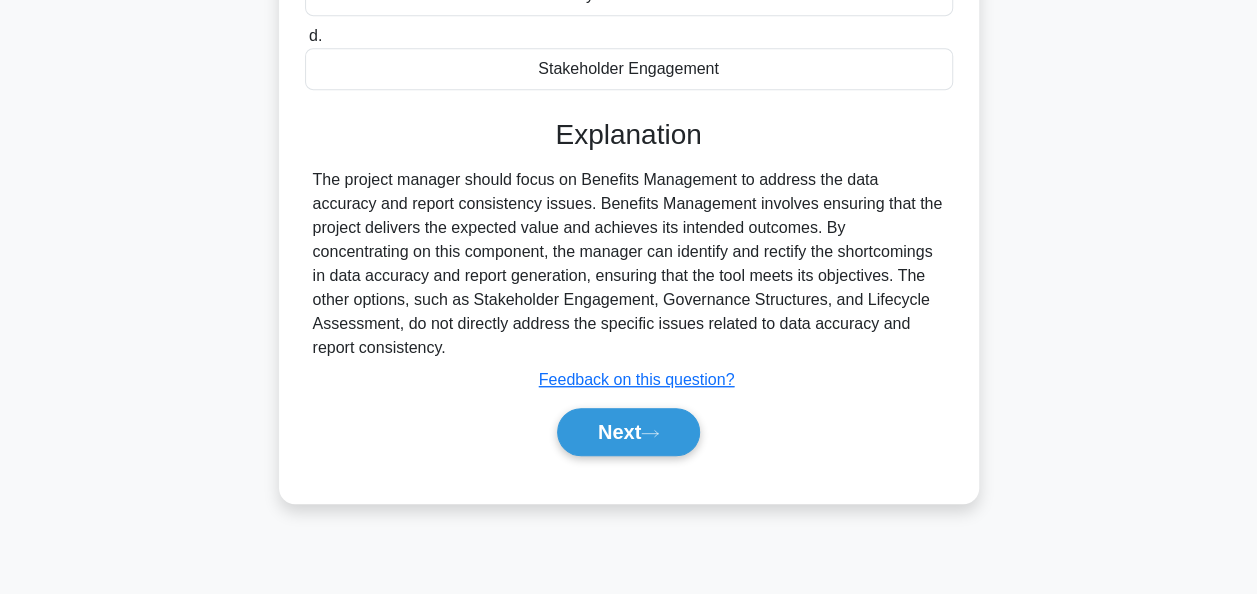 scroll, scrollTop: 486, scrollLeft: 0, axis: vertical 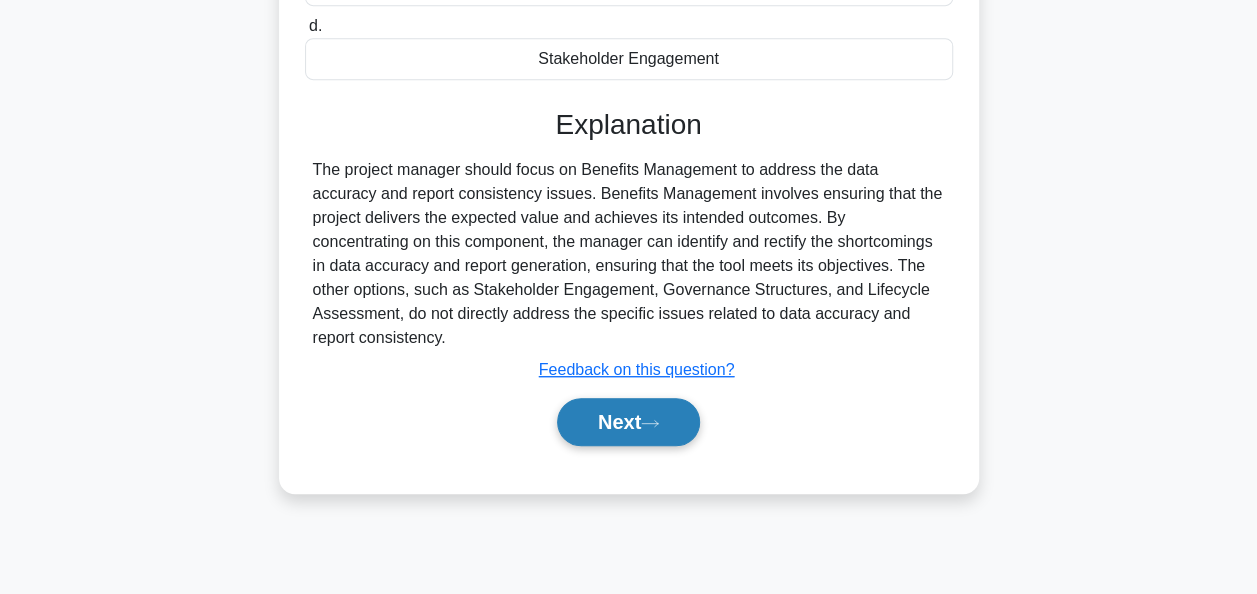 click on "Next" at bounding box center (628, 422) 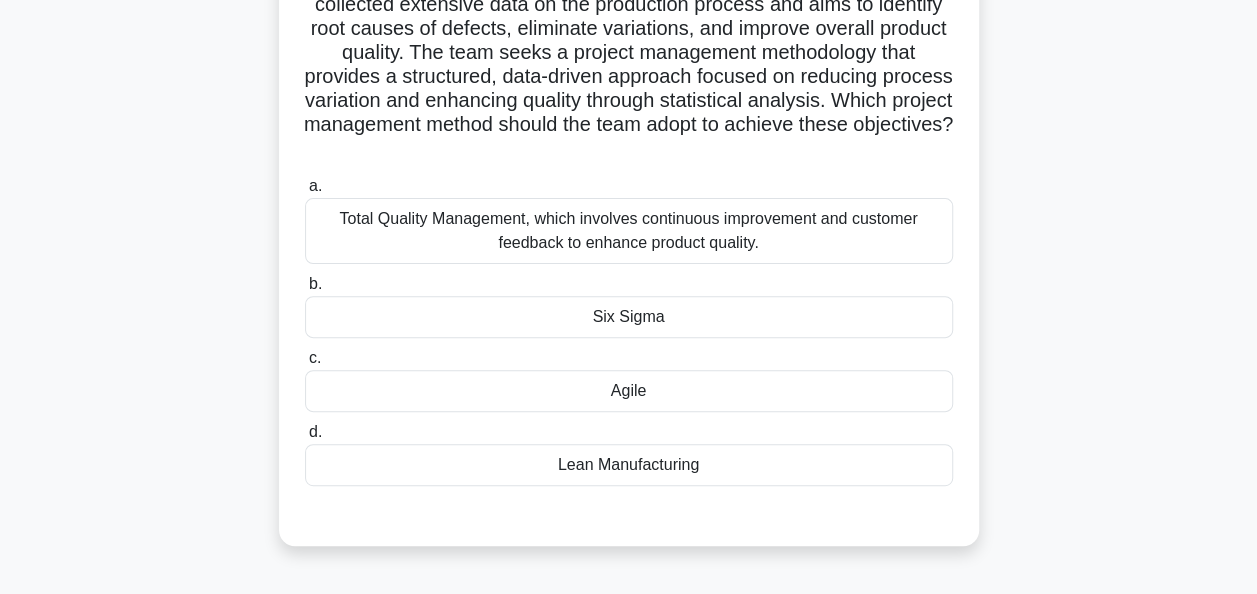 scroll, scrollTop: 100, scrollLeft: 0, axis: vertical 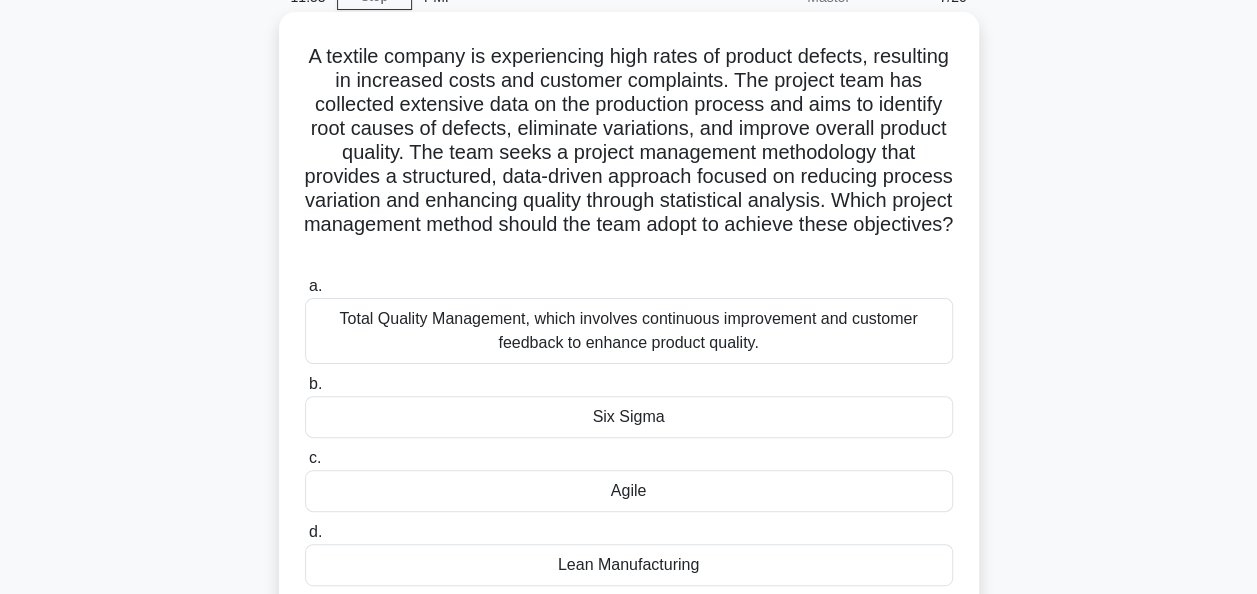 click on "Six Sigma" at bounding box center [629, 417] 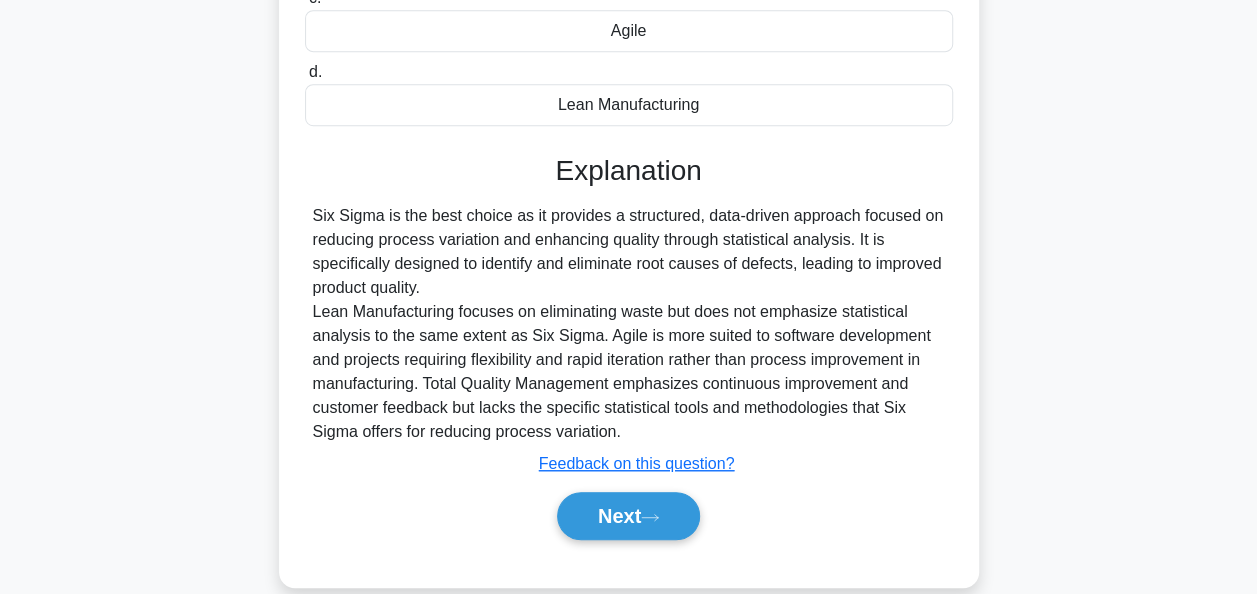 scroll, scrollTop: 588, scrollLeft: 0, axis: vertical 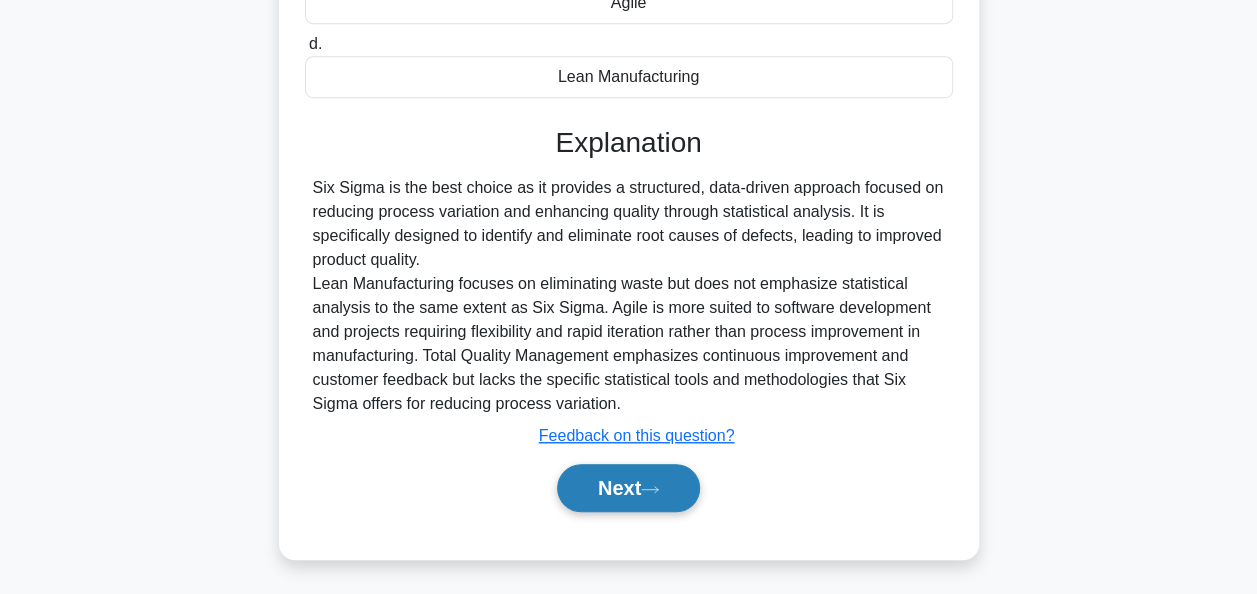 click on "Next" at bounding box center (628, 488) 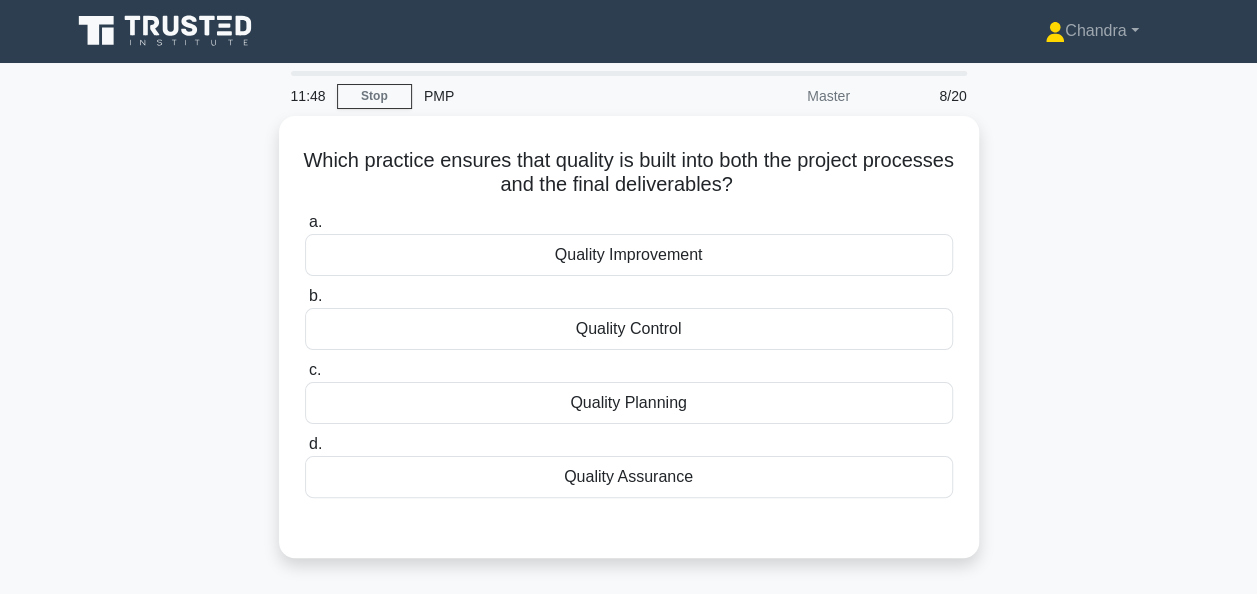 scroll, scrollTop: 0, scrollLeft: 0, axis: both 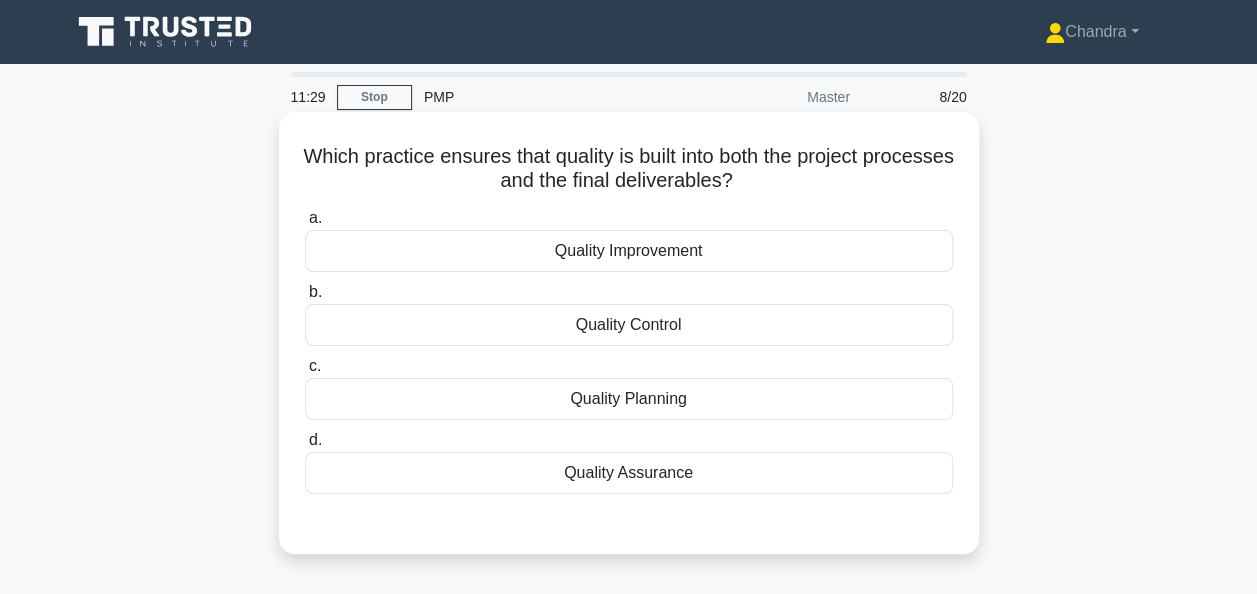 click on "Quality Planning" at bounding box center [629, 399] 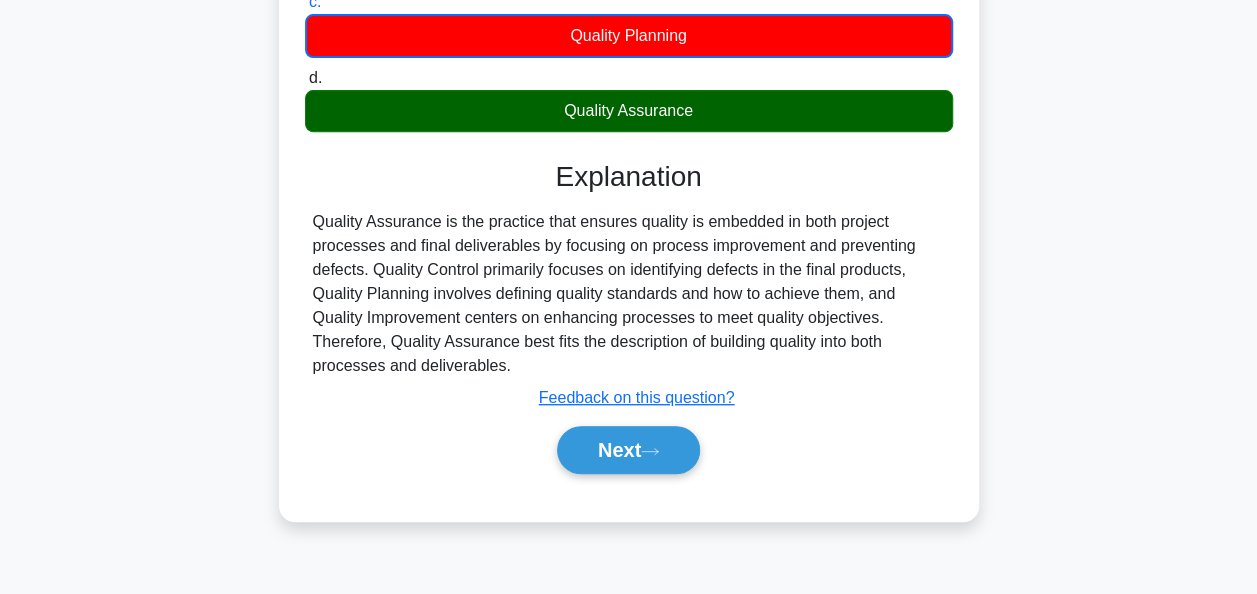 scroll, scrollTop: 400, scrollLeft: 0, axis: vertical 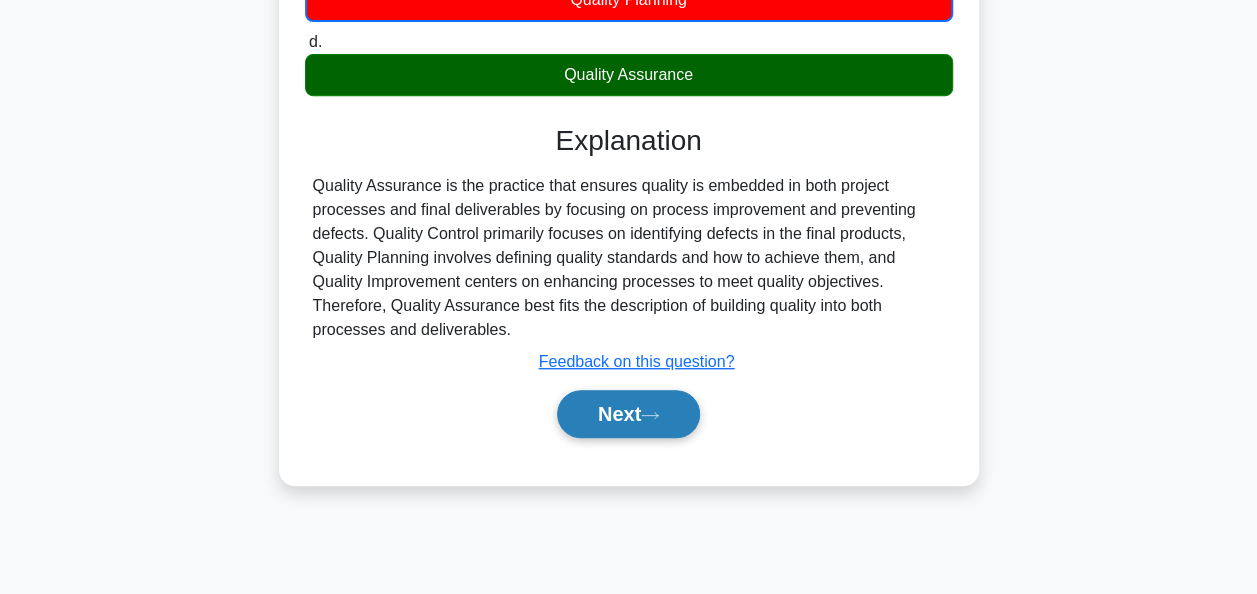 click on "Next" at bounding box center [628, 414] 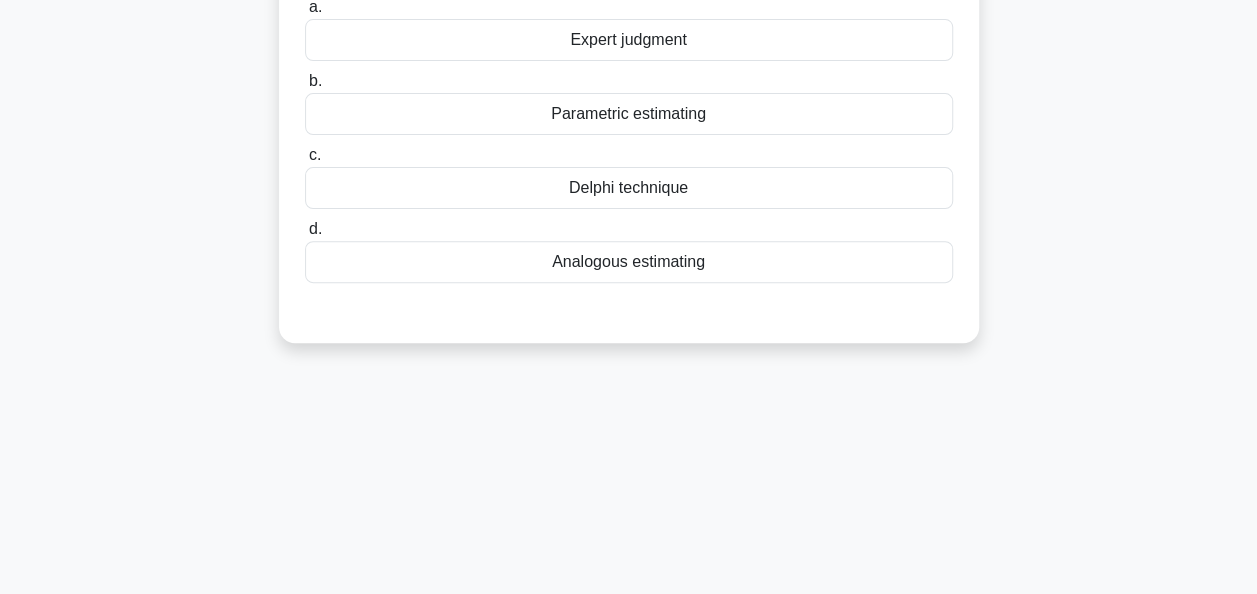 scroll, scrollTop: 100, scrollLeft: 0, axis: vertical 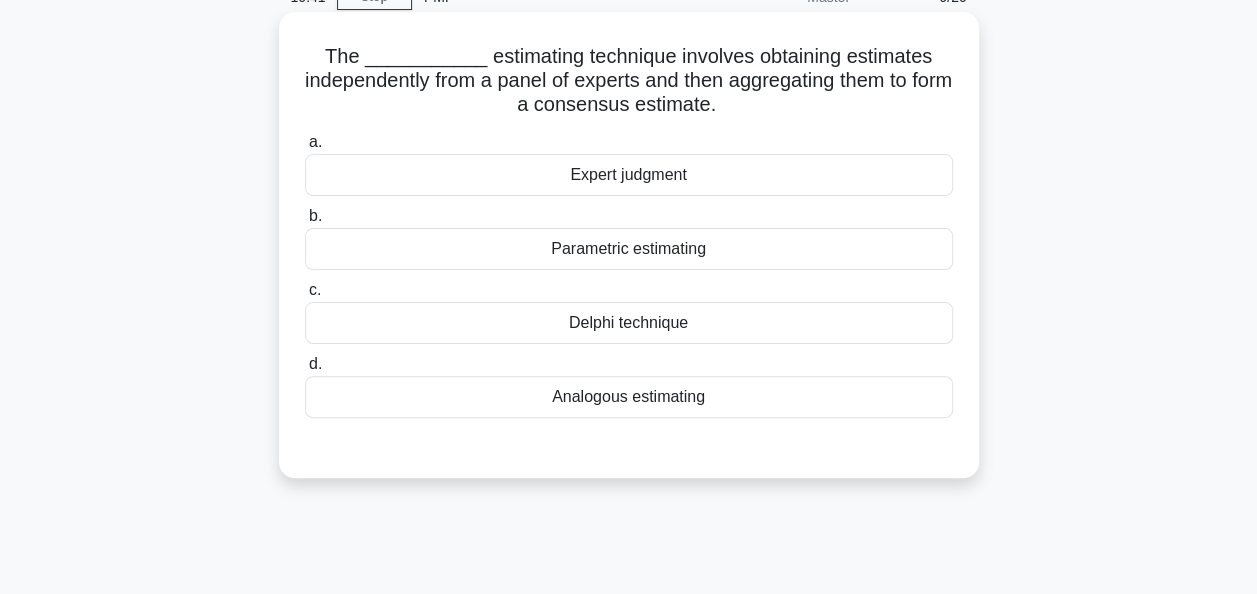 click on "Parametric estimating" at bounding box center [629, 249] 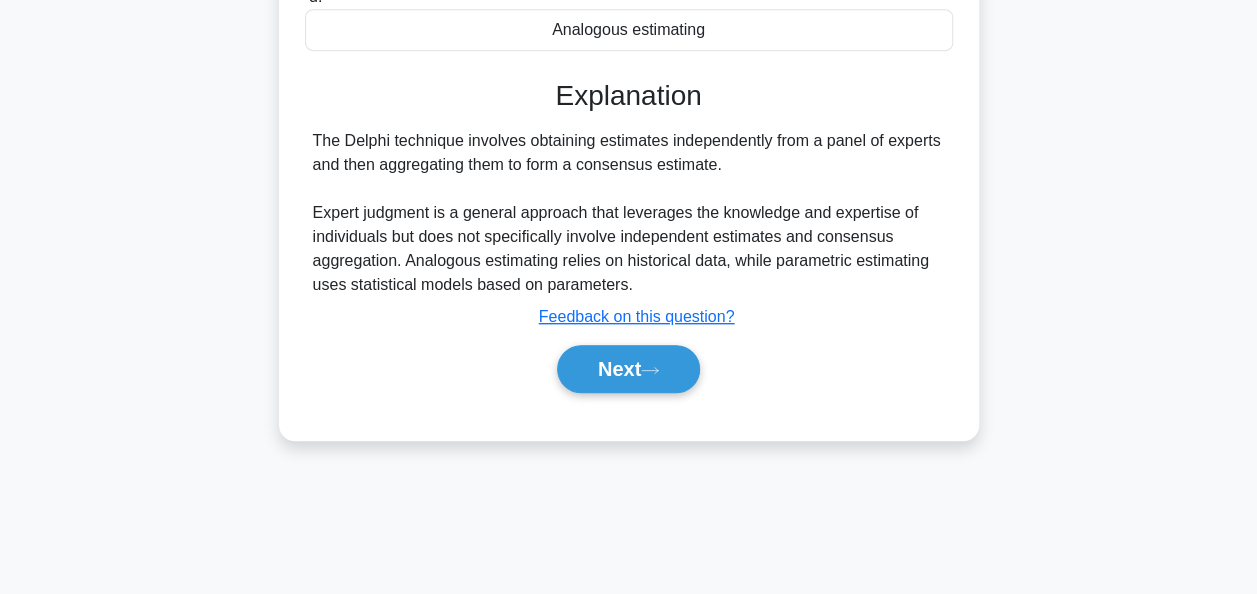 scroll, scrollTop: 486, scrollLeft: 0, axis: vertical 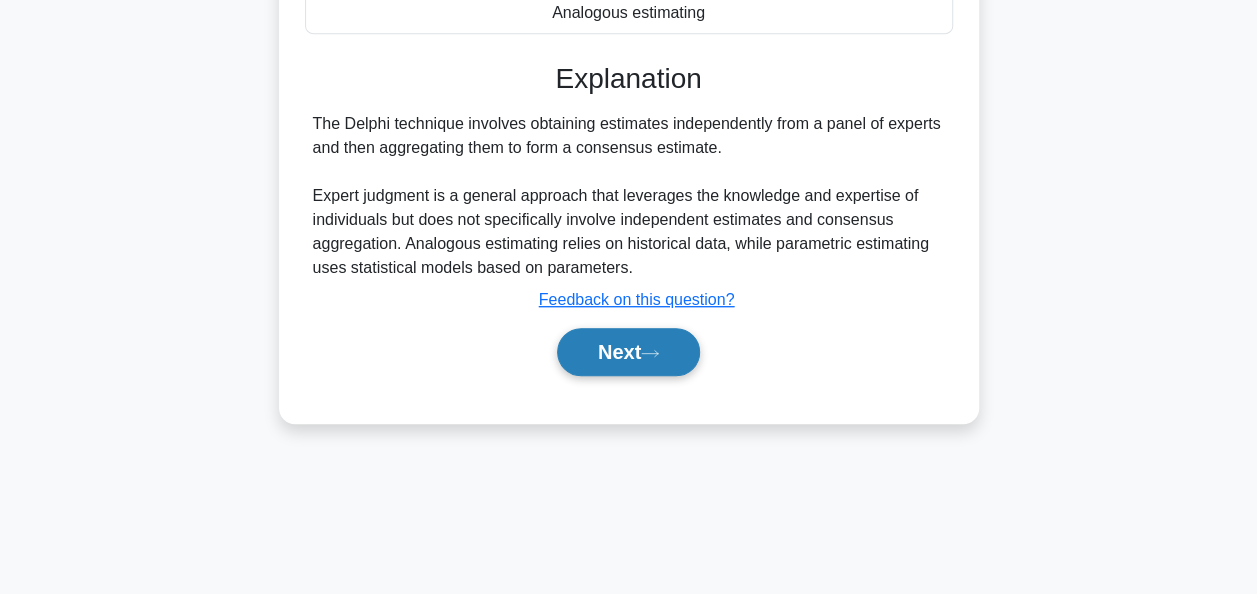 click on "Next" at bounding box center (628, 352) 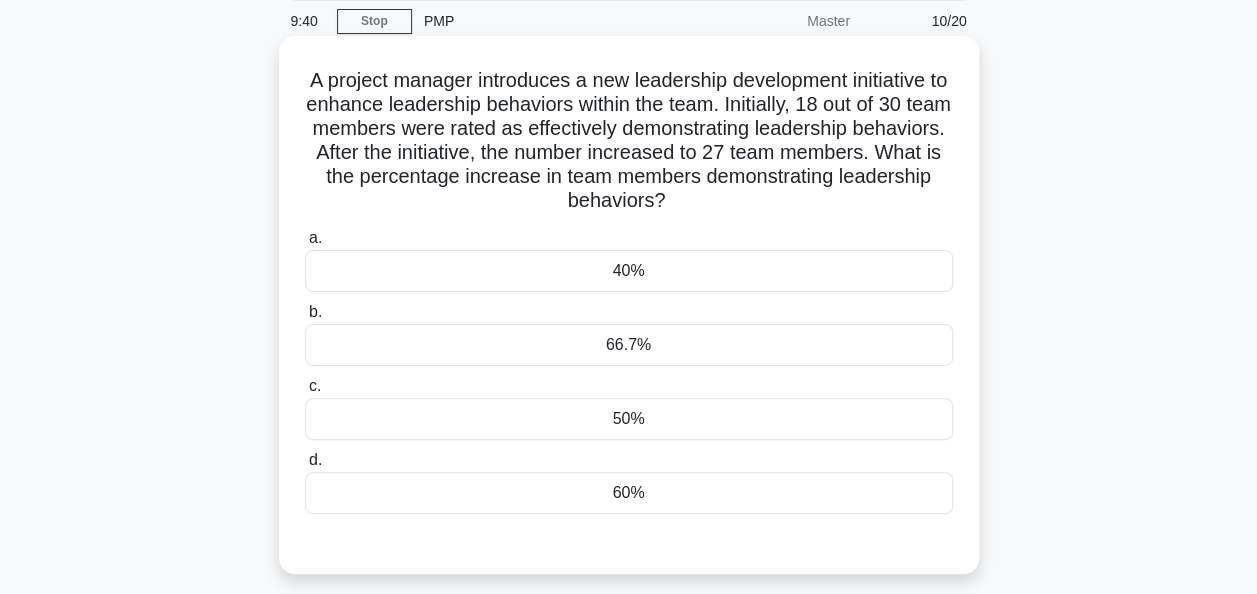scroll, scrollTop: 100, scrollLeft: 0, axis: vertical 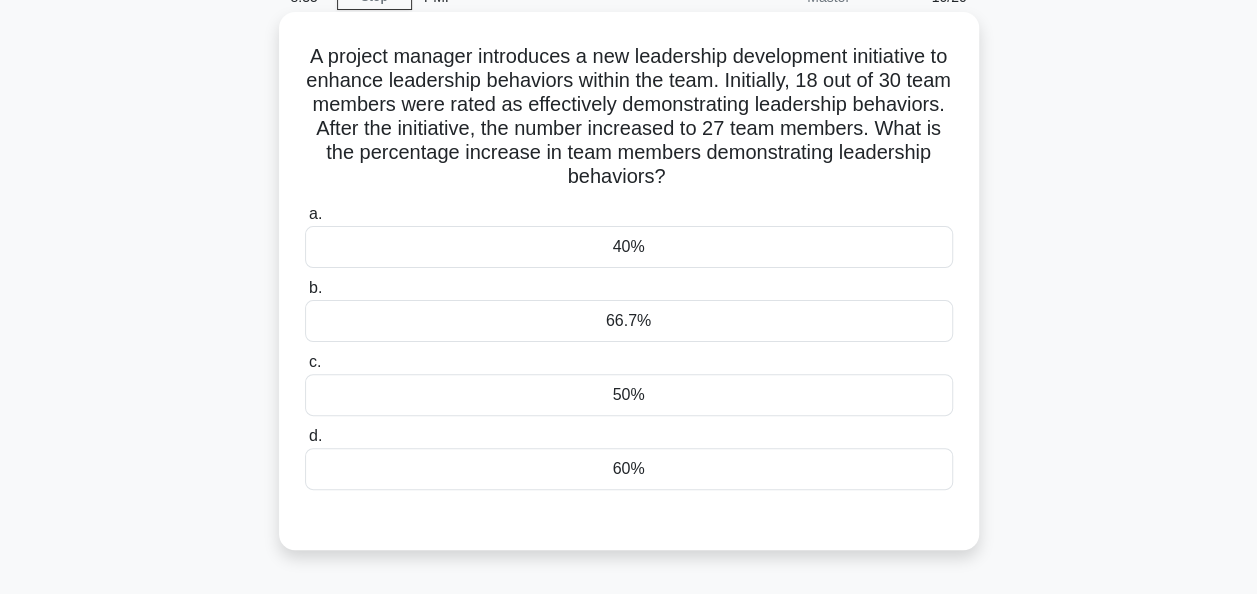 click on "66.7%" at bounding box center (629, 321) 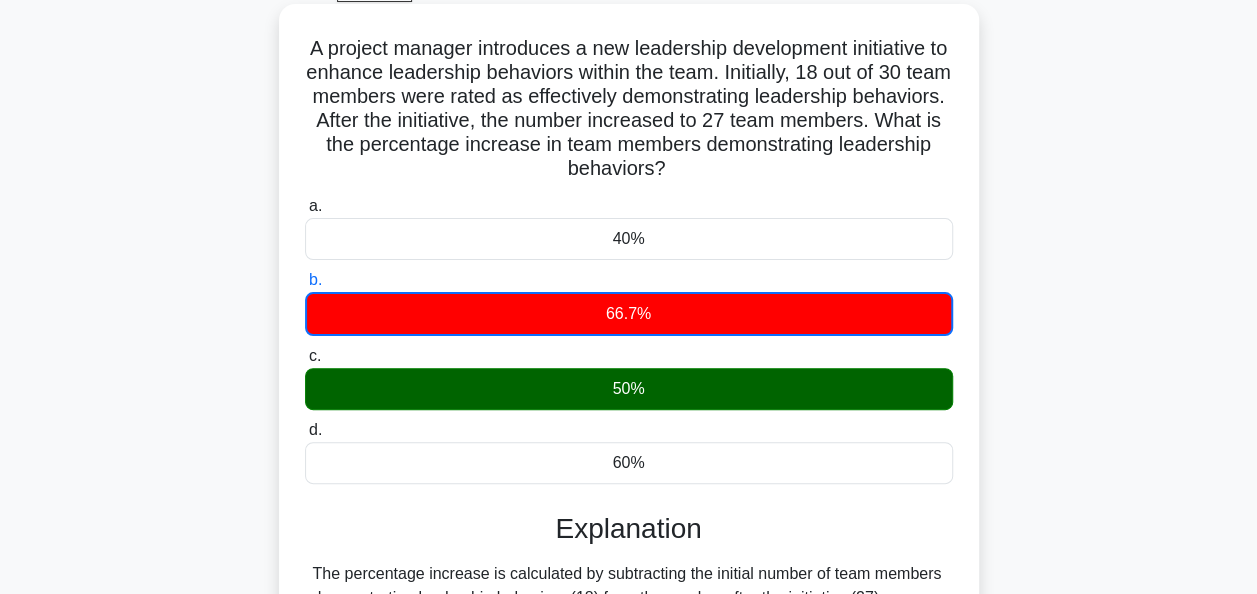 scroll, scrollTop: 86, scrollLeft: 0, axis: vertical 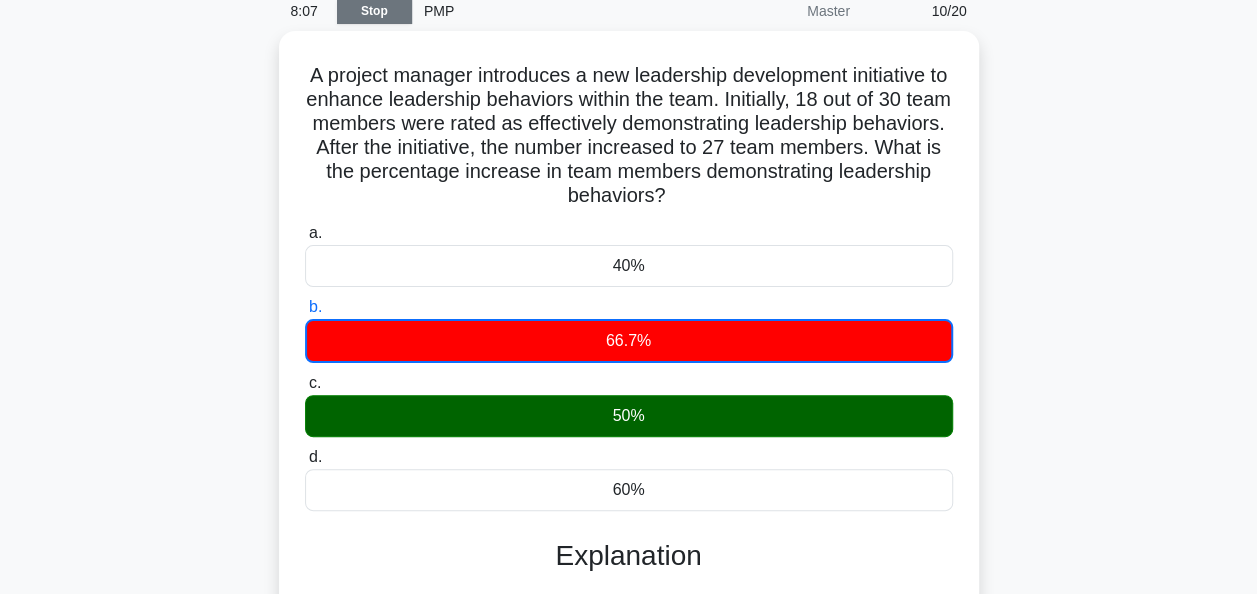click on "Stop" at bounding box center (374, 11) 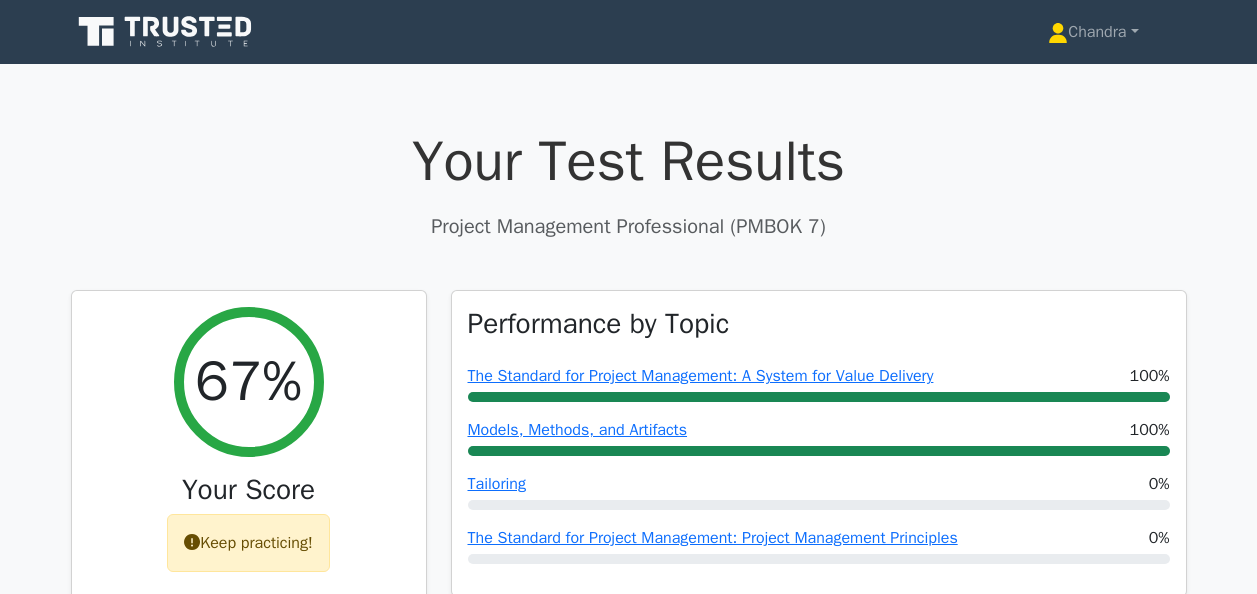 scroll, scrollTop: 0, scrollLeft: 0, axis: both 